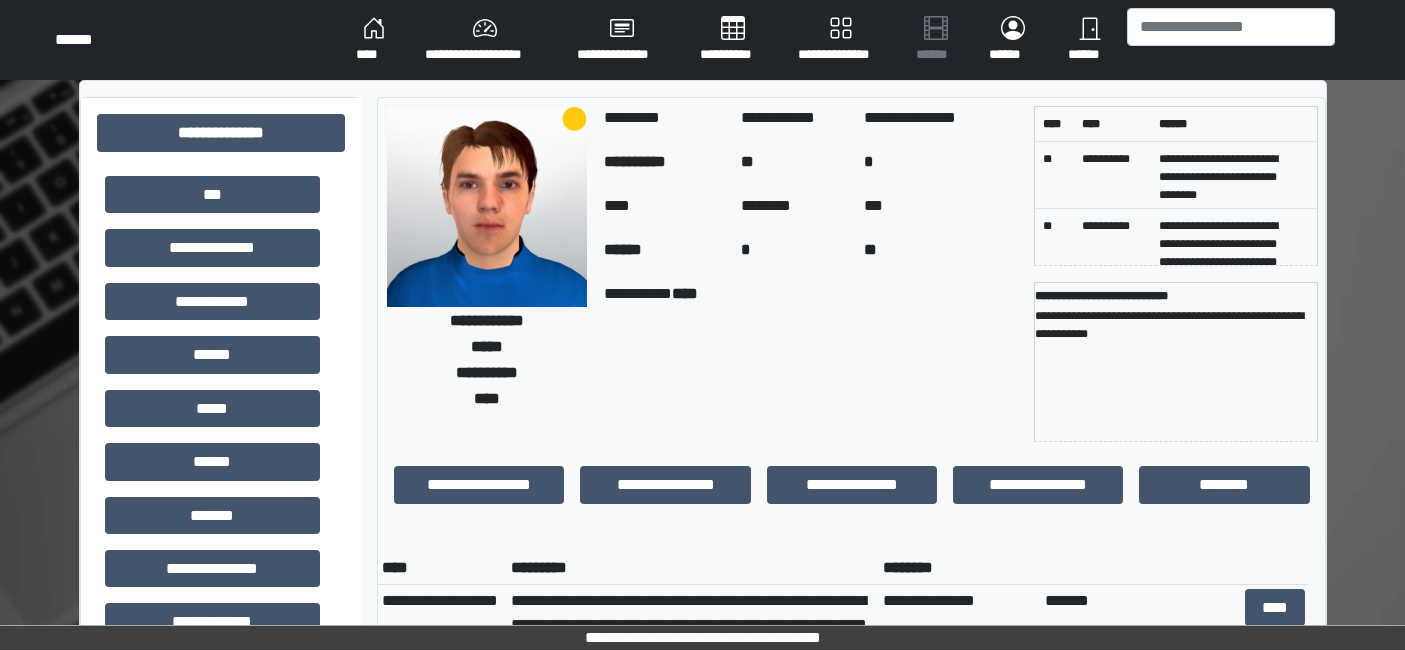 scroll, scrollTop: 555, scrollLeft: 0, axis: vertical 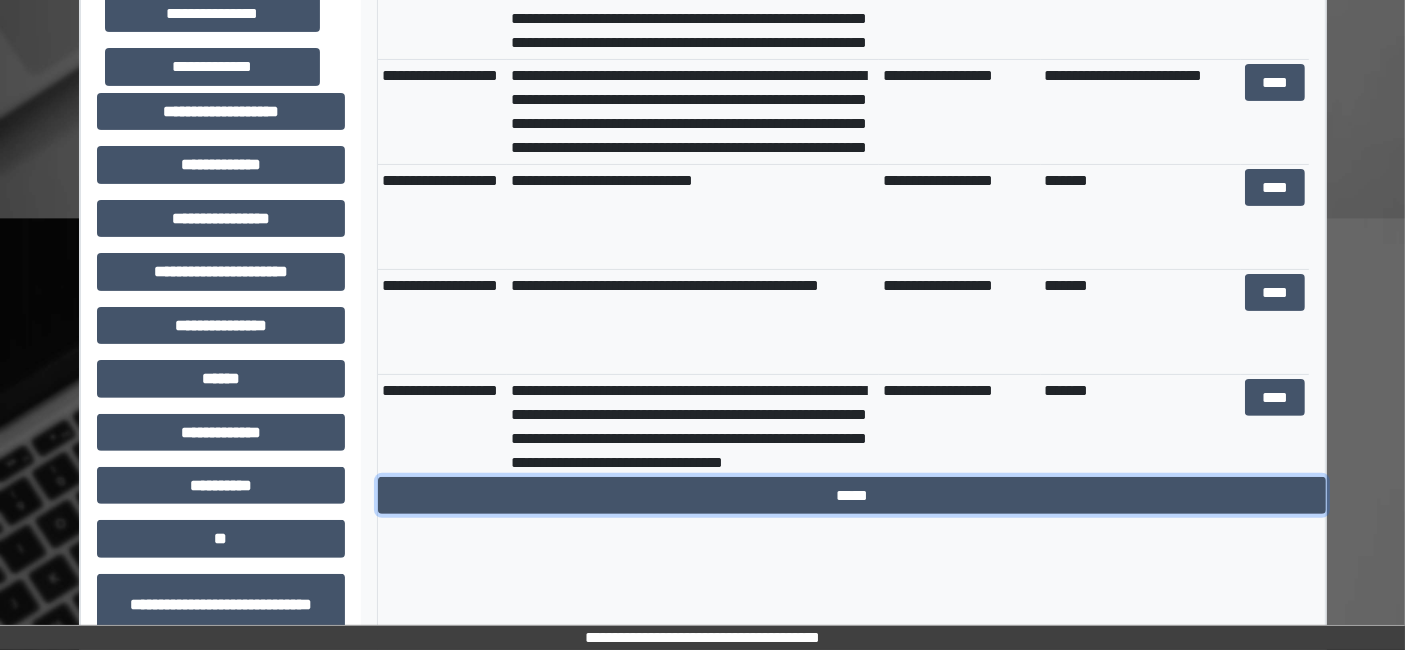 click on "*****" at bounding box center [852, 495] 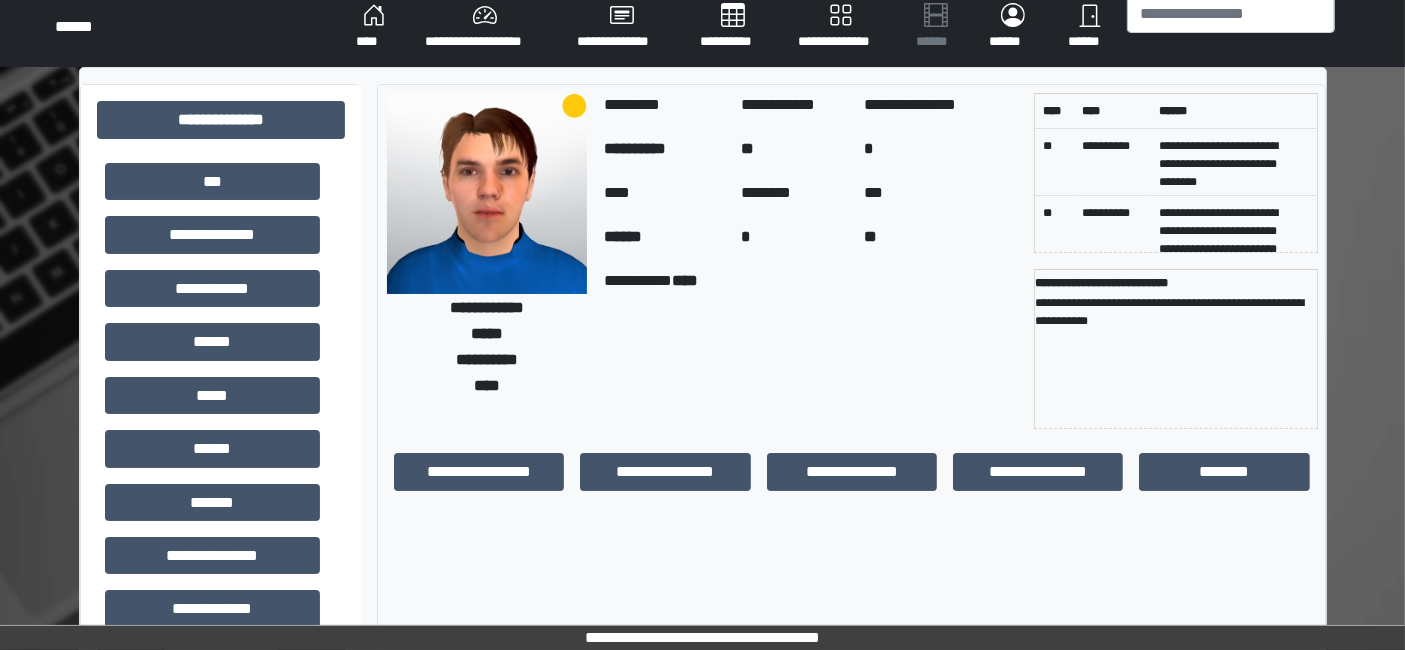 scroll, scrollTop: 0, scrollLeft: 0, axis: both 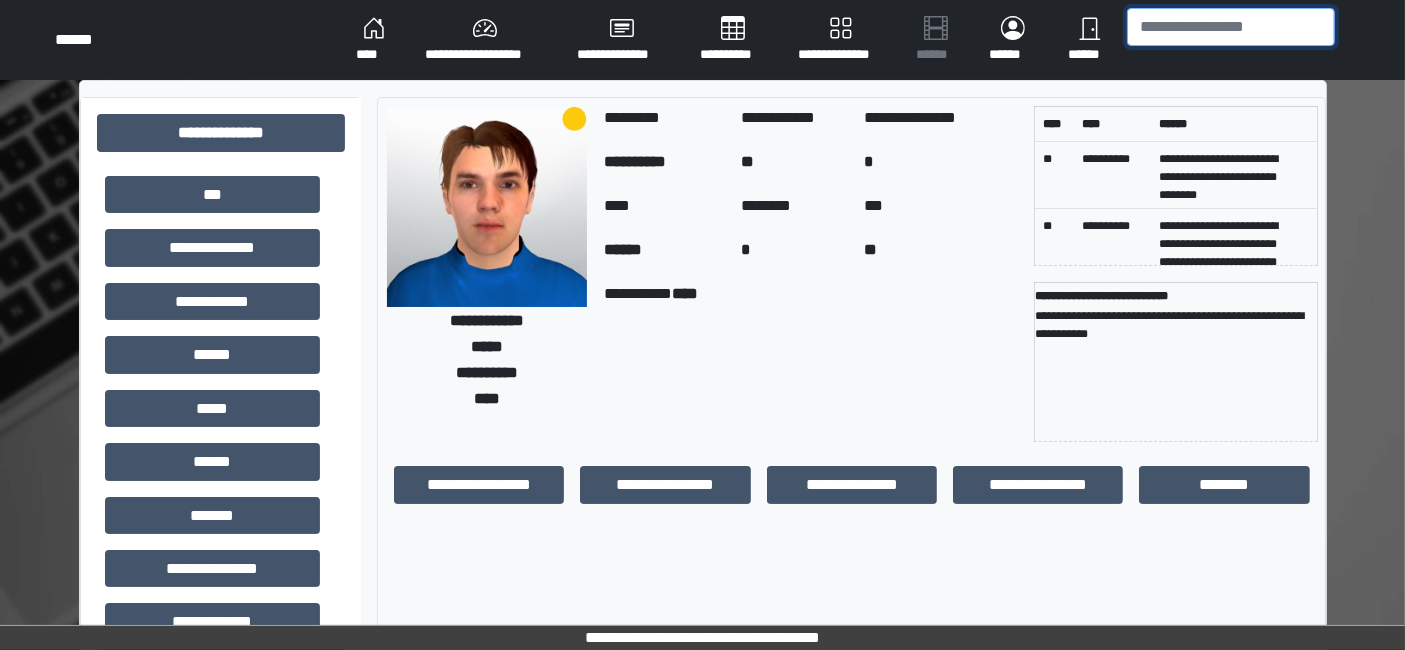 click at bounding box center [1231, 27] 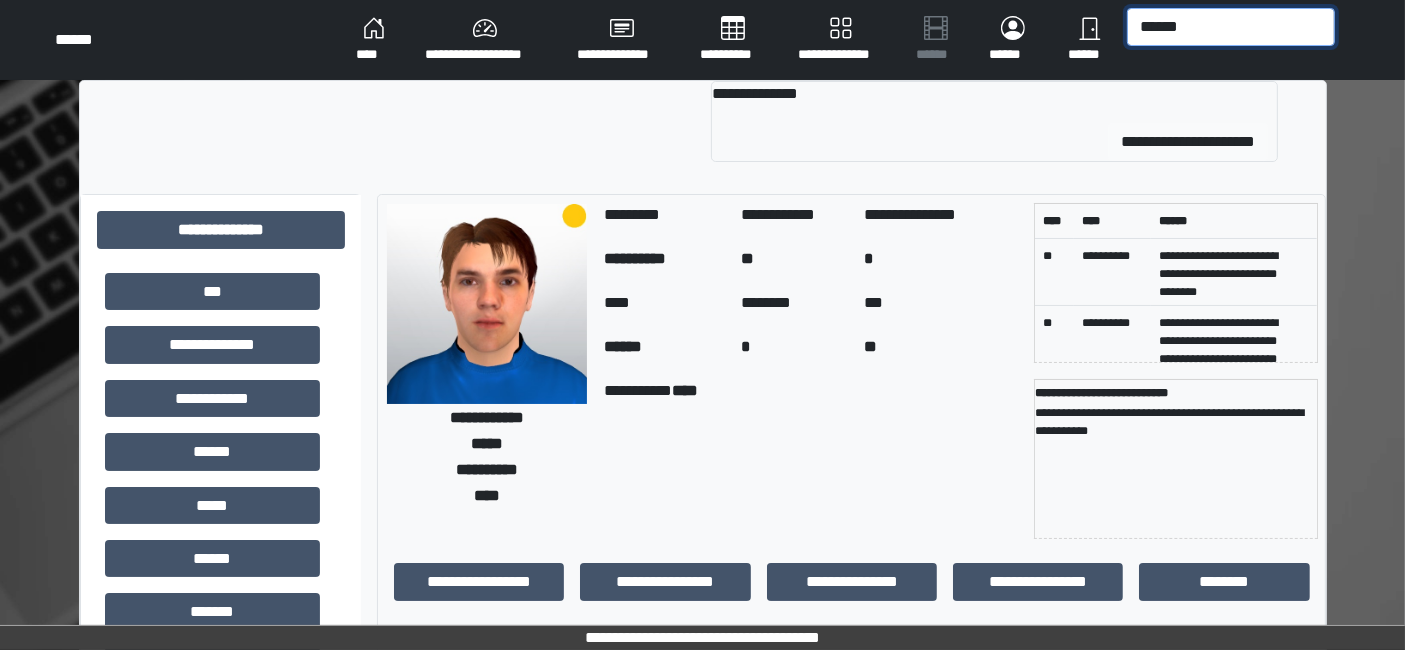 type on "******" 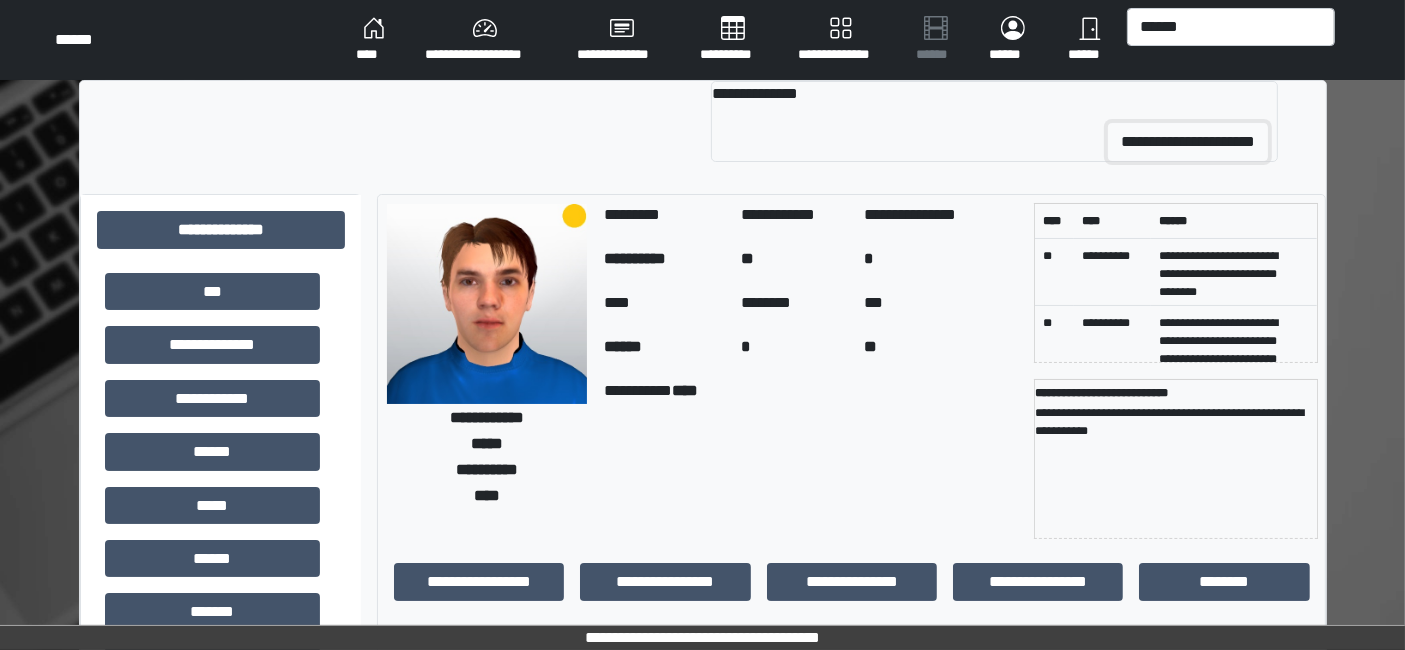 click on "**********" at bounding box center [1188, 142] 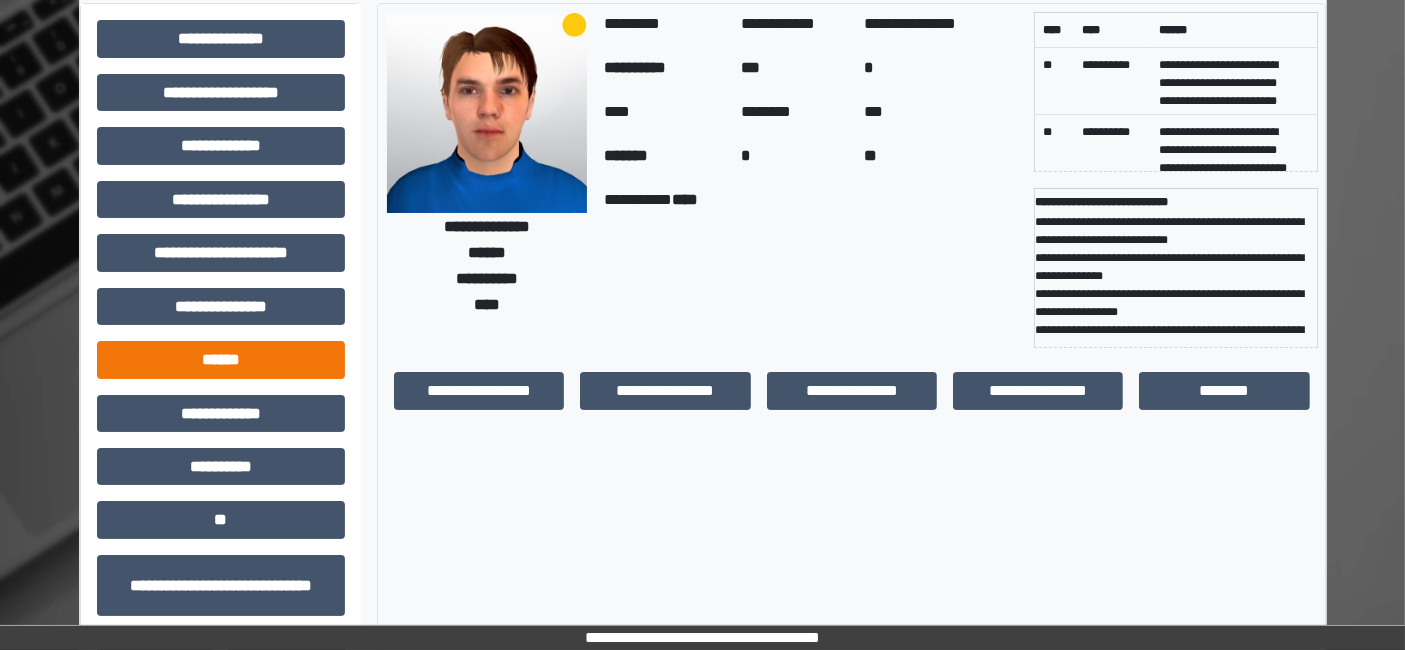 scroll, scrollTop: 269, scrollLeft: 0, axis: vertical 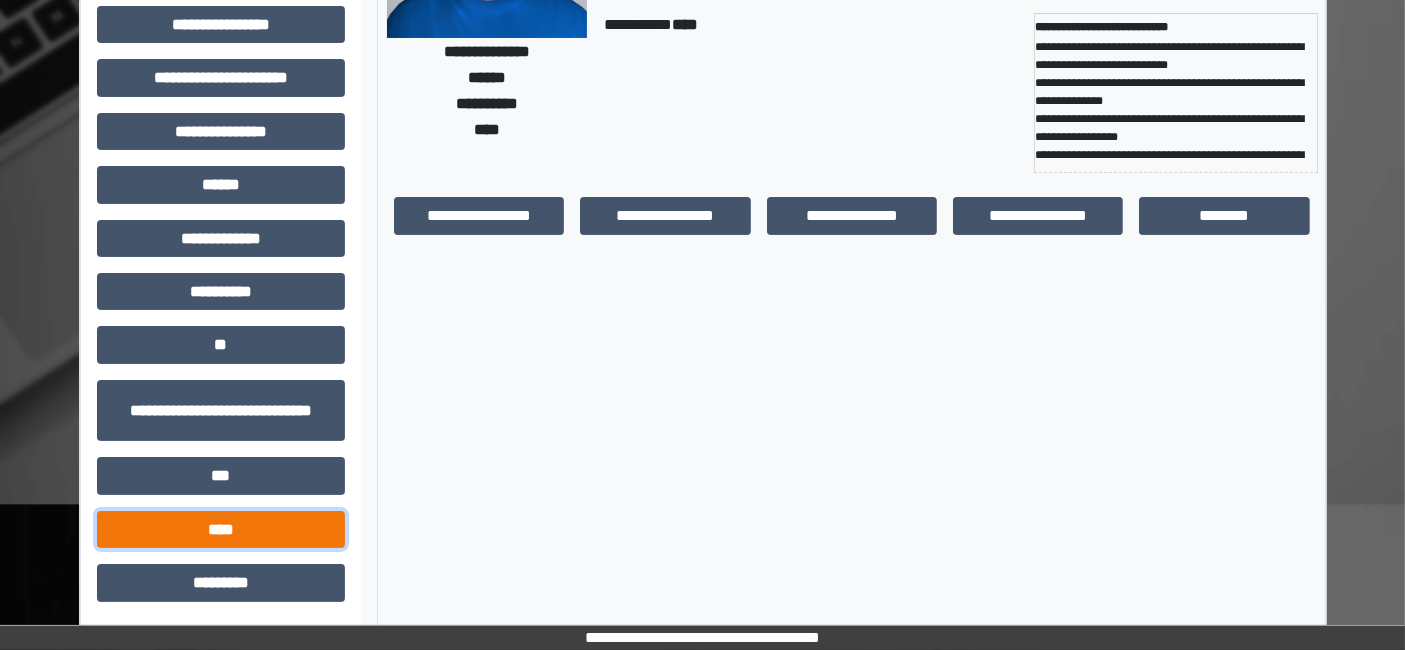 click on "****" at bounding box center [221, 529] 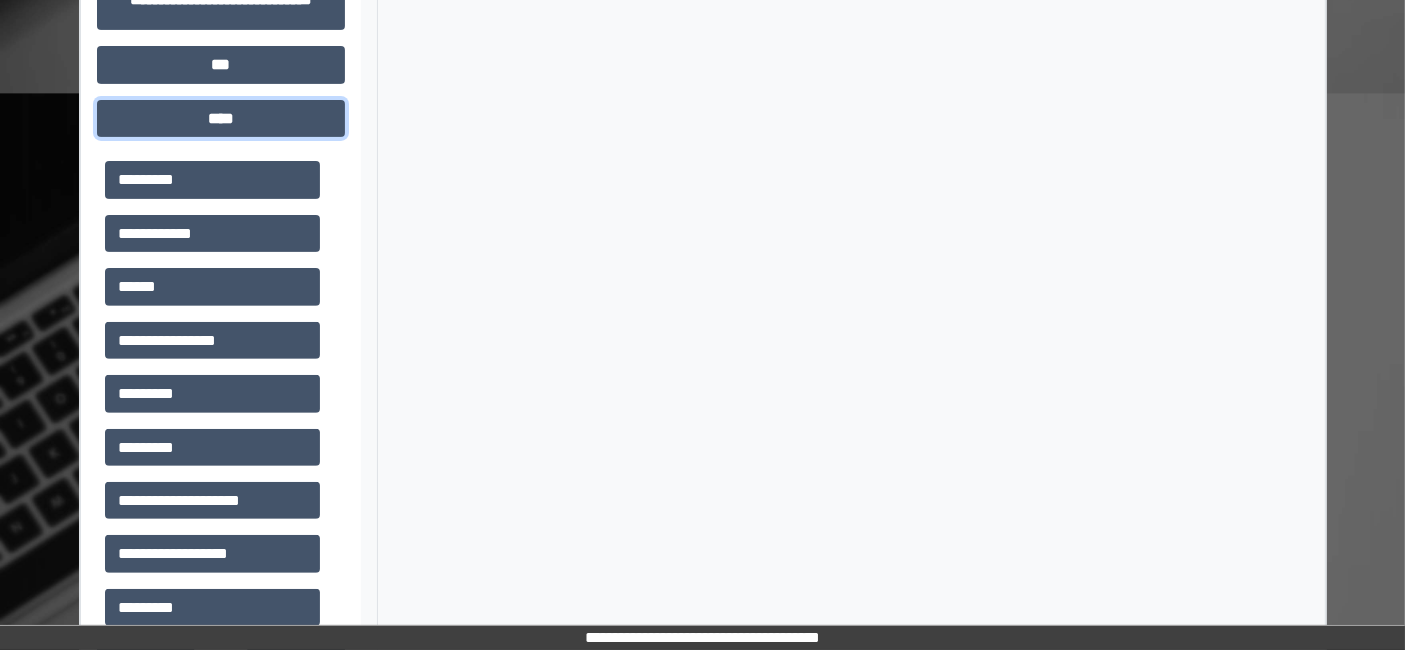 scroll, scrollTop: 714, scrollLeft: 0, axis: vertical 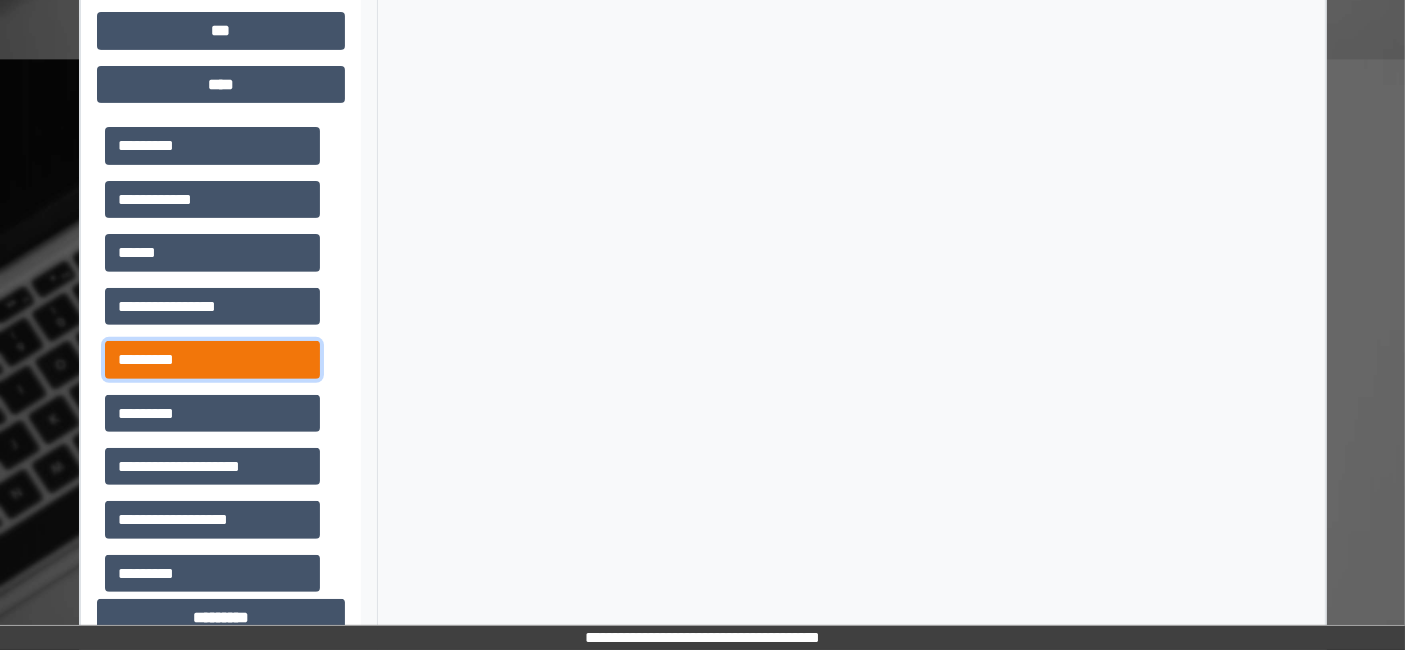 click on "*********" at bounding box center (212, 359) 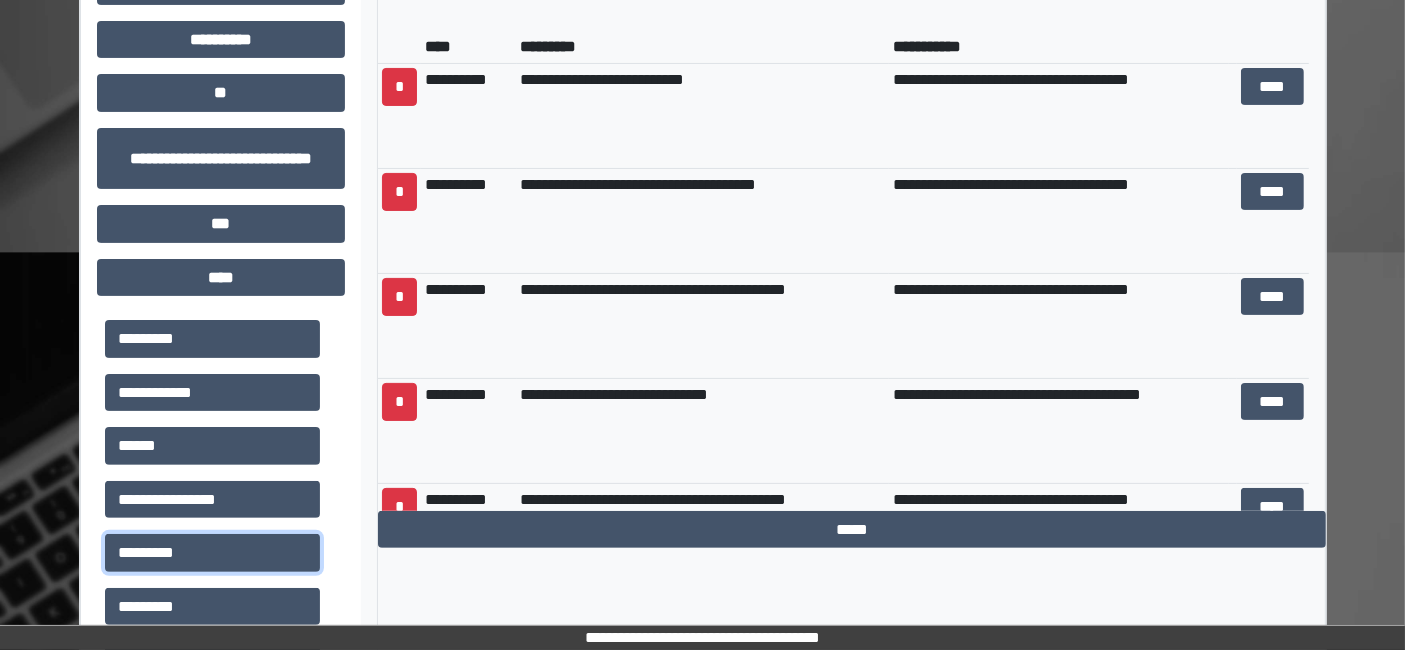 scroll, scrollTop: 380, scrollLeft: 0, axis: vertical 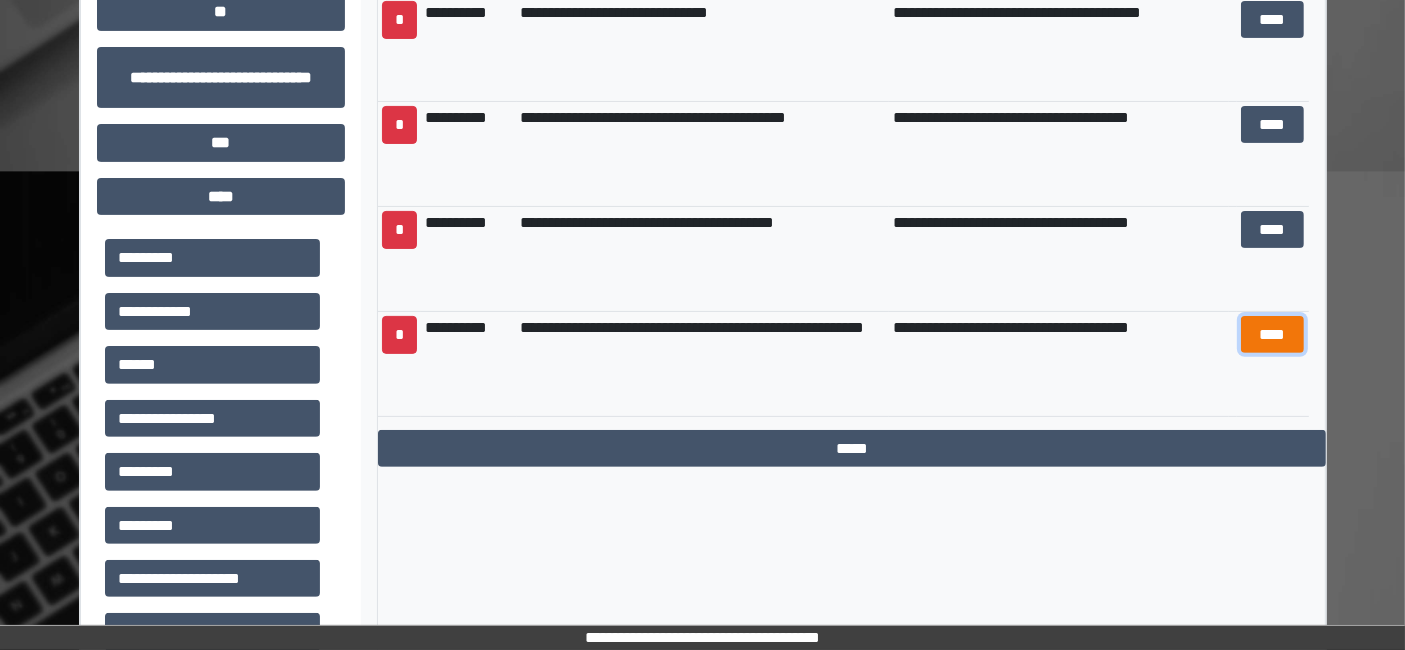 click on "****" at bounding box center (1272, 334) 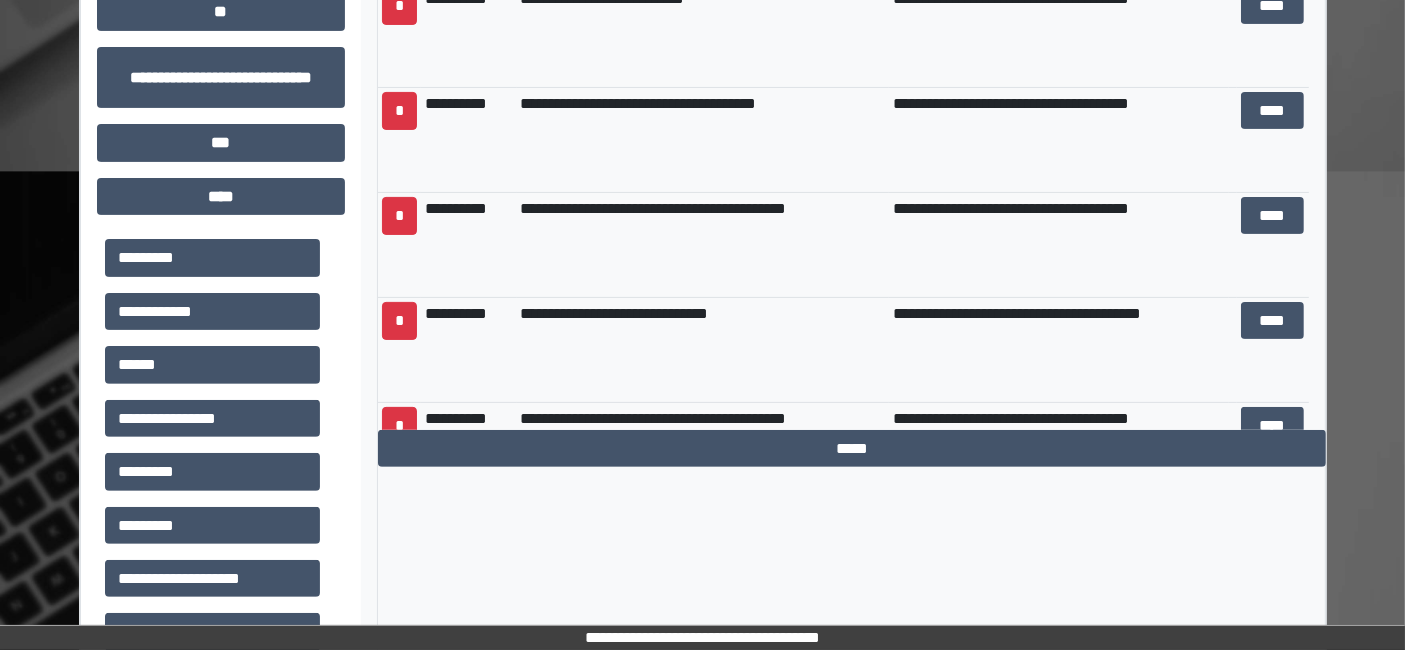 scroll, scrollTop: 0, scrollLeft: 0, axis: both 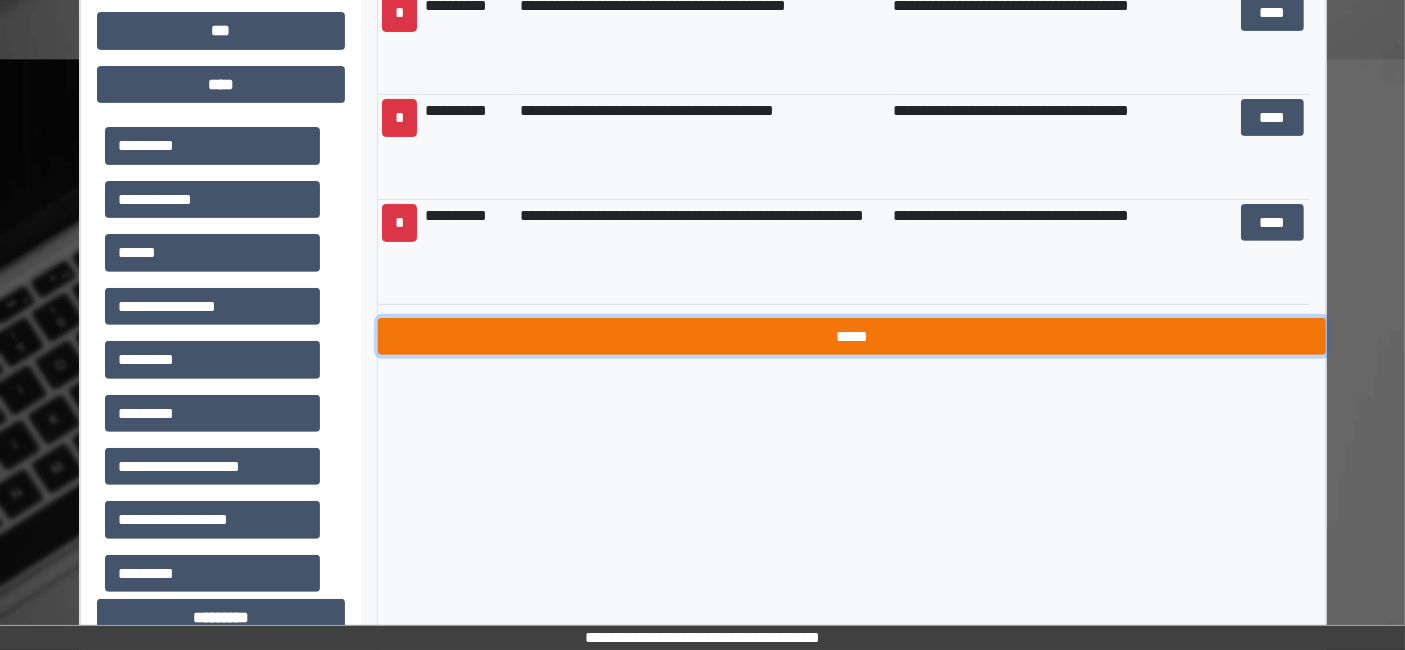 click on "*****" at bounding box center [852, 336] 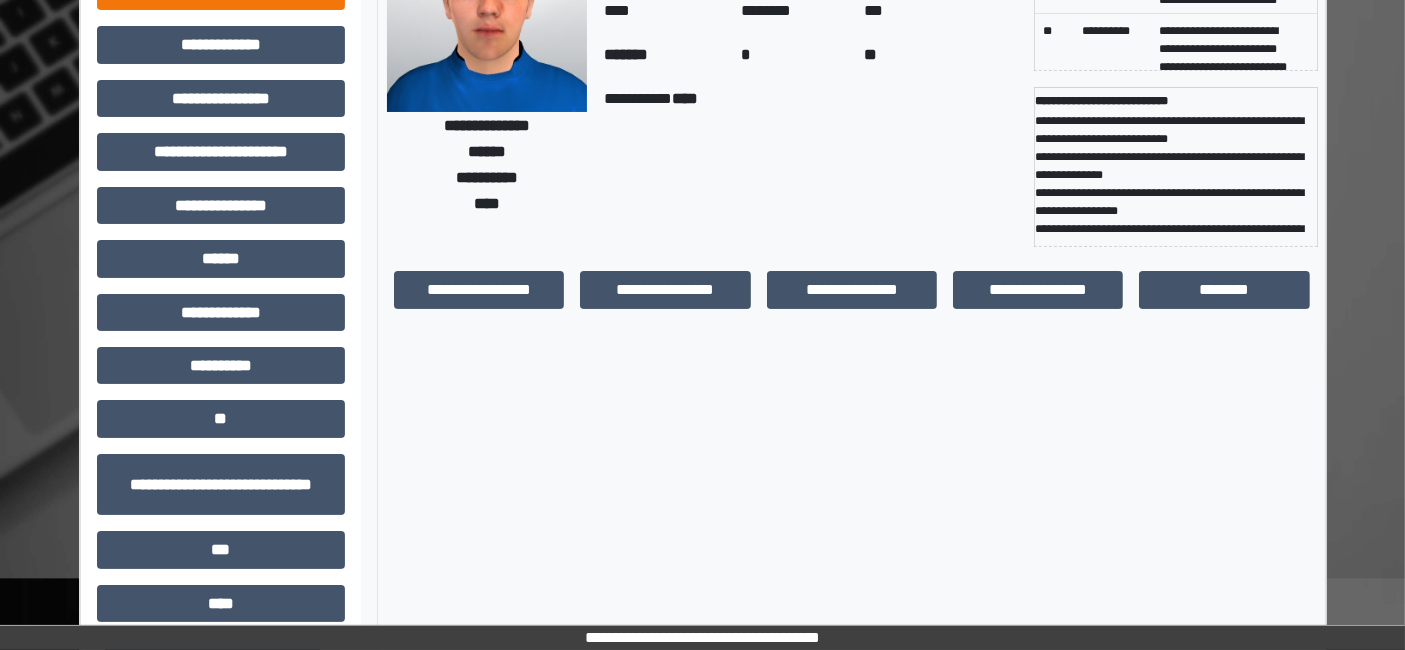 scroll, scrollTop: 0, scrollLeft: 0, axis: both 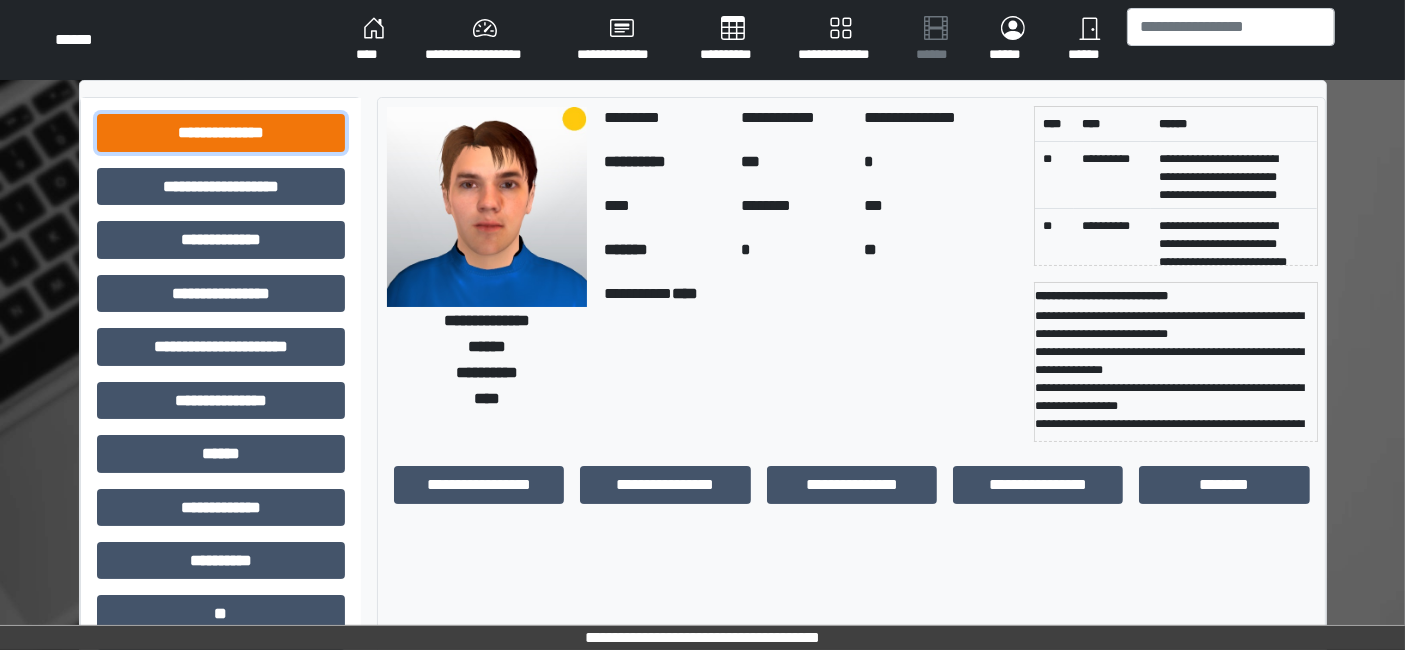 click on "**********" at bounding box center [221, 132] 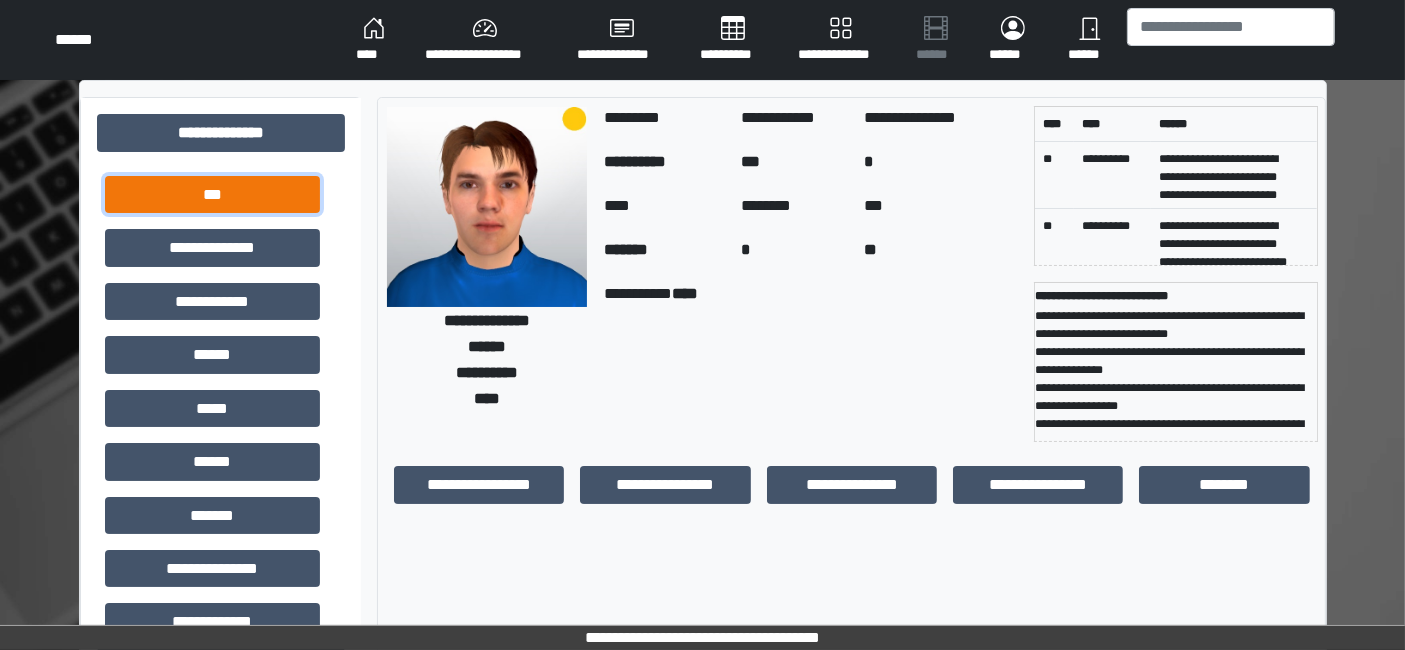 click on "***" at bounding box center [212, 194] 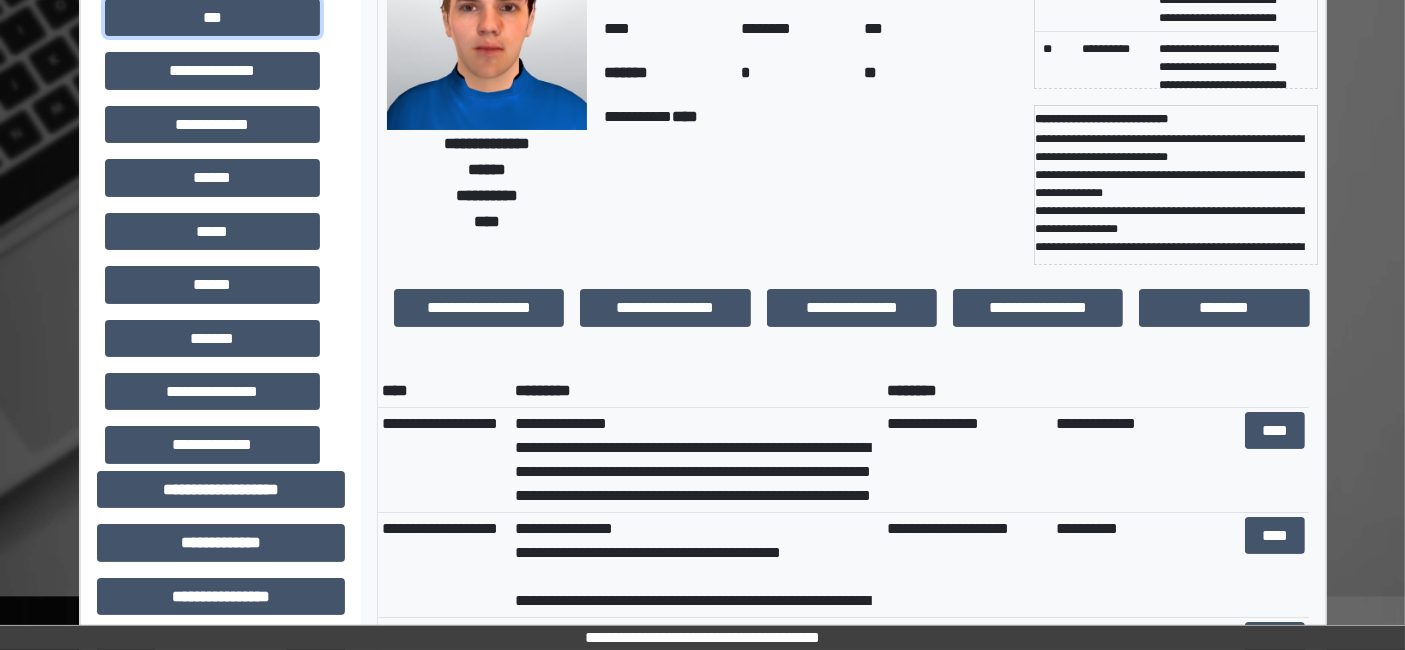 scroll, scrollTop: 333, scrollLeft: 0, axis: vertical 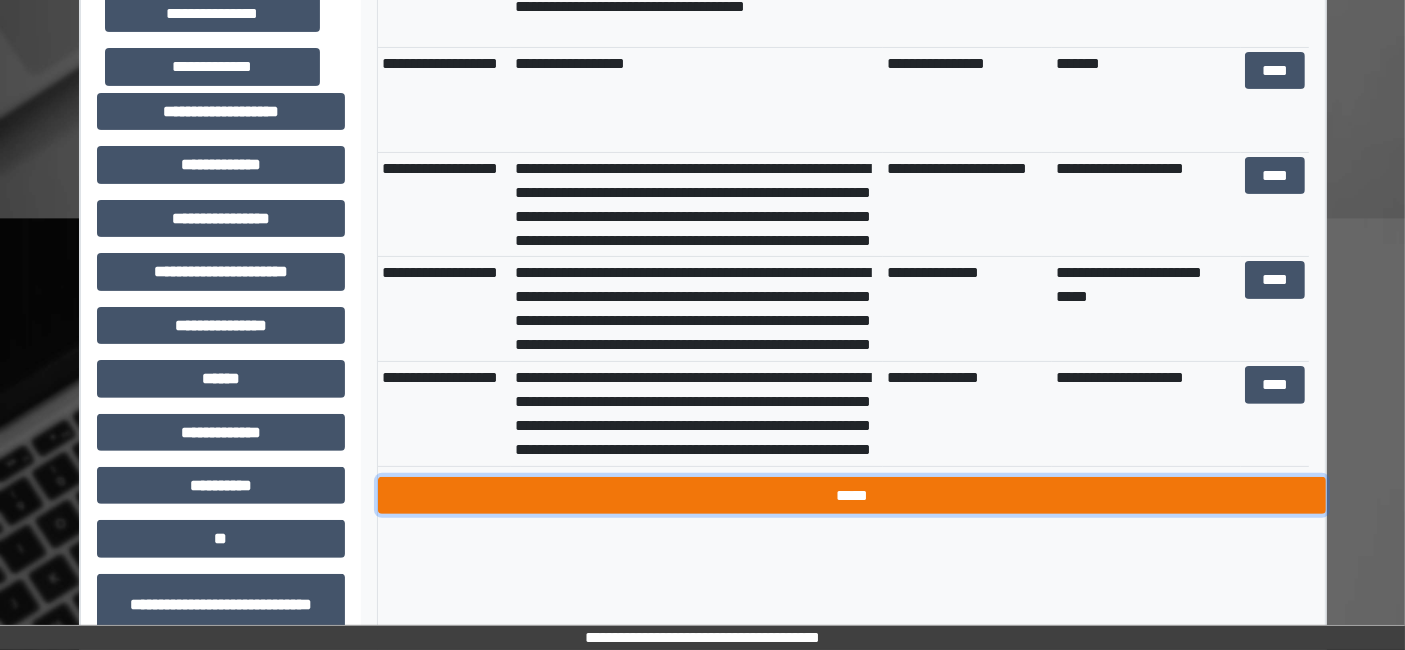 click on "*****" at bounding box center [852, 495] 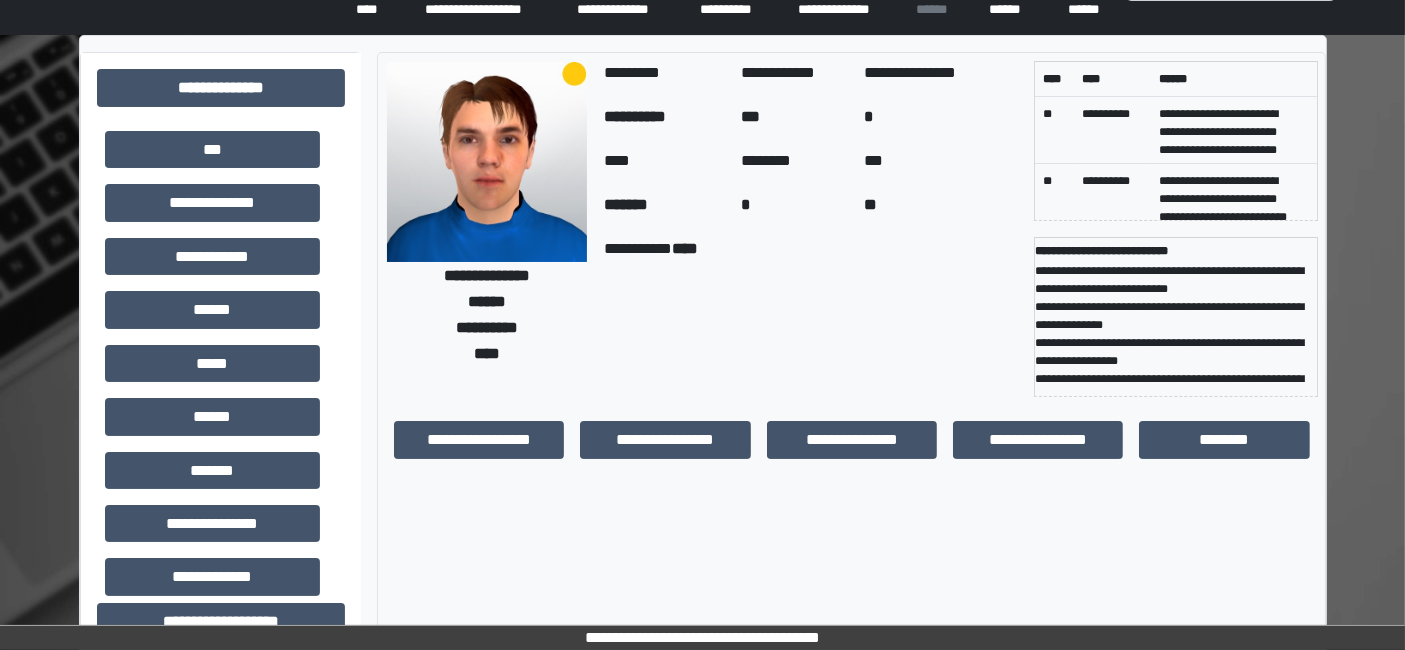 scroll, scrollTop: 0, scrollLeft: 0, axis: both 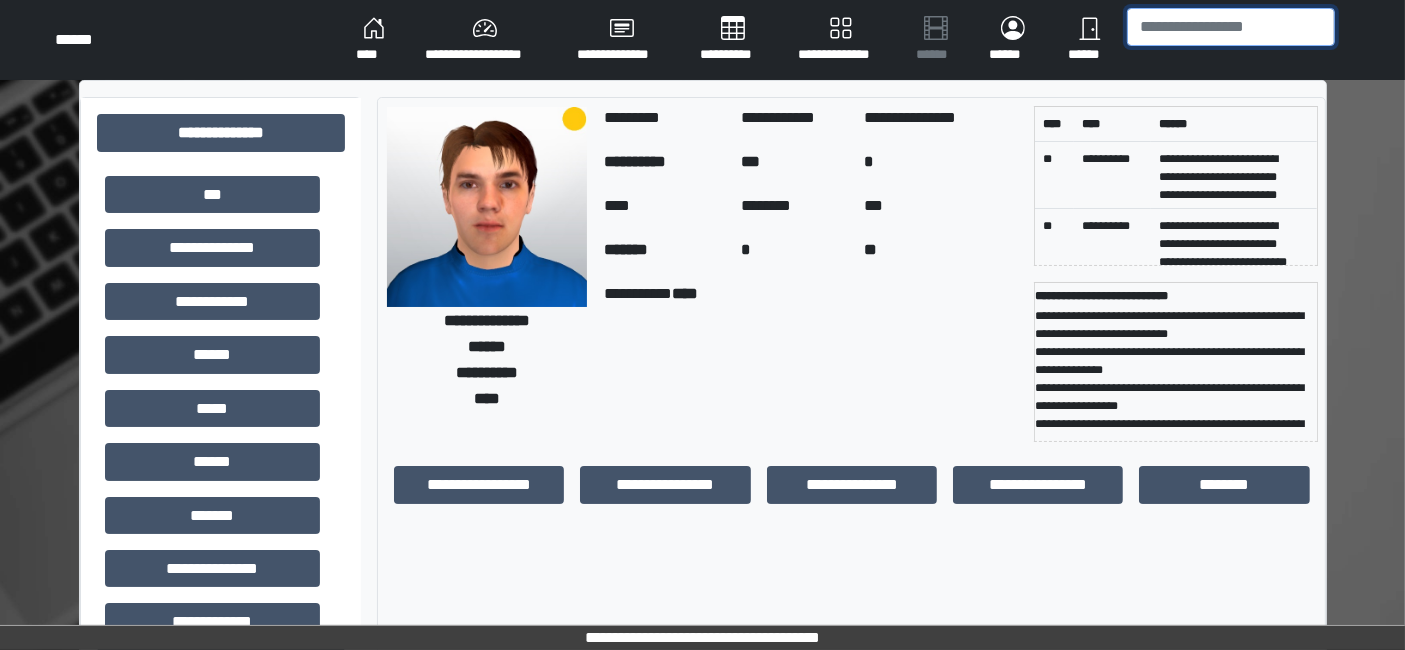 click at bounding box center [1231, 27] 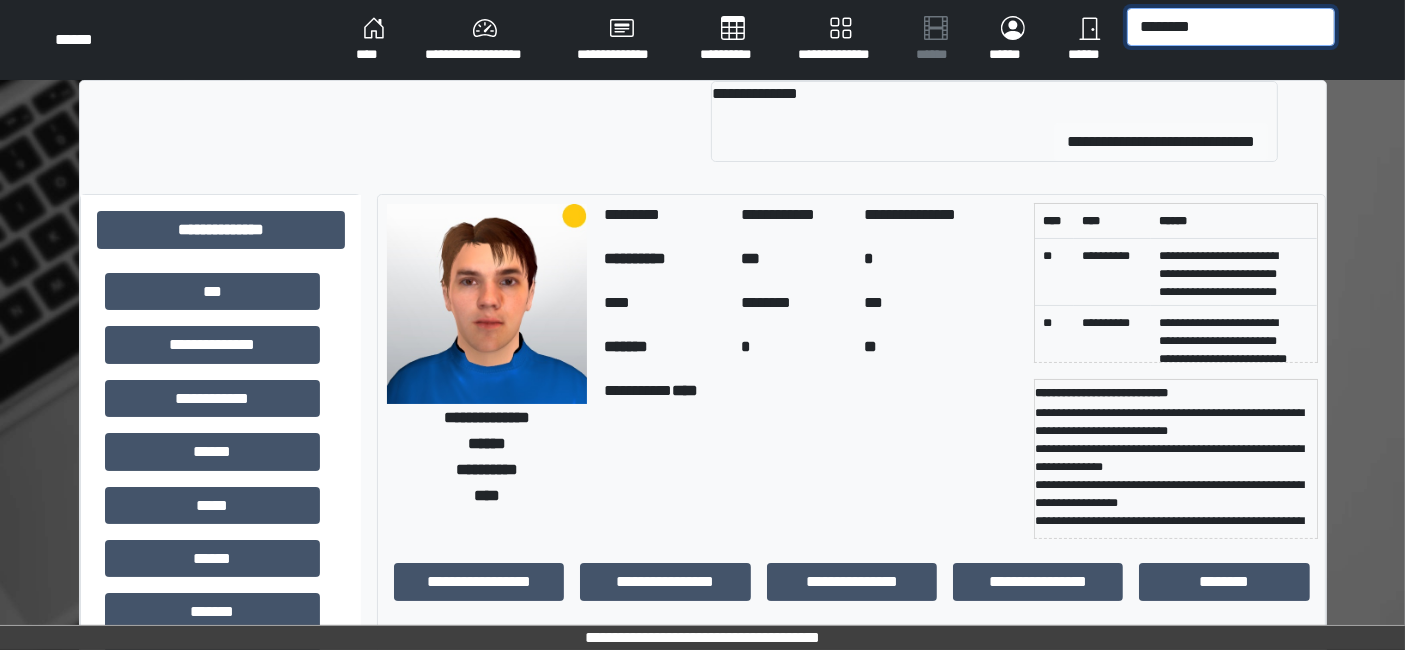 type on "********" 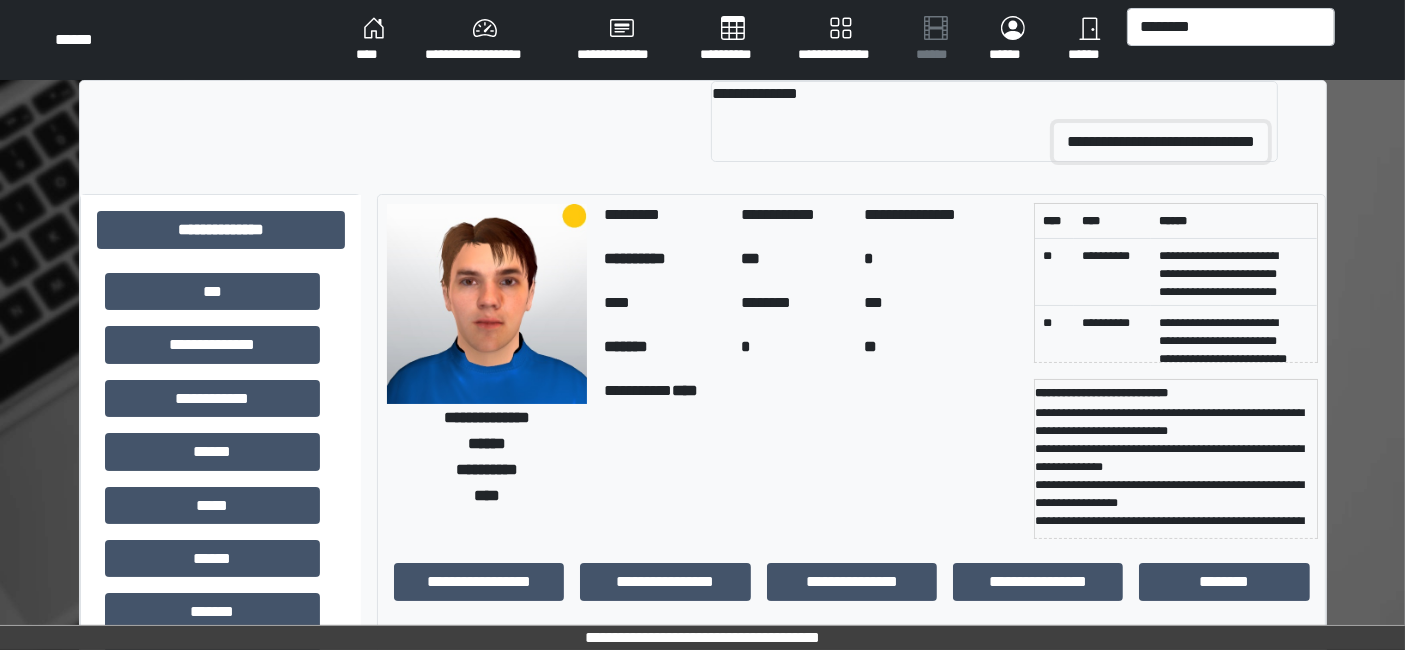 click on "**********" at bounding box center [1161, 142] 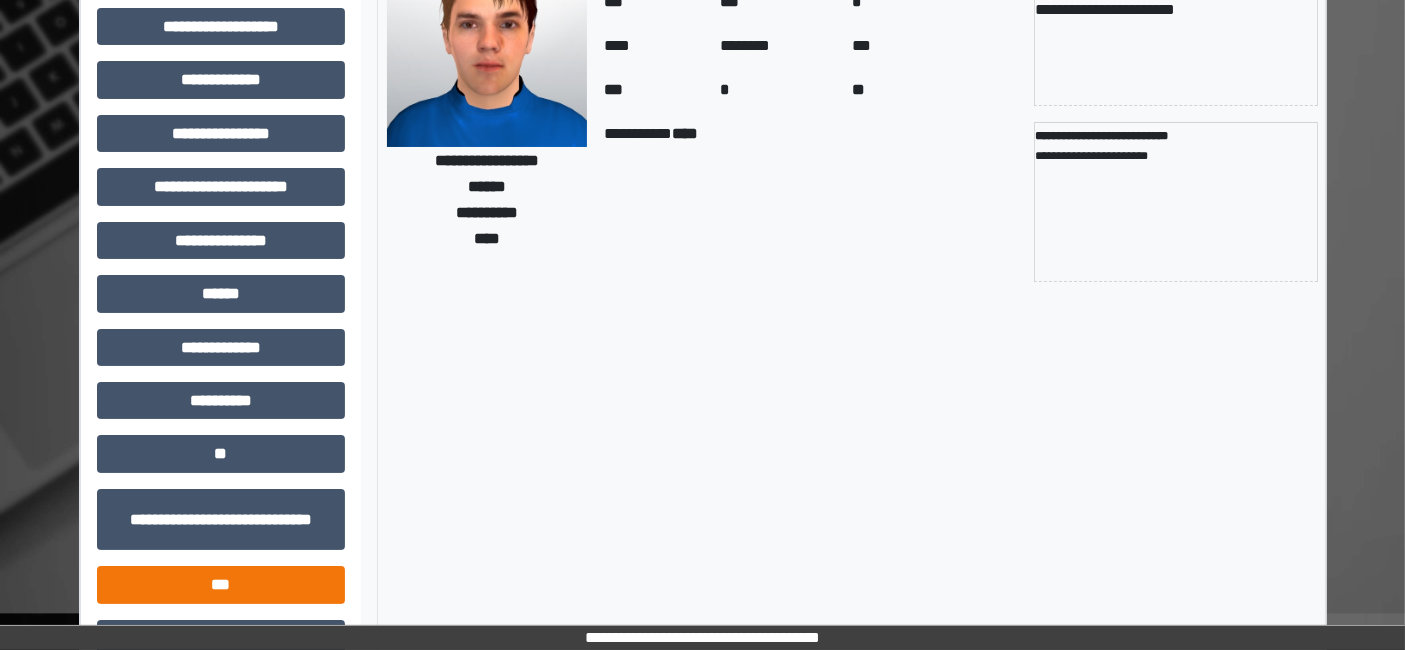 scroll, scrollTop: 269, scrollLeft: 0, axis: vertical 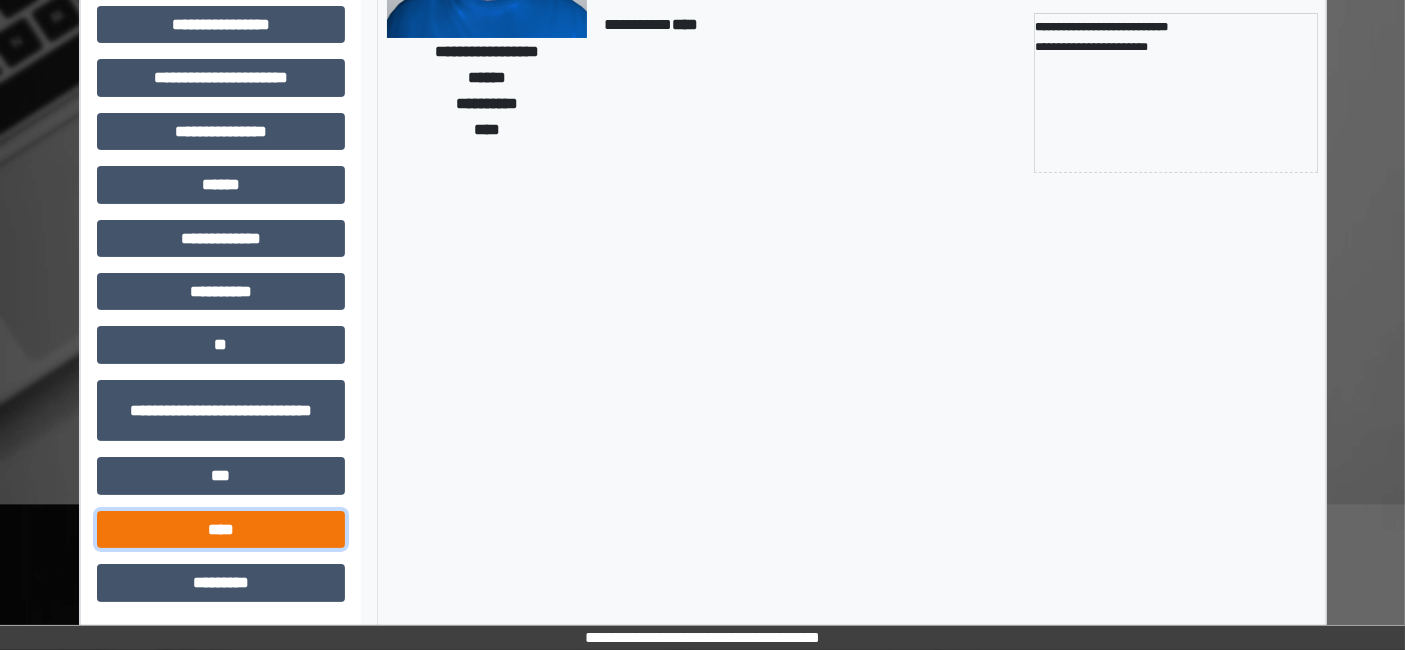 click on "****" at bounding box center [221, 529] 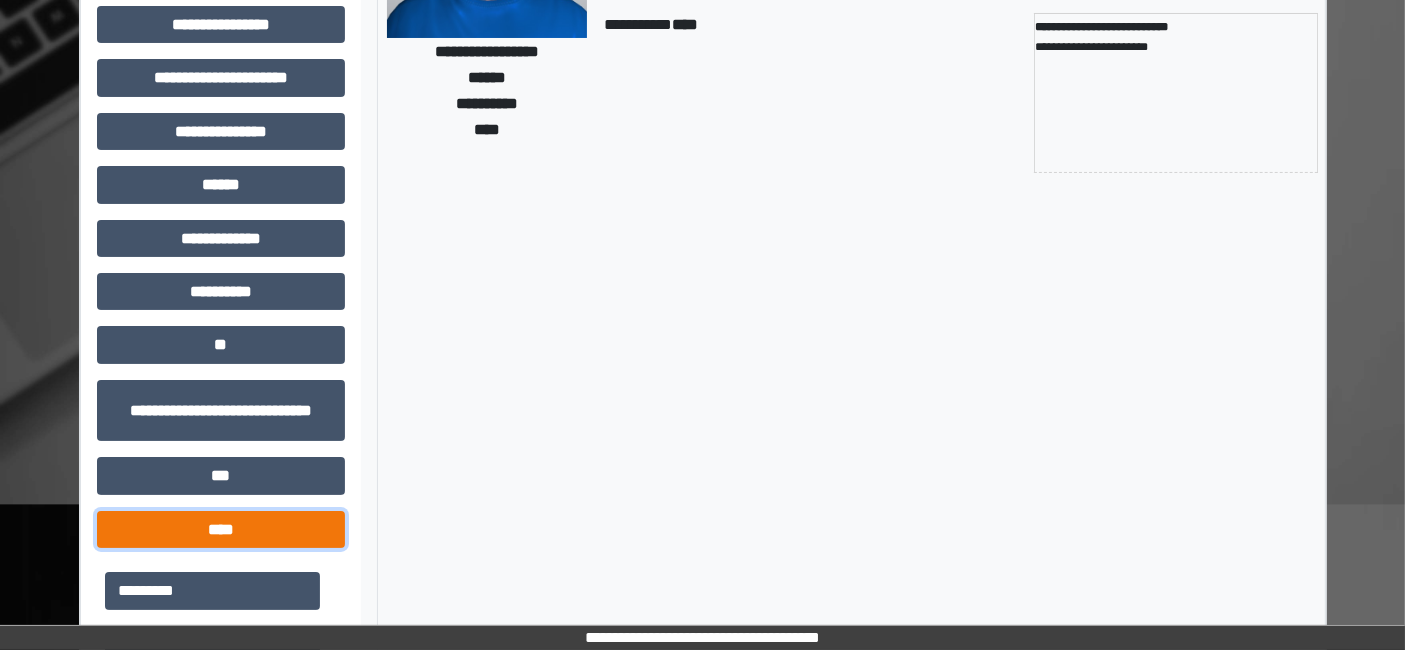 scroll, scrollTop: 749, scrollLeft: 0, axis: vertical 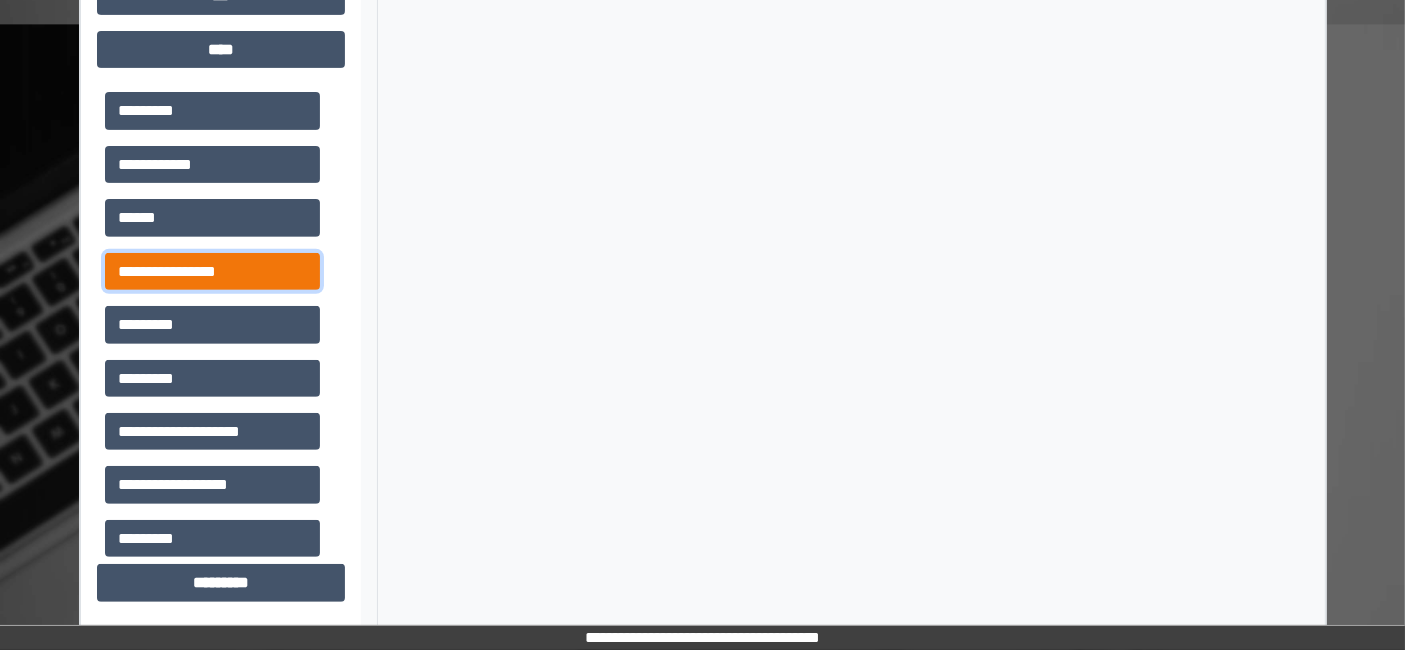 click on "**********" at bounding box center (212, 271) 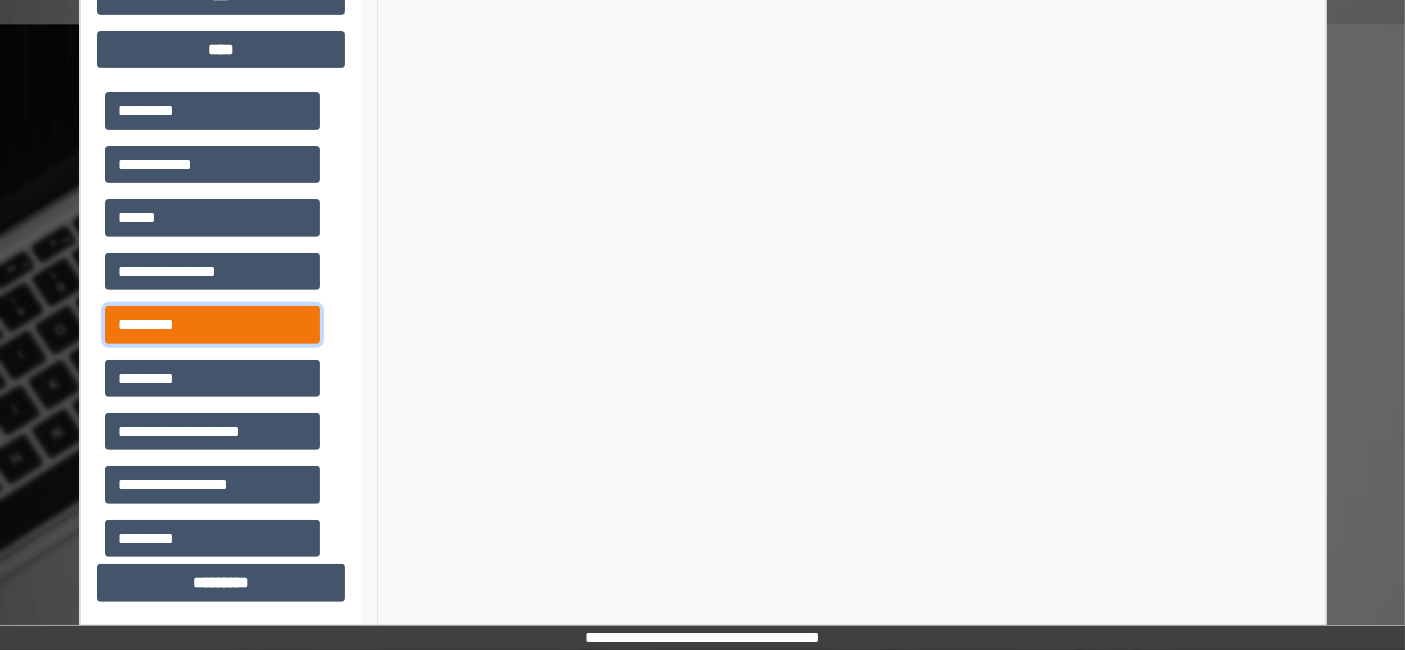 click on "*********" at bounding box center [212, 324] 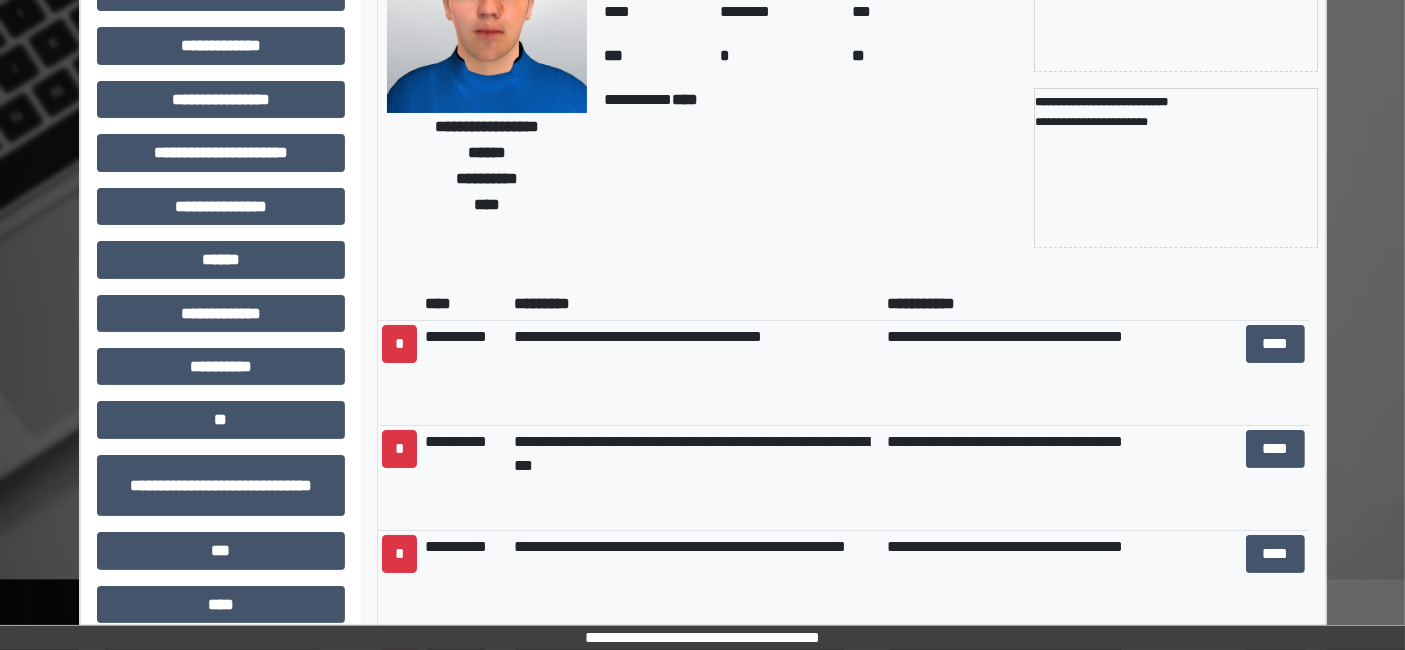 scroll, scrollTop: 527, scrollLeft: 0, axis: vertical 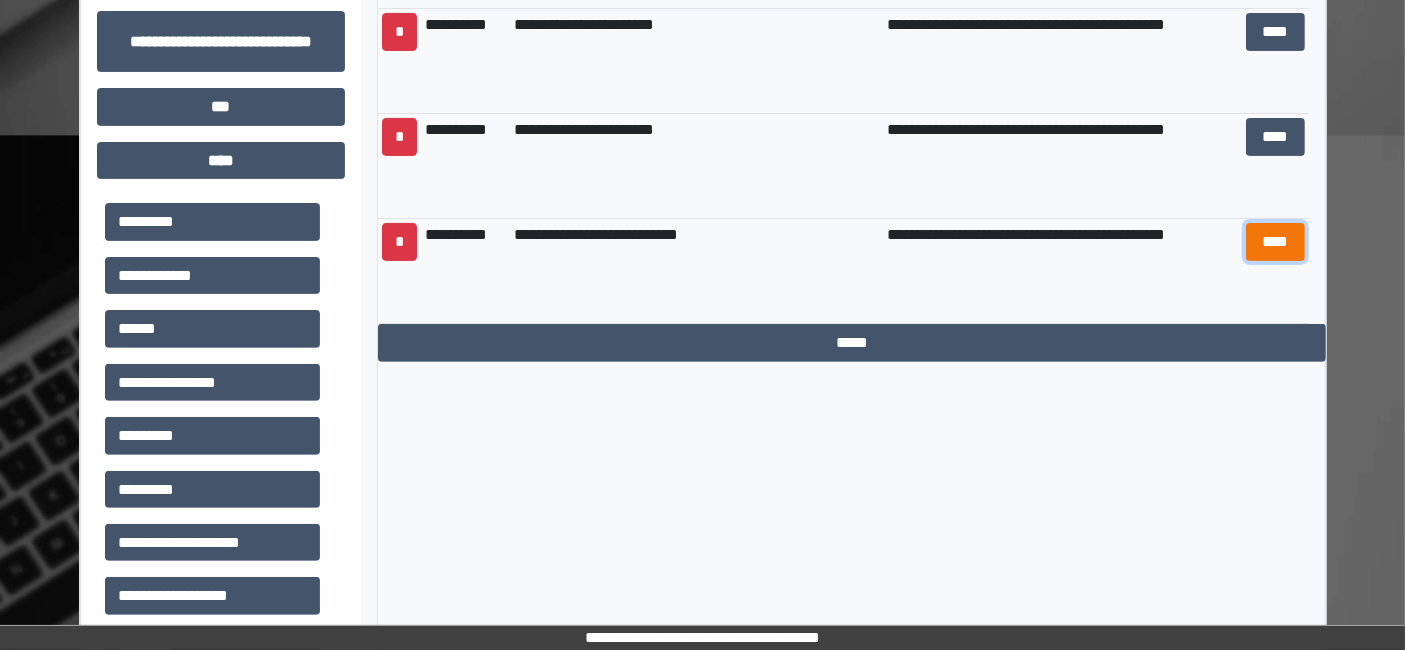 click on "****" at bounding box center (1275, 241) 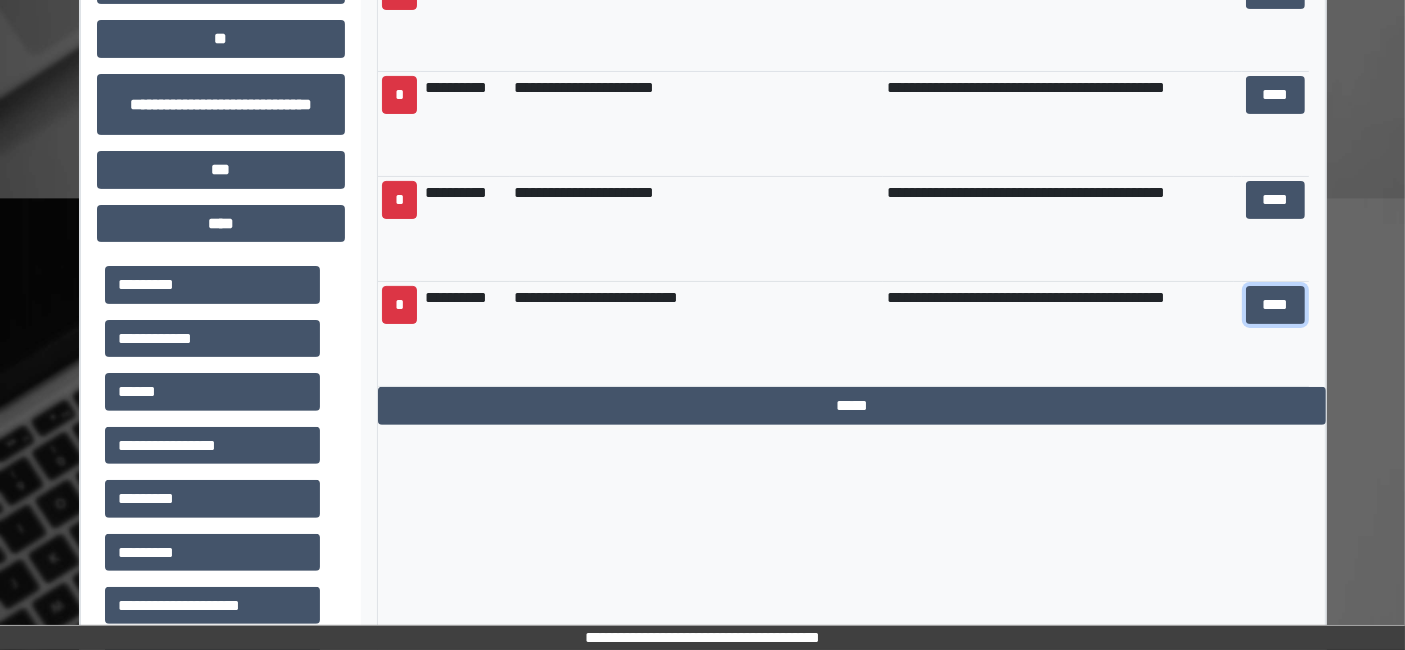 scroll, scrollTop: 527, scrollLeft: 0, axis: vertical 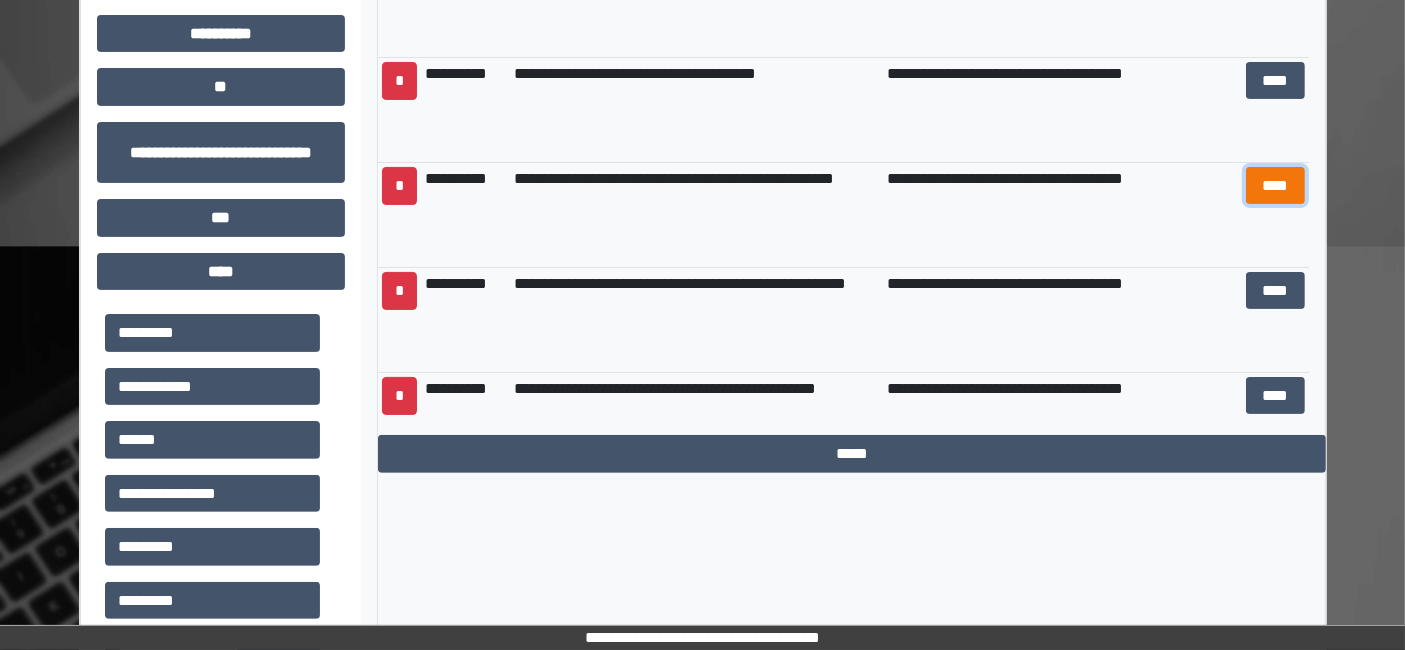 click on "****" at bounding box center [1275, 185] 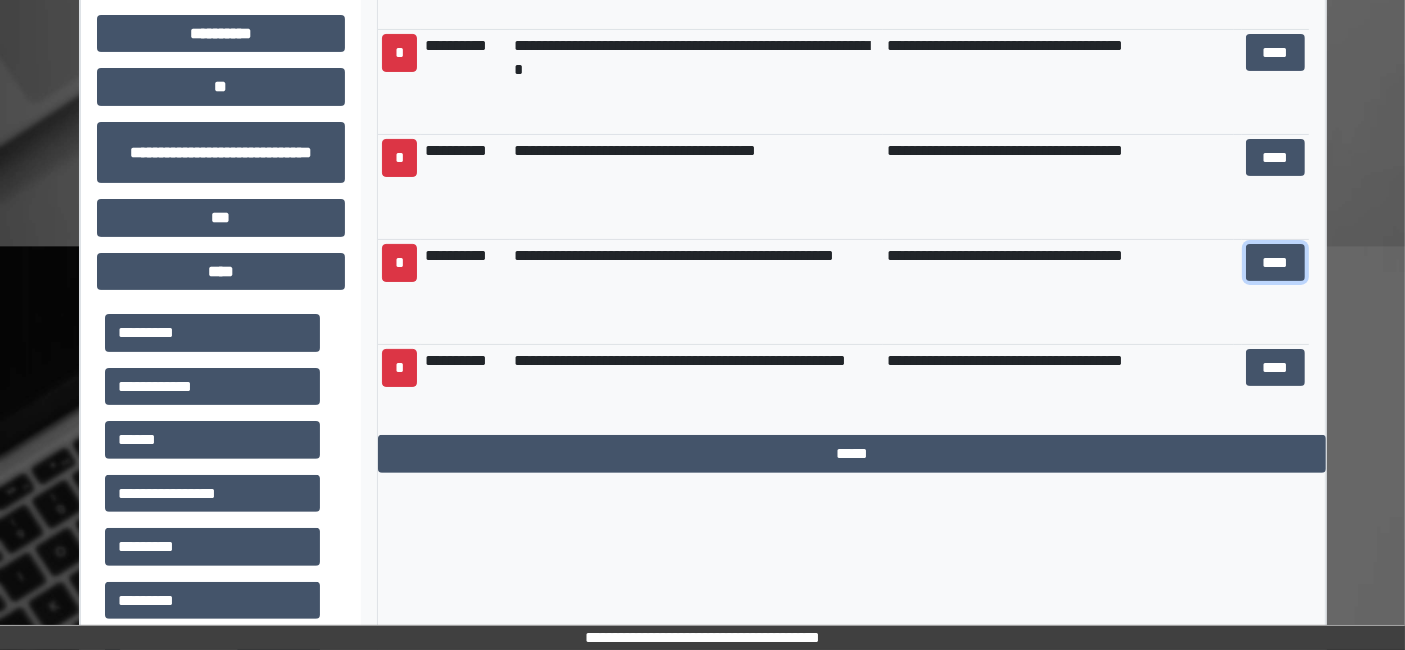 scroll, scrollTop: 4754, scrollLeft: 0, axis: vertical 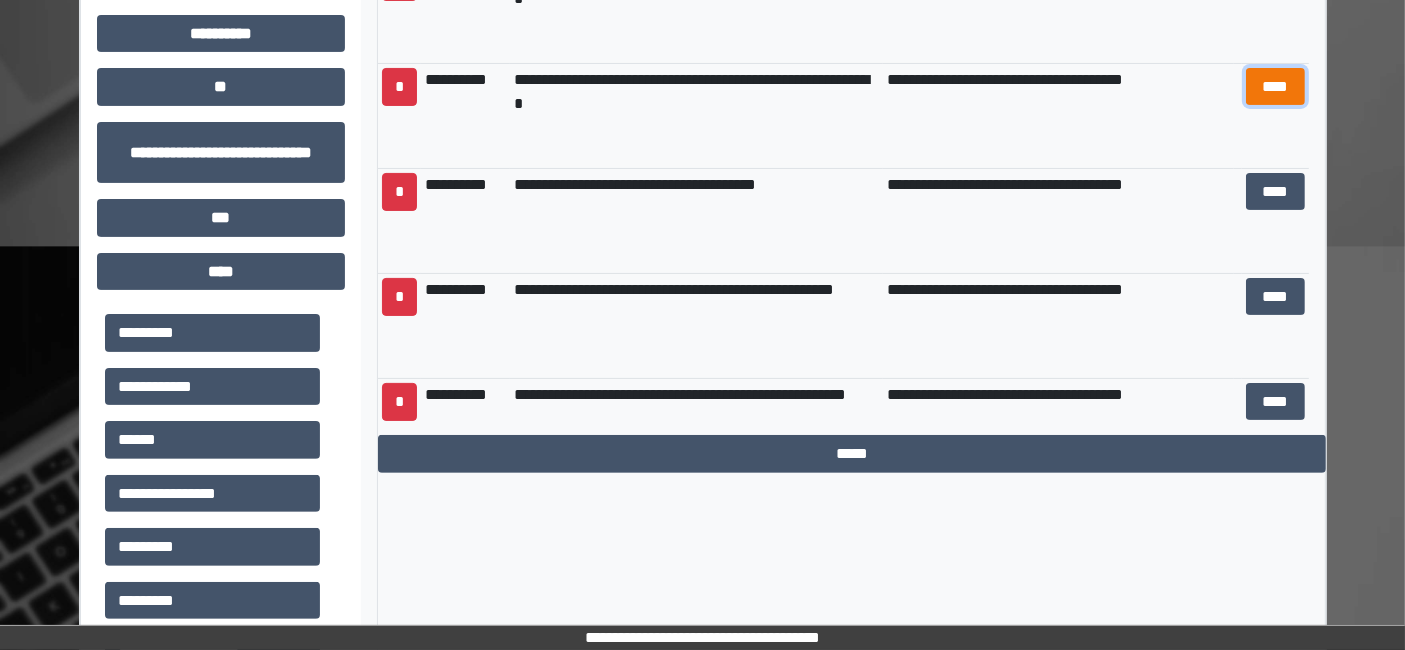 click on "****" at bounding box center (1275, 86) 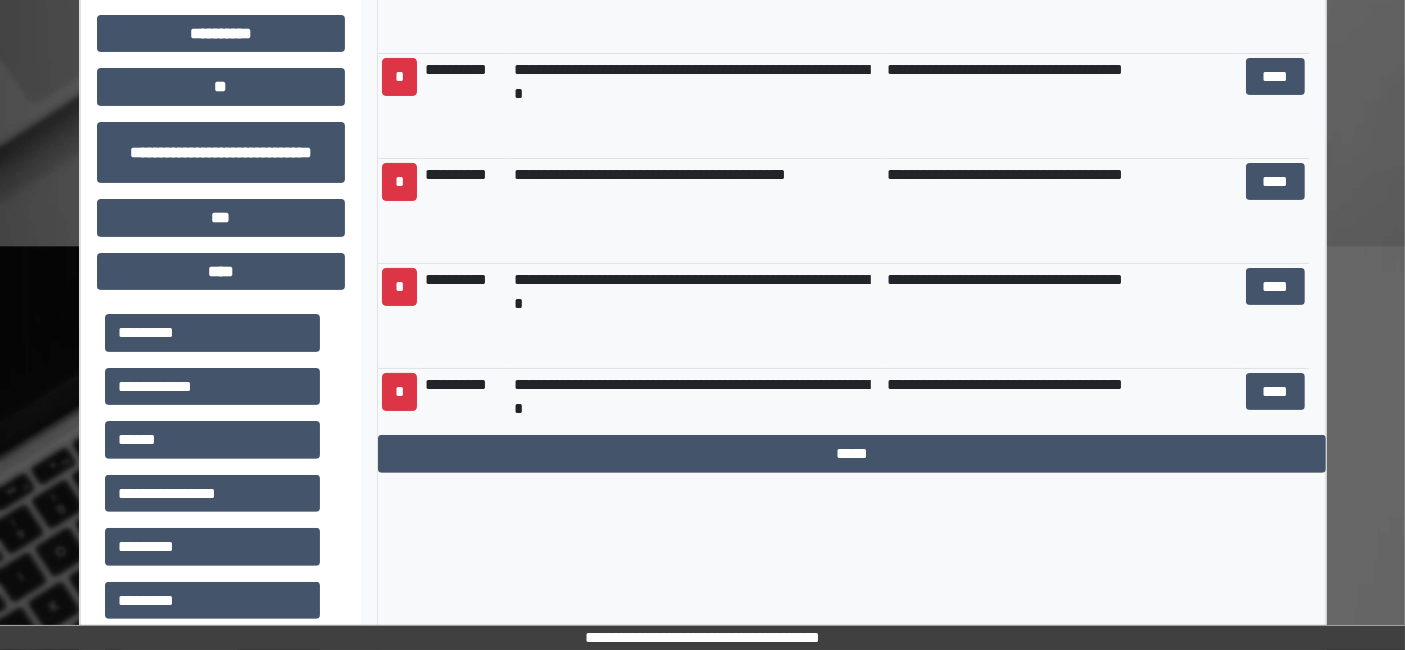 scroll, scrollTop: 3642, scrollLeft: 0, axis: vertical 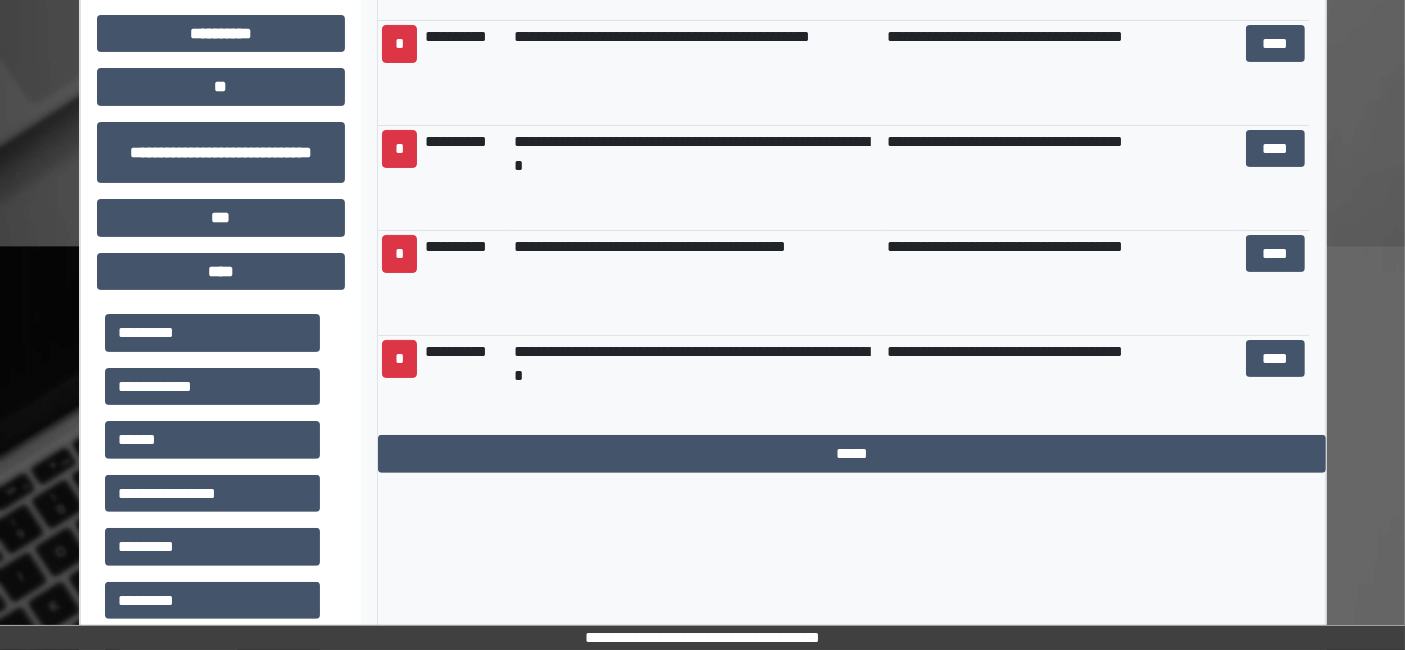 click on "**********" at bounding box center (851, 213) 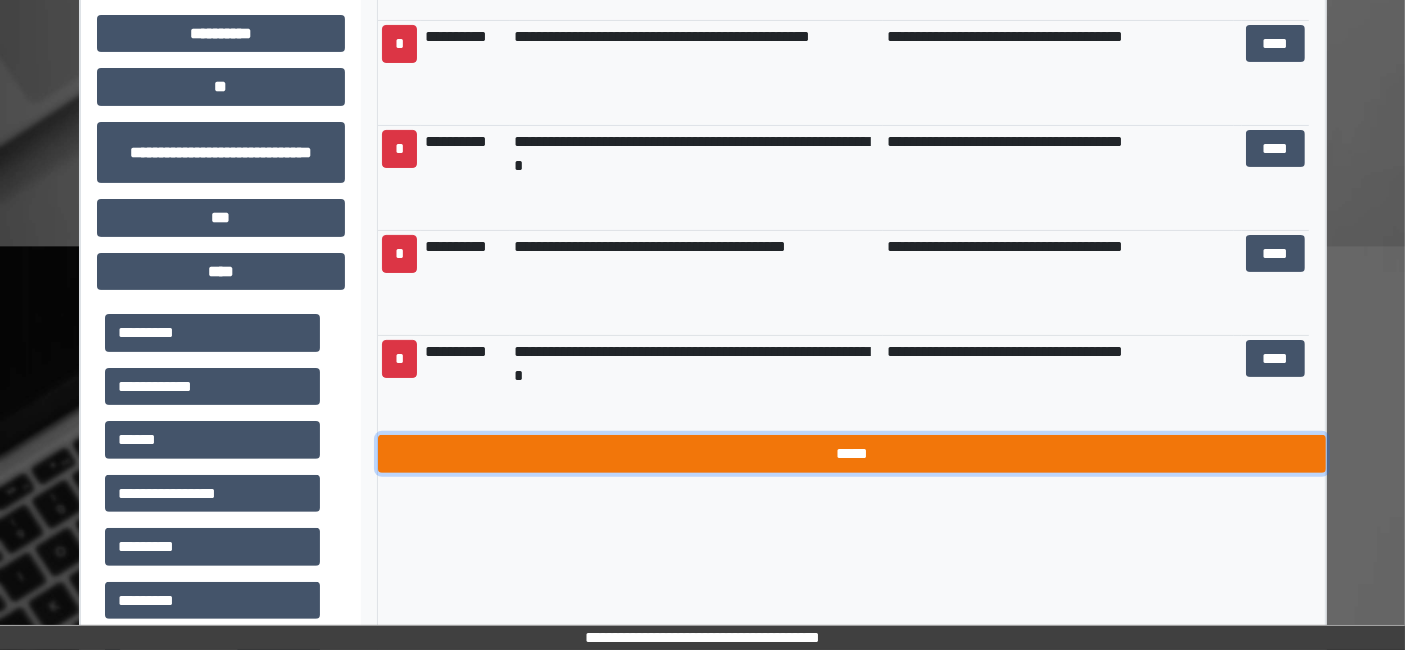 click on "*****" at bounding box center (852, 453) 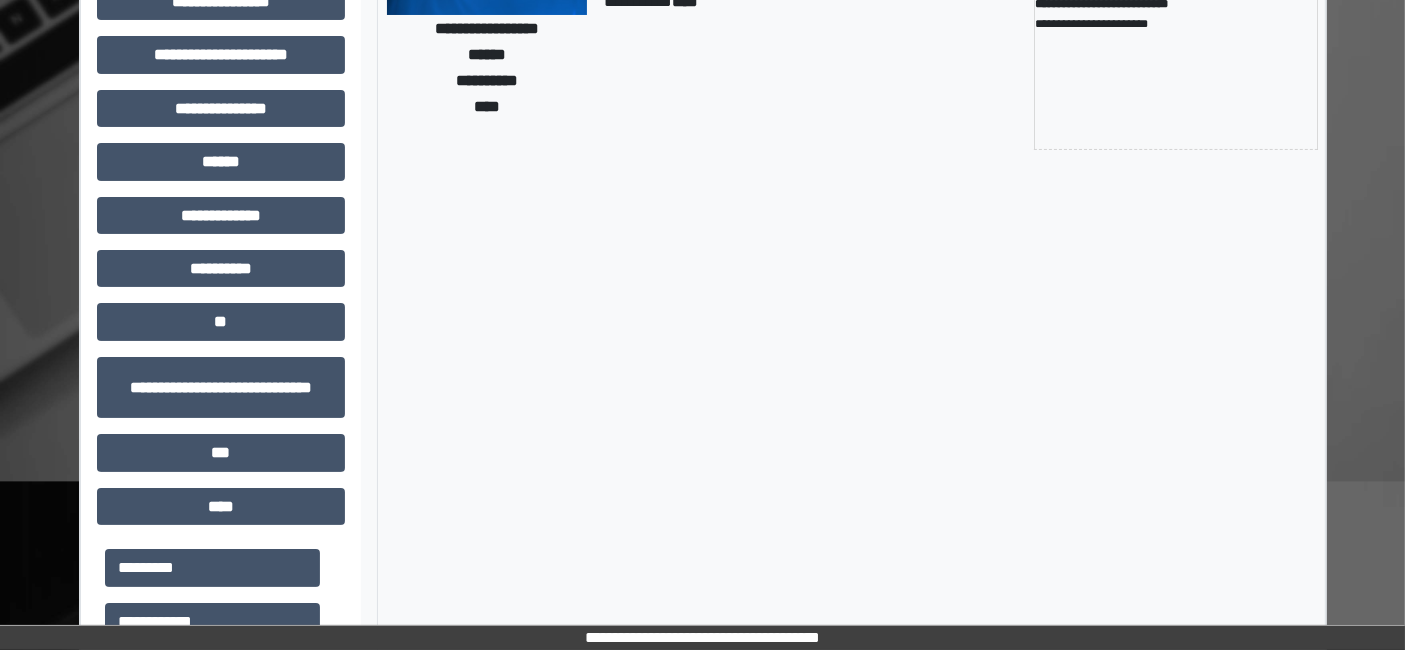 scroll, scrollTop: 0, scrollLeft: 0, axis: both 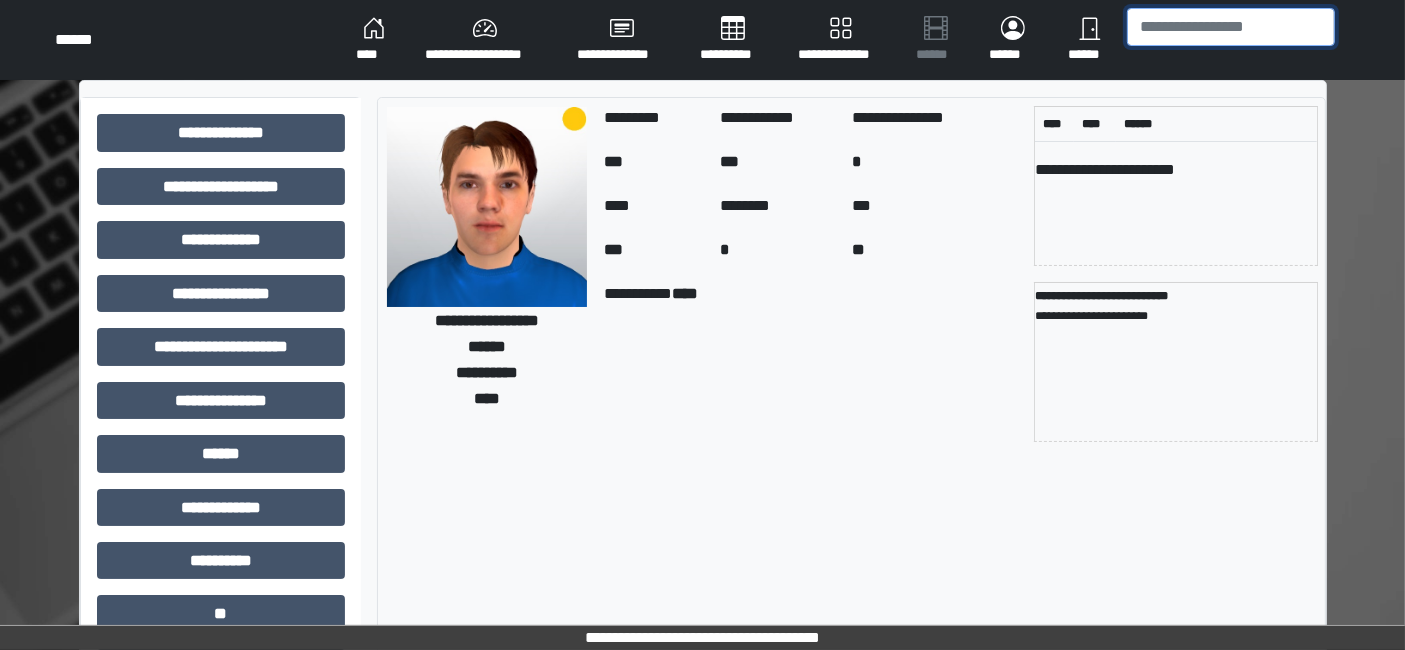 click at bounding box center [1231, 27] 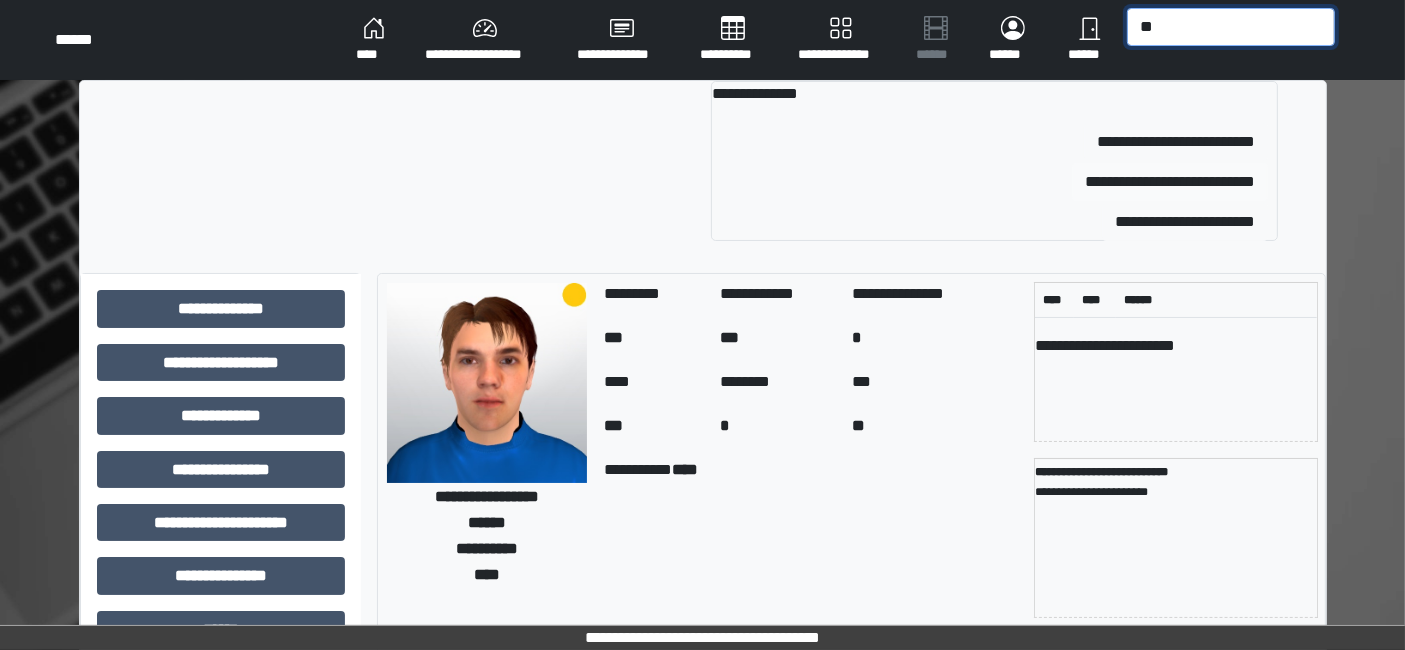 type on "*" 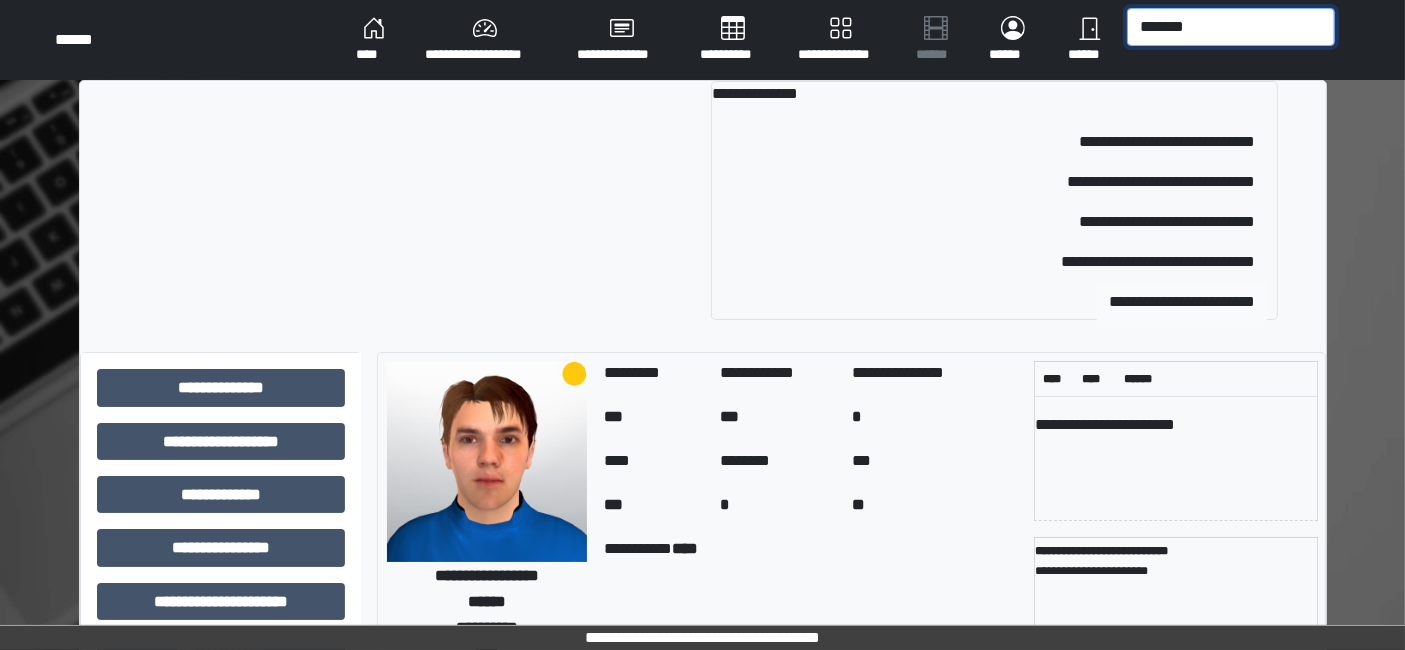 type on "*******" 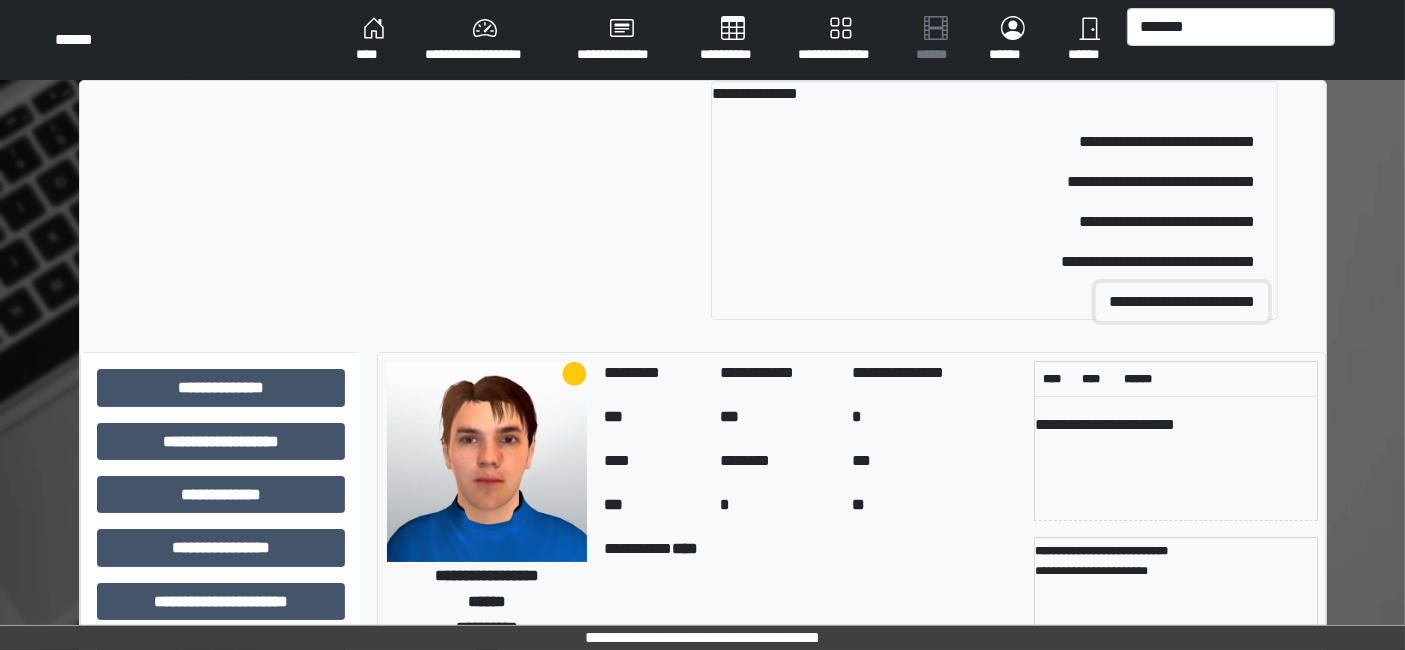 click on "**********" at bounding box center (1182, 302) 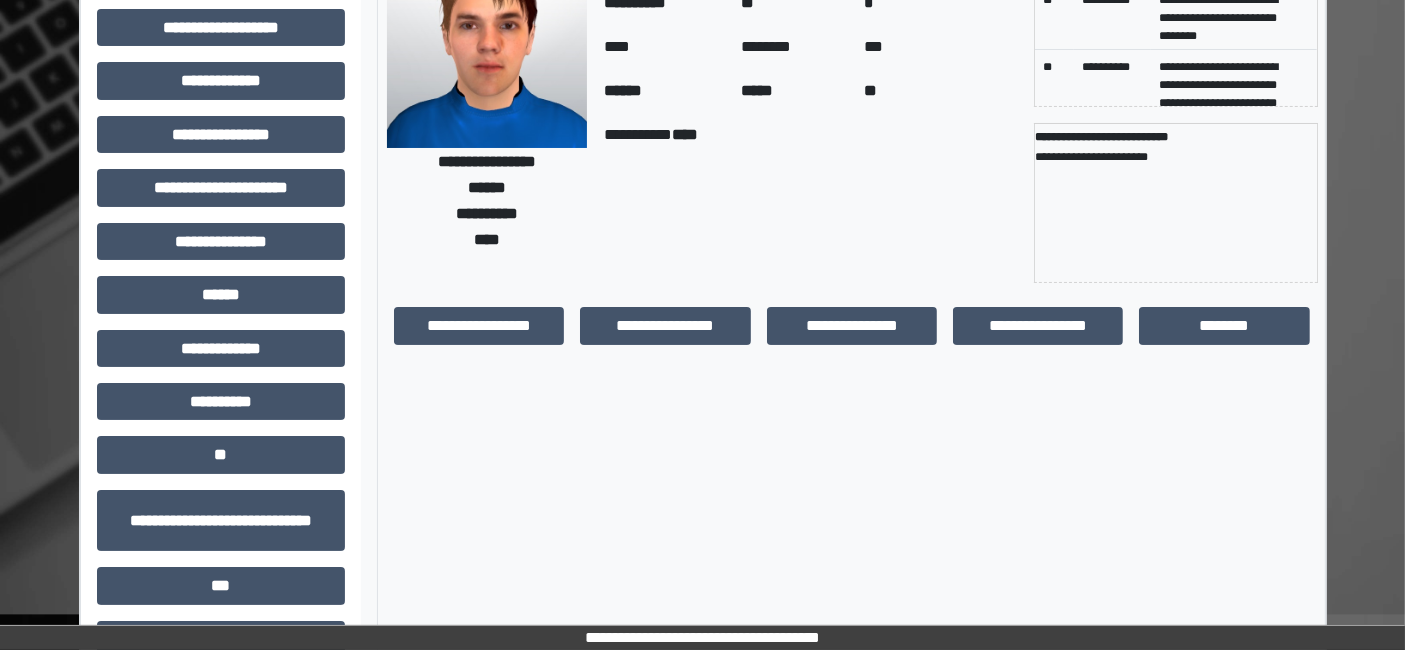 scroll, scrollTop: 269, scrollLeft: 0, axis: vertical 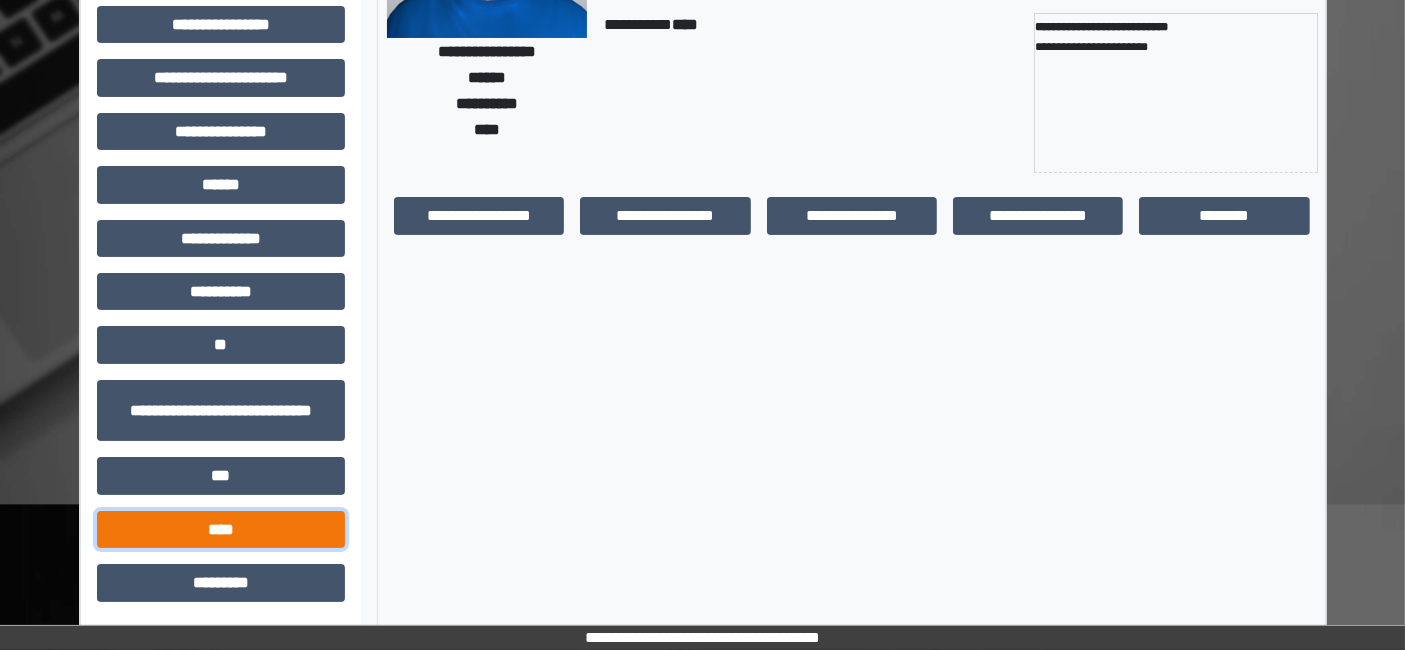 click on "****" at bounding box center (221, 529) 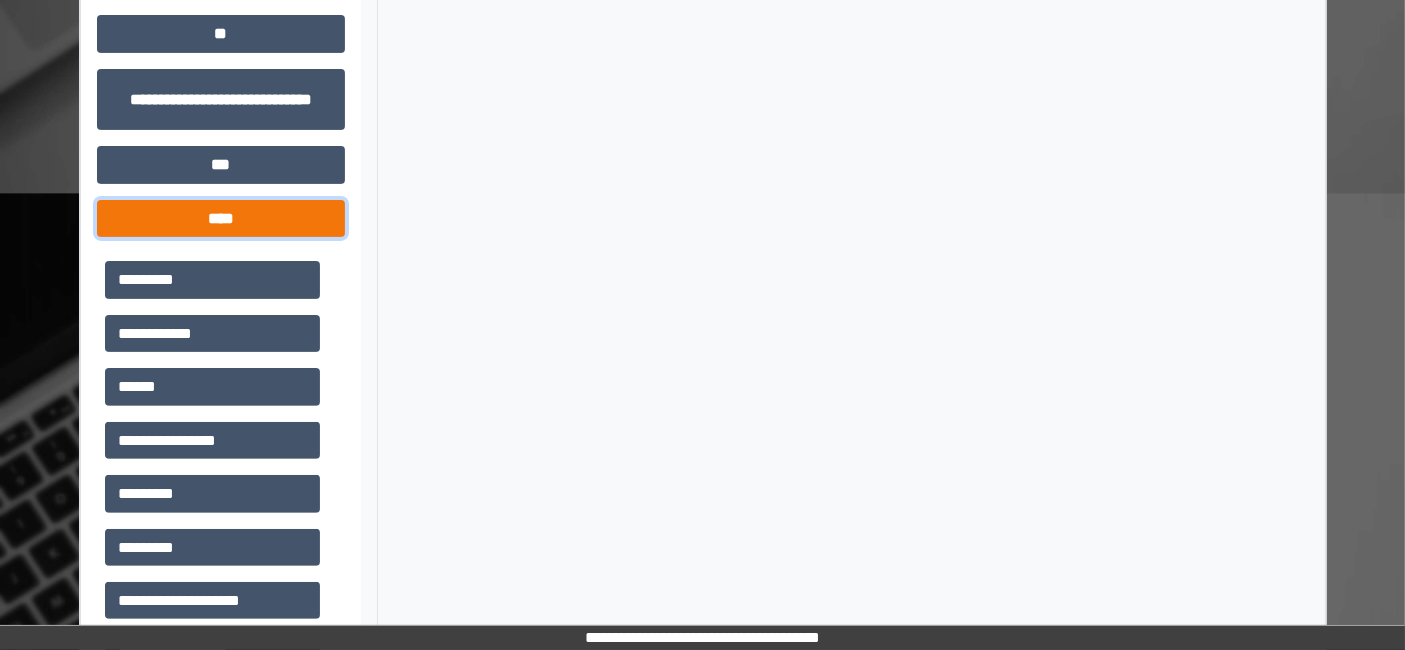scroll, scrollTop: 749, scrollLeft: 0, axis: vertical 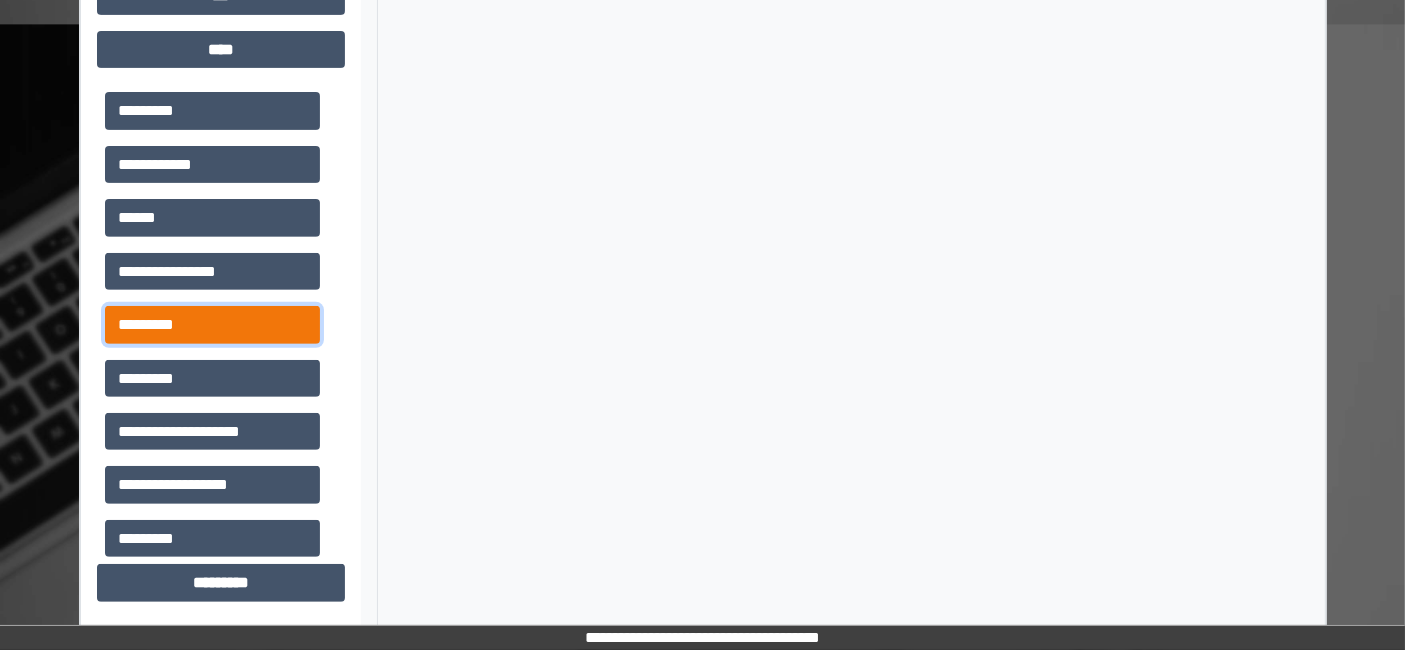 click on "*********" at bounding box center [212, 324] 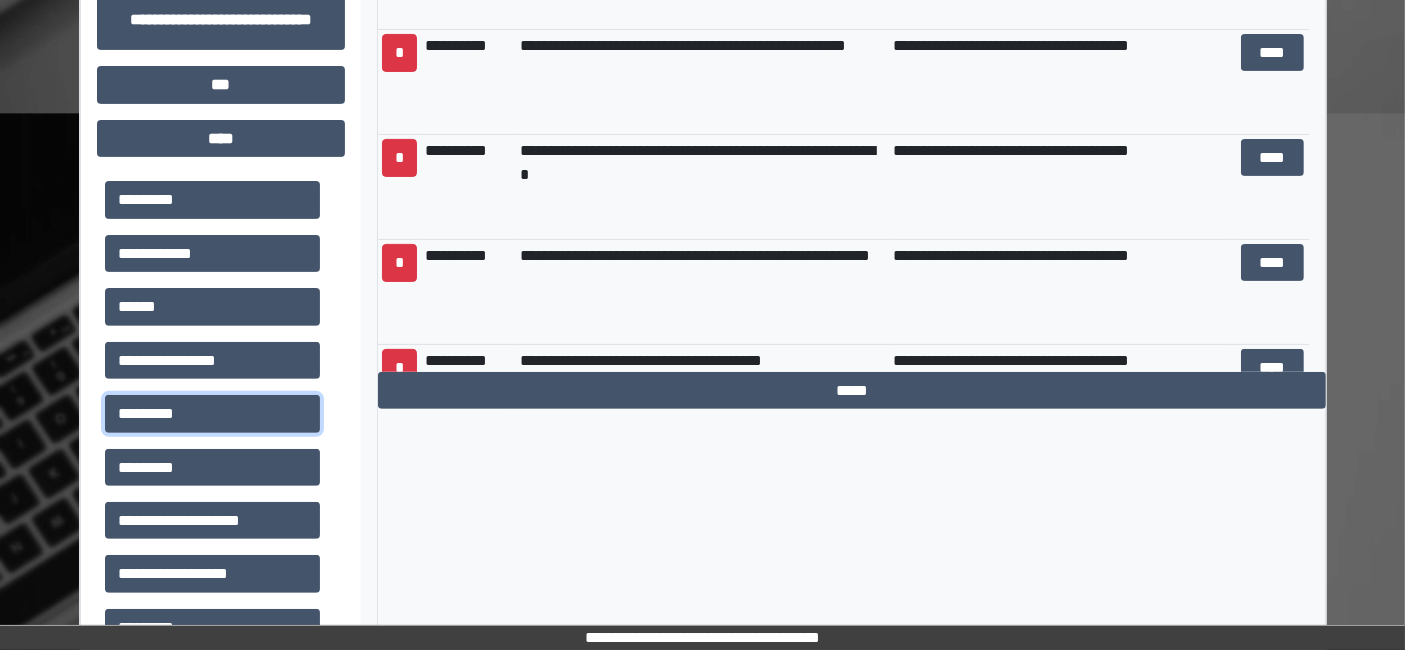 scroll, scrollTop: 527, scrollLeft: 0, axis: vertical 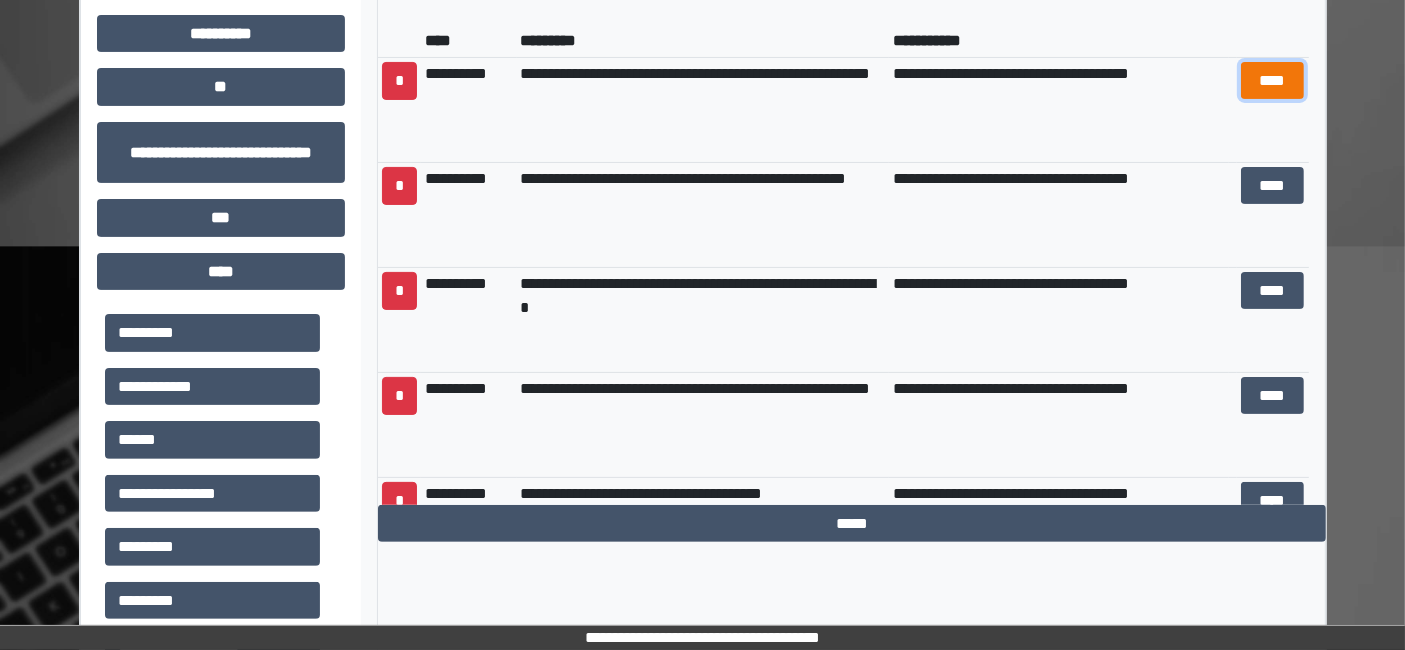 click on "****" at bounding box center (1272, 80) 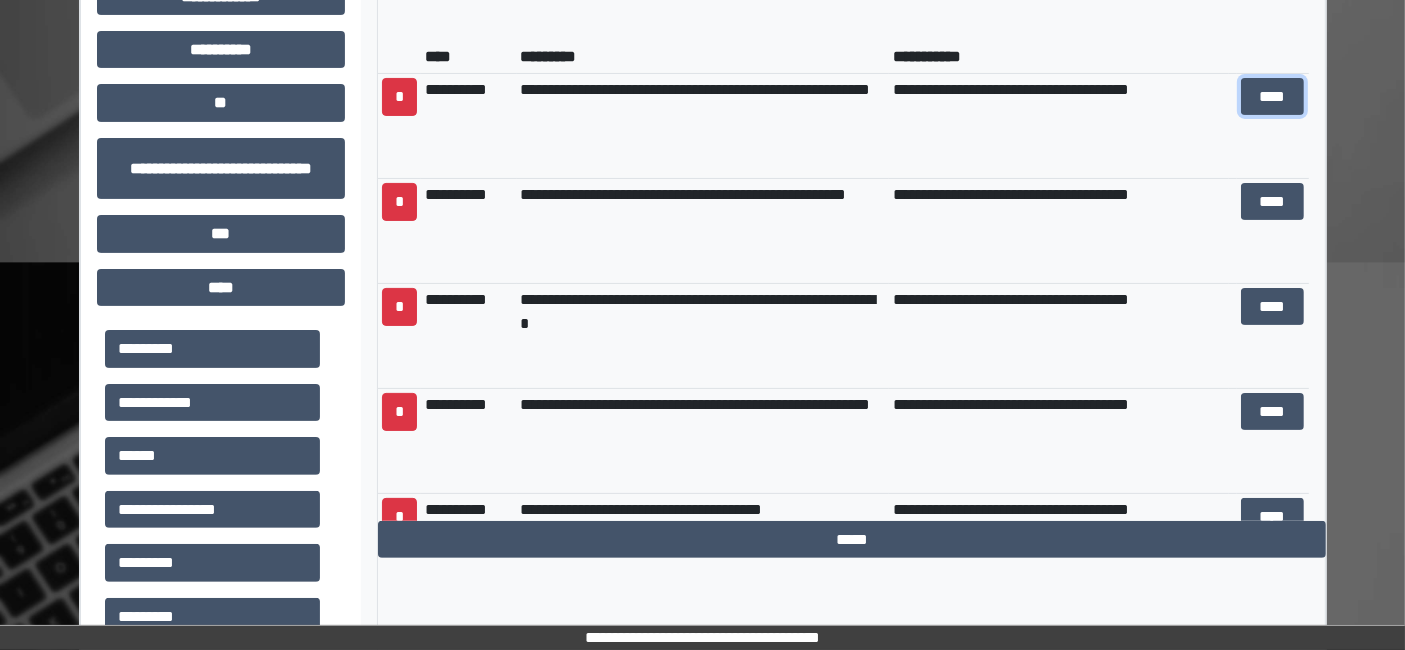 scroll, scrollTop: 416, scrollLeft: 0, axis: vertical 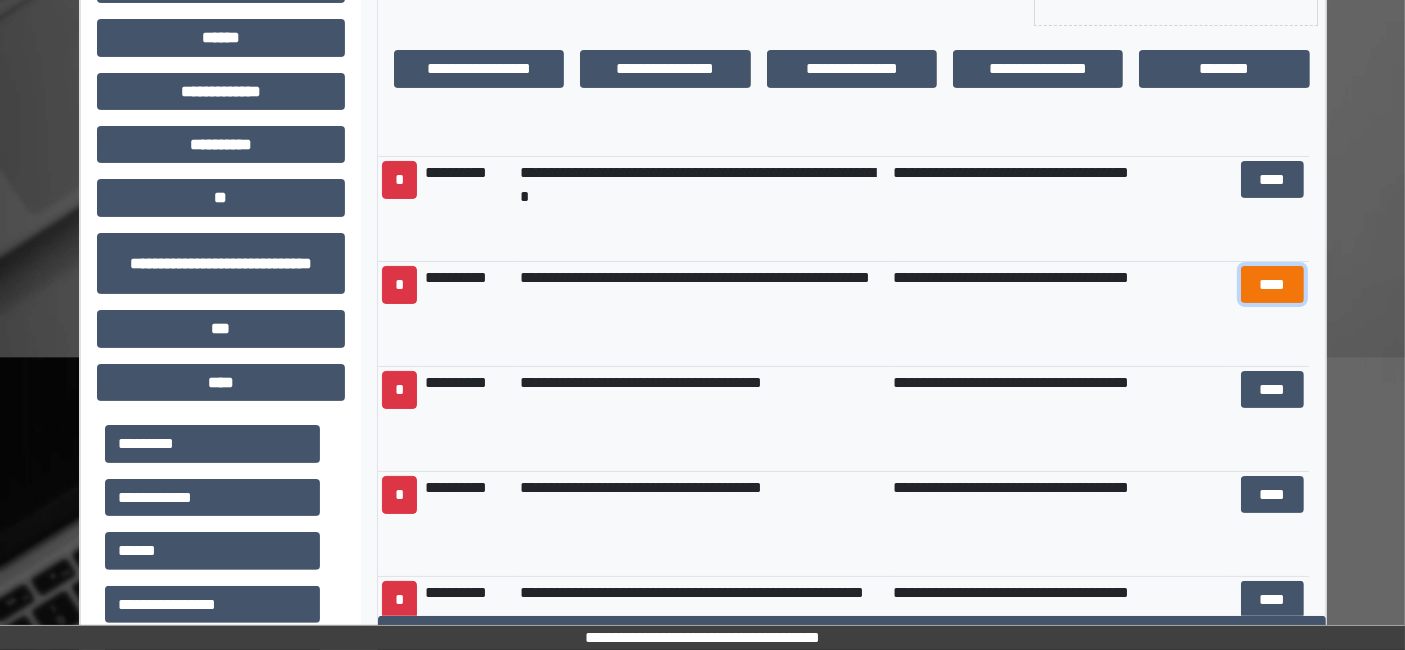click on "****" at bounding box center [1272, 284] 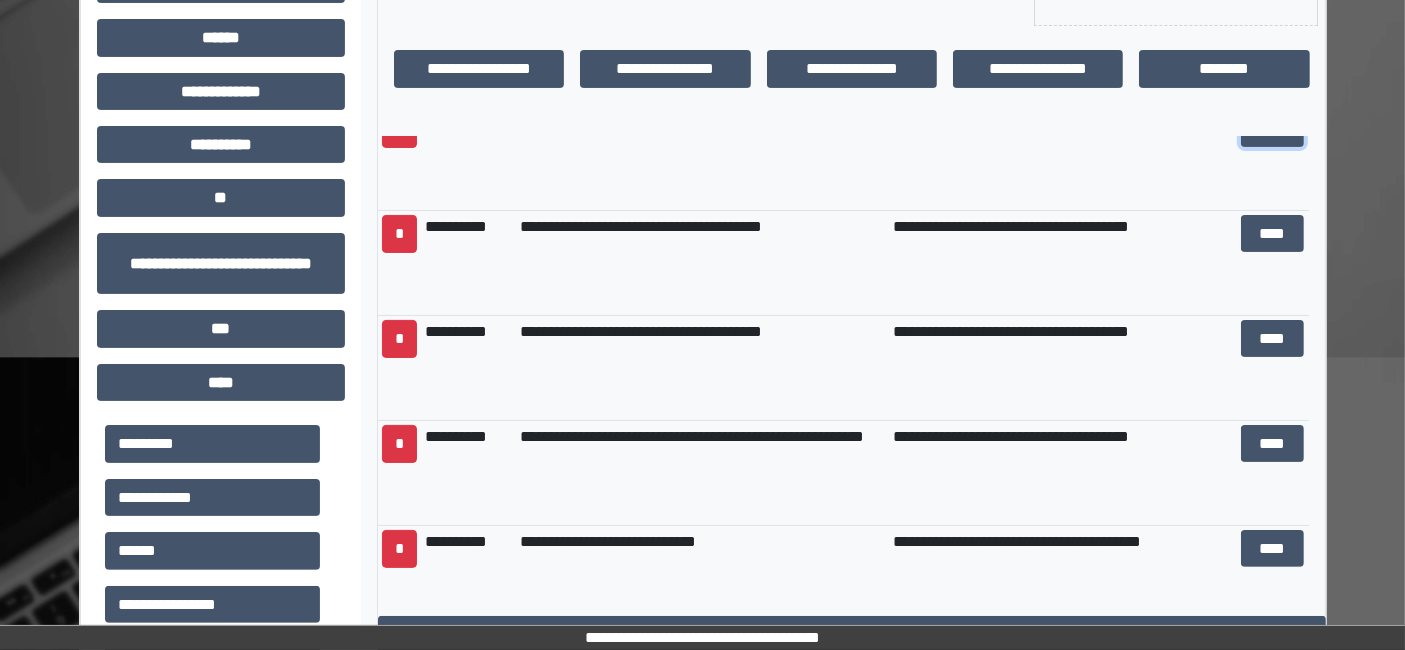 scroll, scrollTop: 406, scrollLeft: 0, axis: vertical 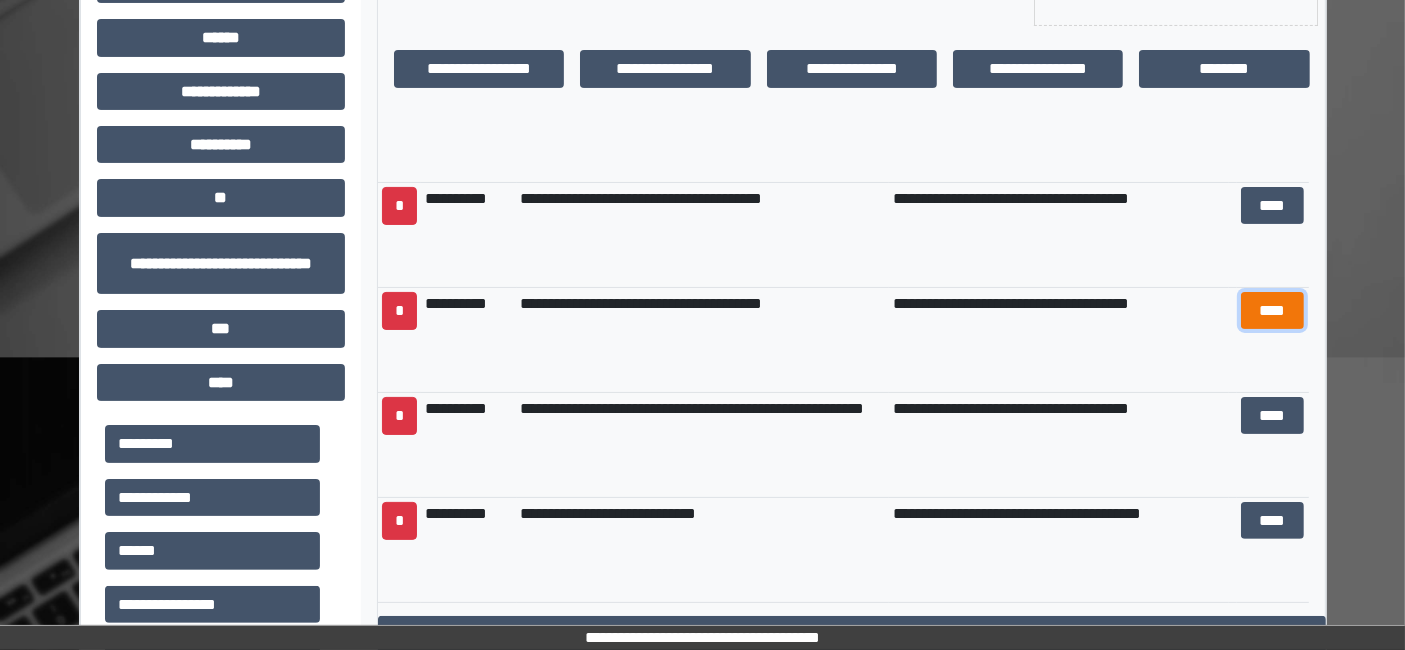 click on "****" at bounding box center (1272, 310) 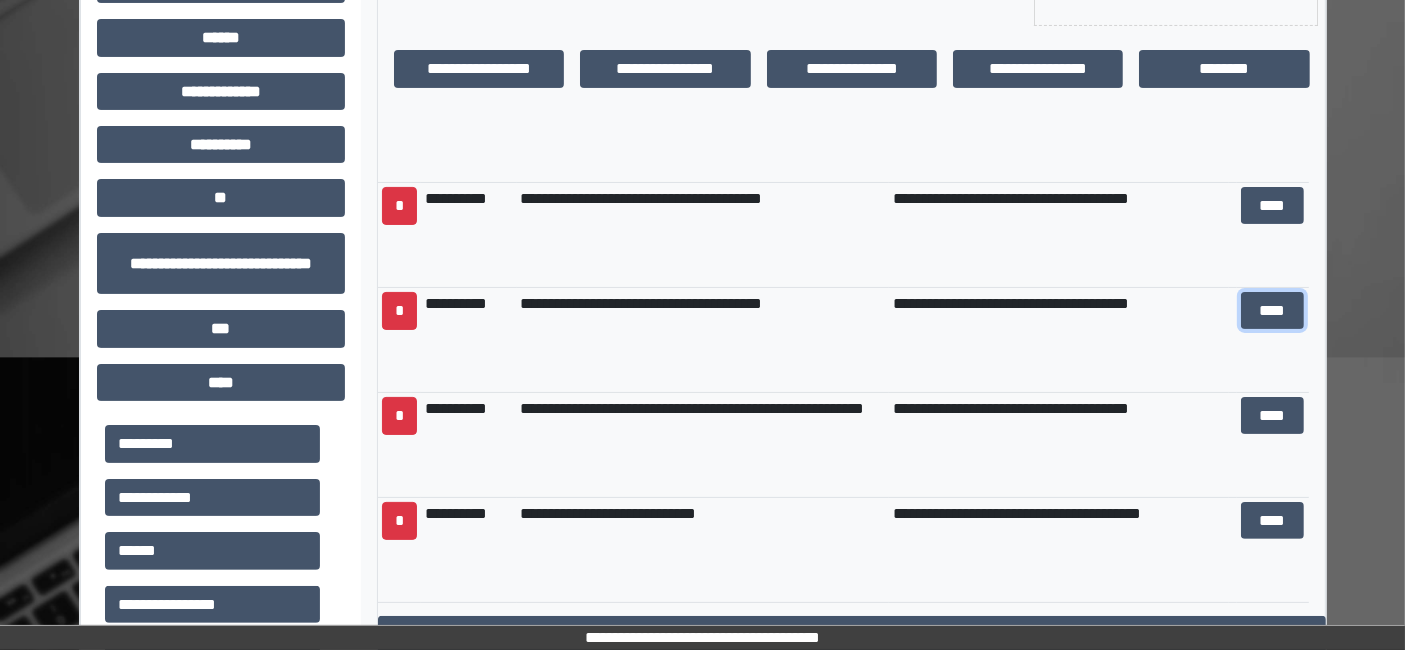 scroll, scrollTop: 527, scrollLeft: 0, axis: vertical 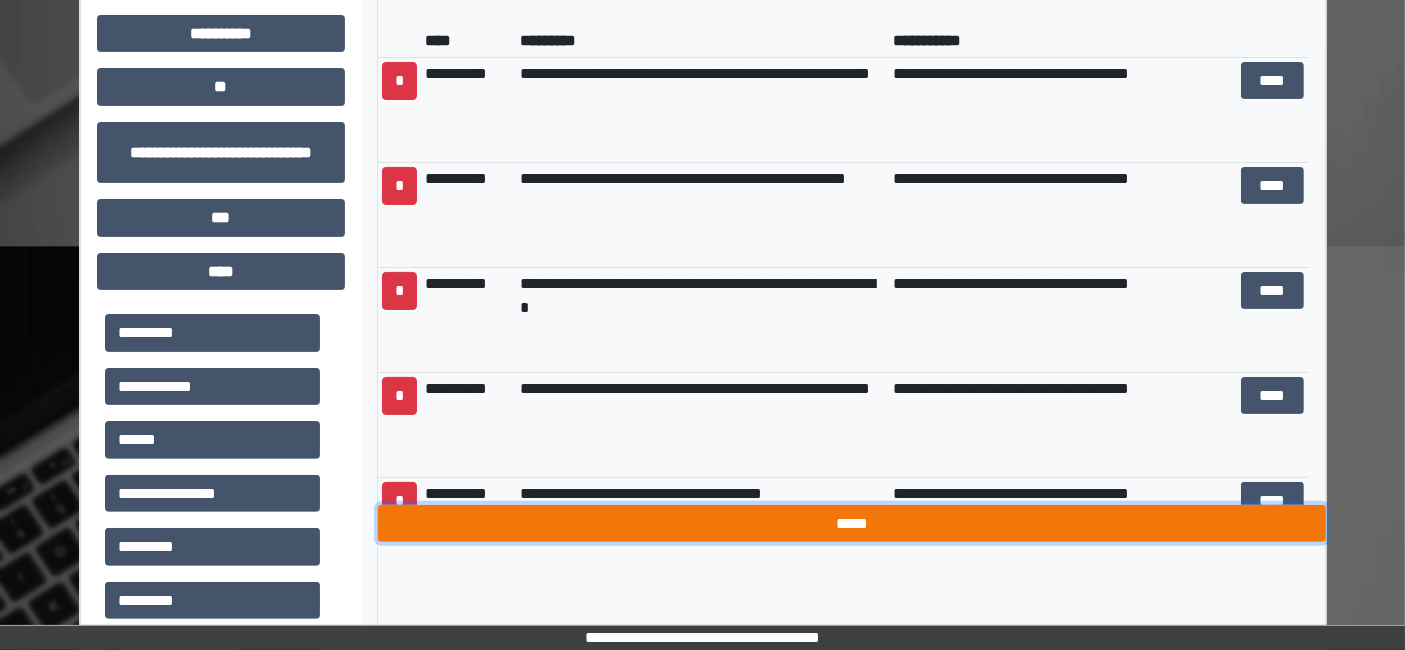 click on "*****" at bounding box center (852, 523) 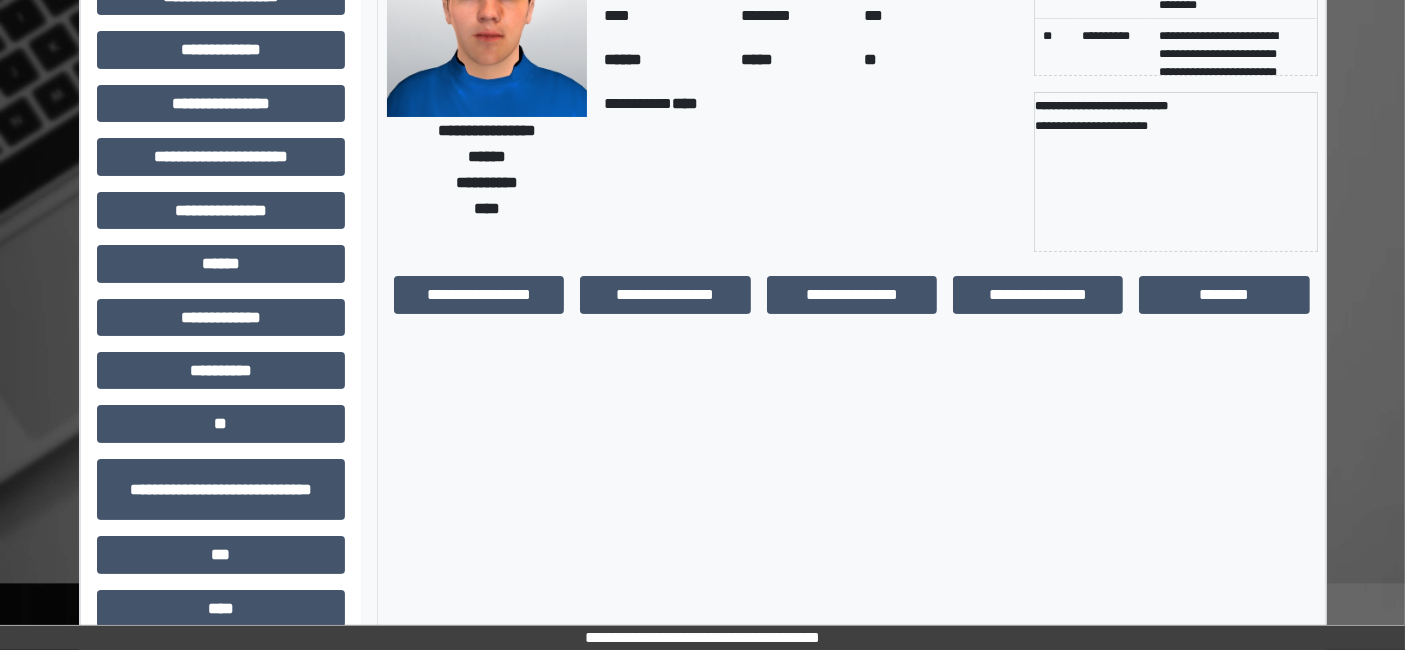 scroll, scrollTop: 0, scrollLeft: 0, axis: both 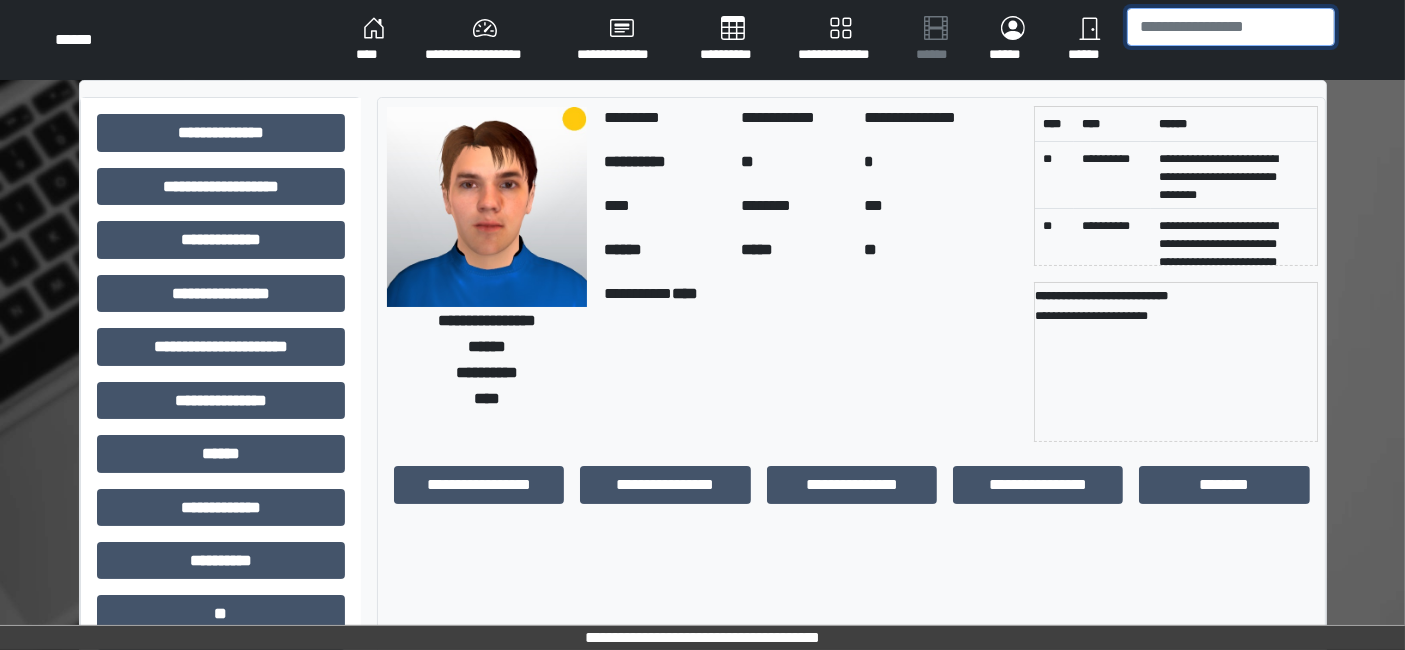 click at bounding box center [1231, 27] 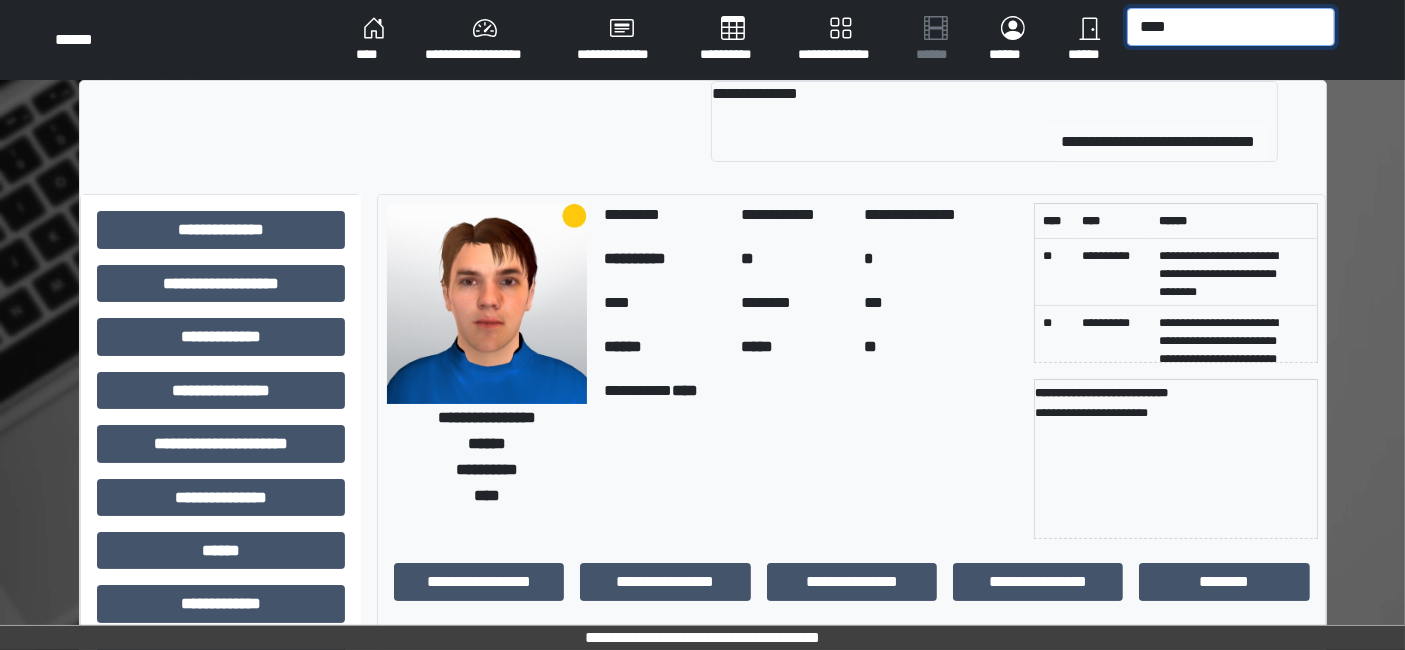 type on "****" 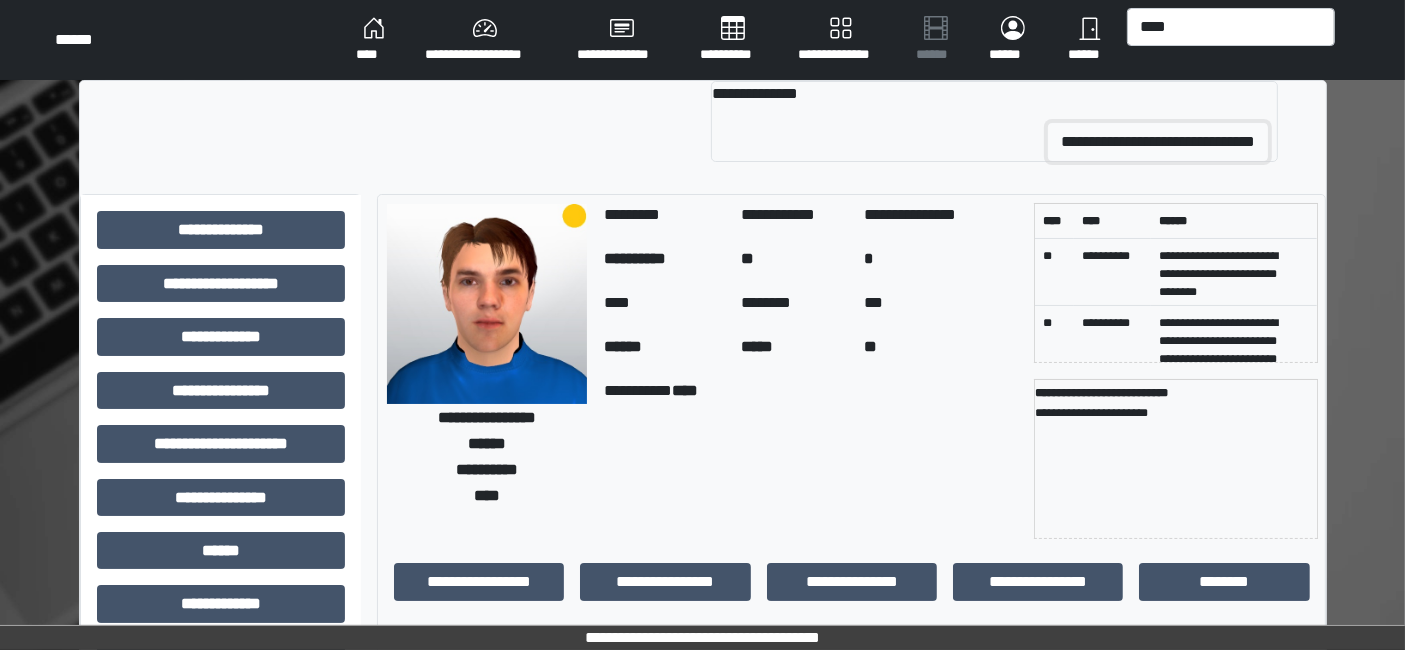 click on "**********" at bounding box center (1158, 142) 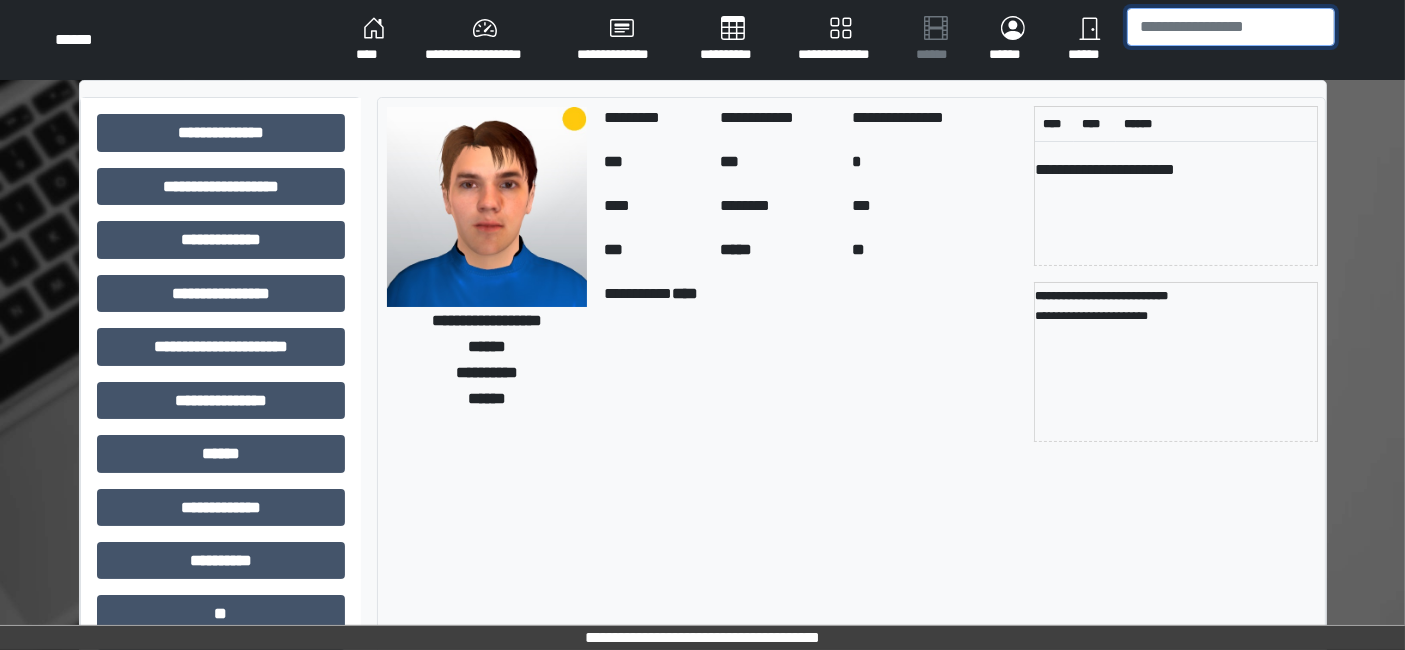 click at bounding box center (1231, 27) 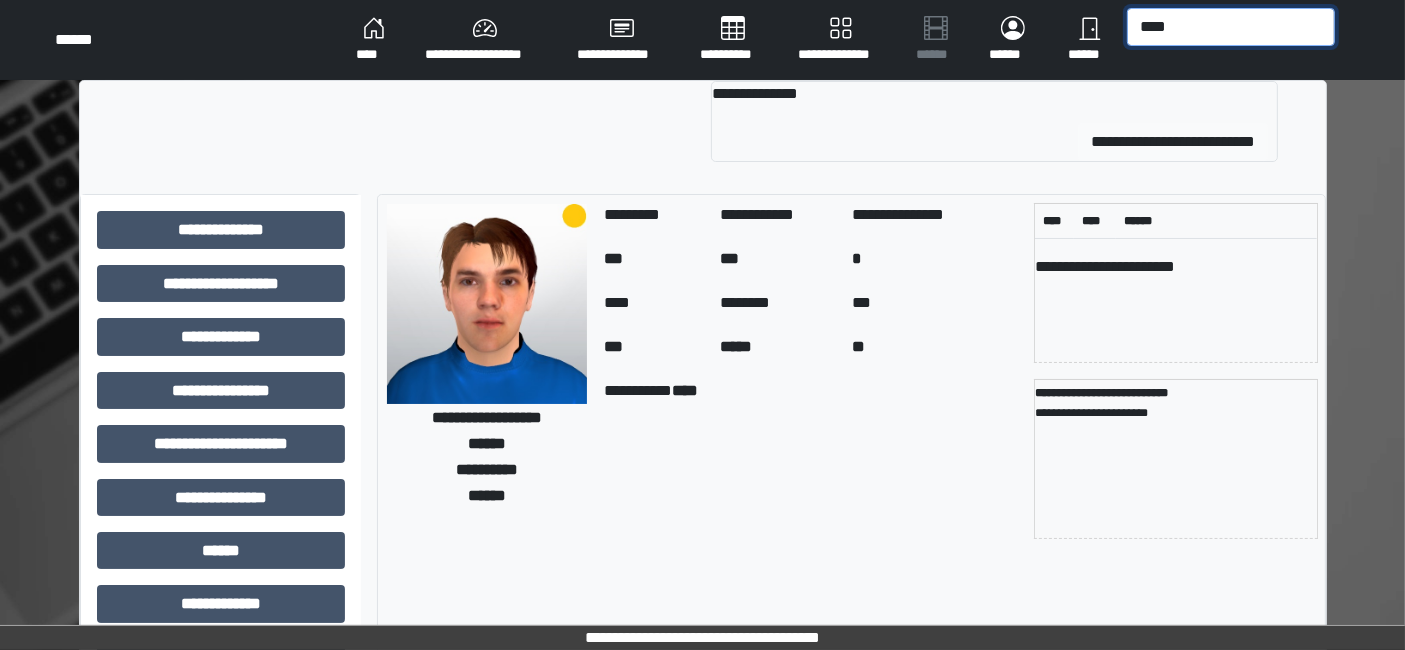type on "****" 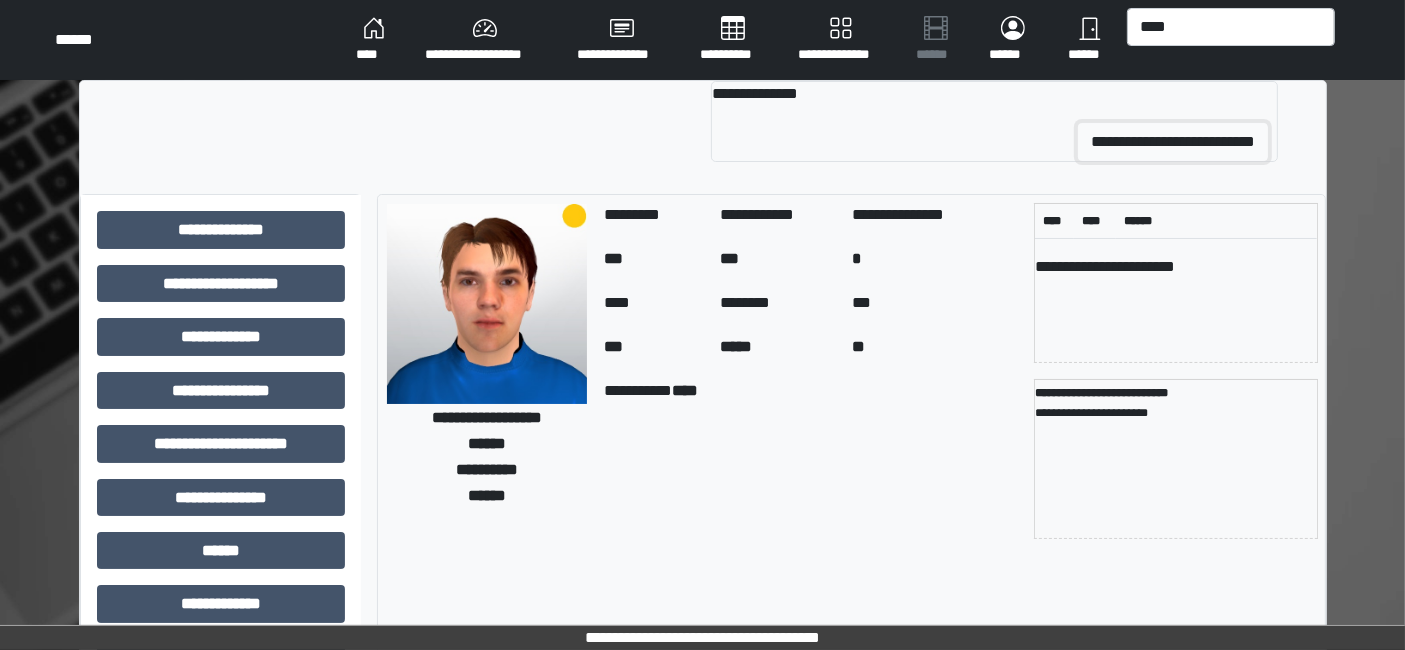 click on "**********" at bounding box center [1173, 142] 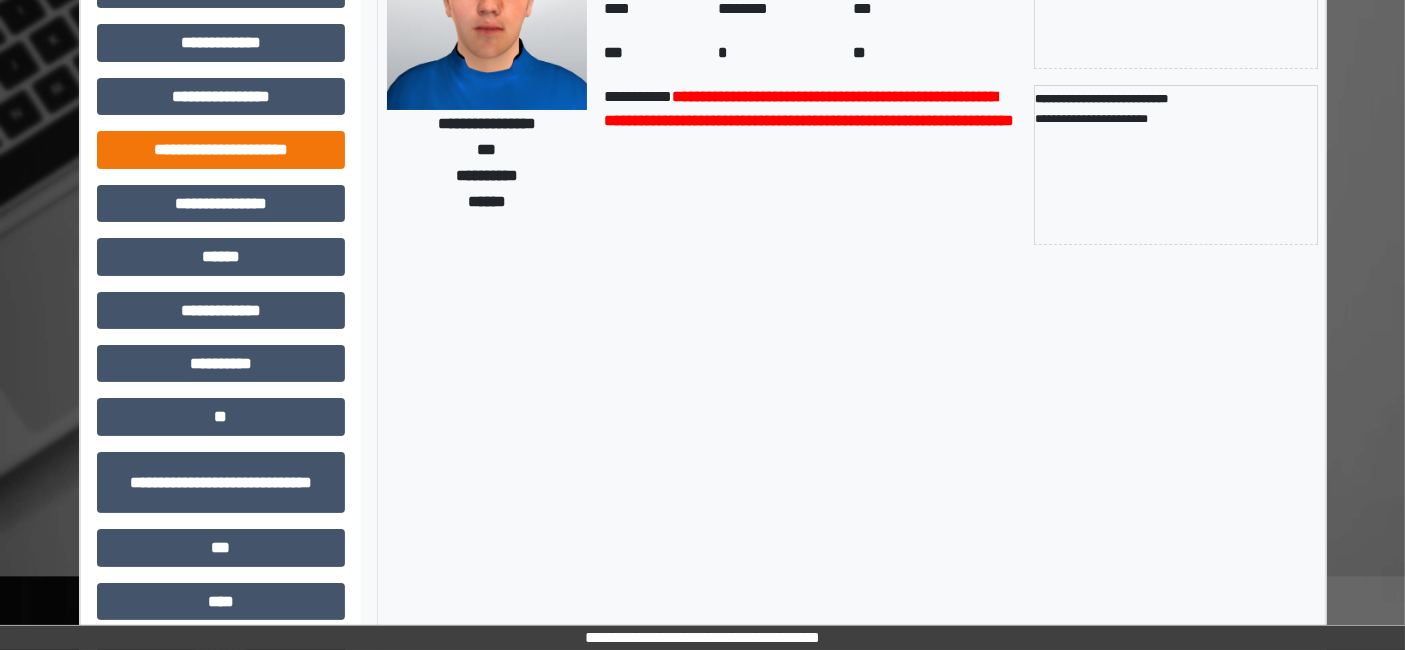 scroll, scrollTop: 269, scrollLeft: 0, axis: vertical 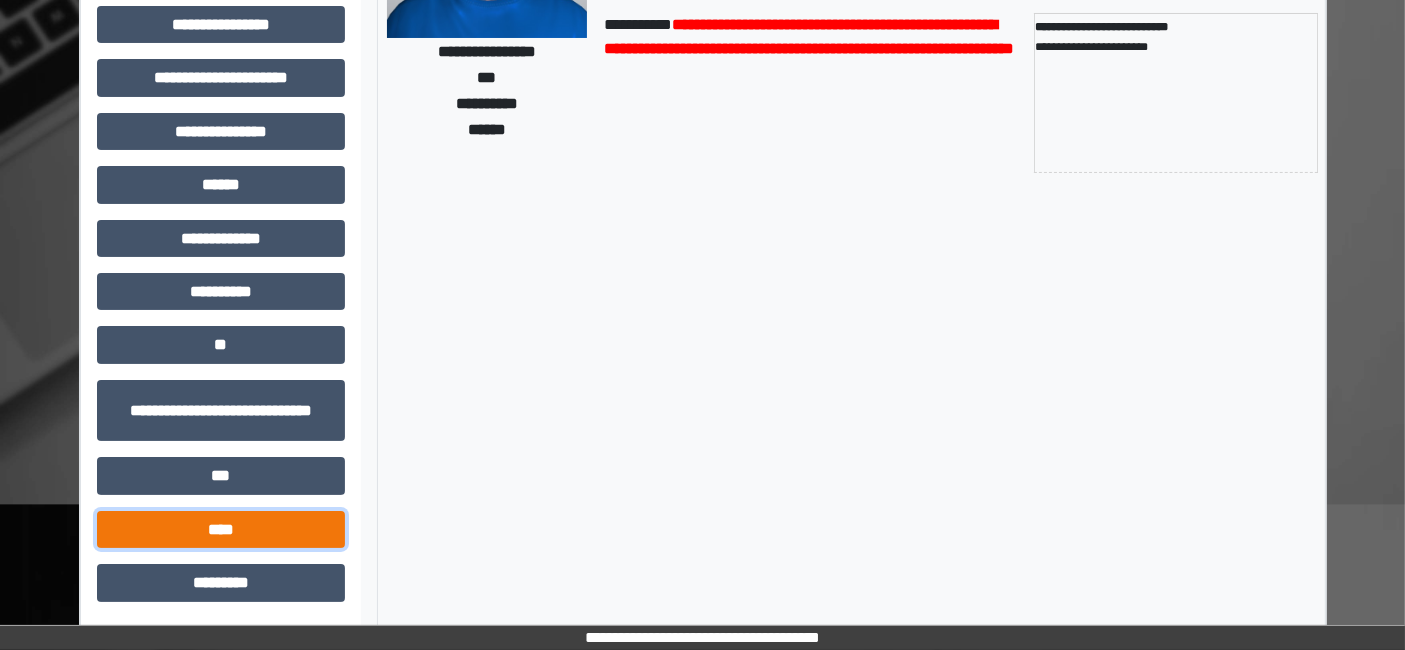 click on "****" at bounding box center [221, 529] 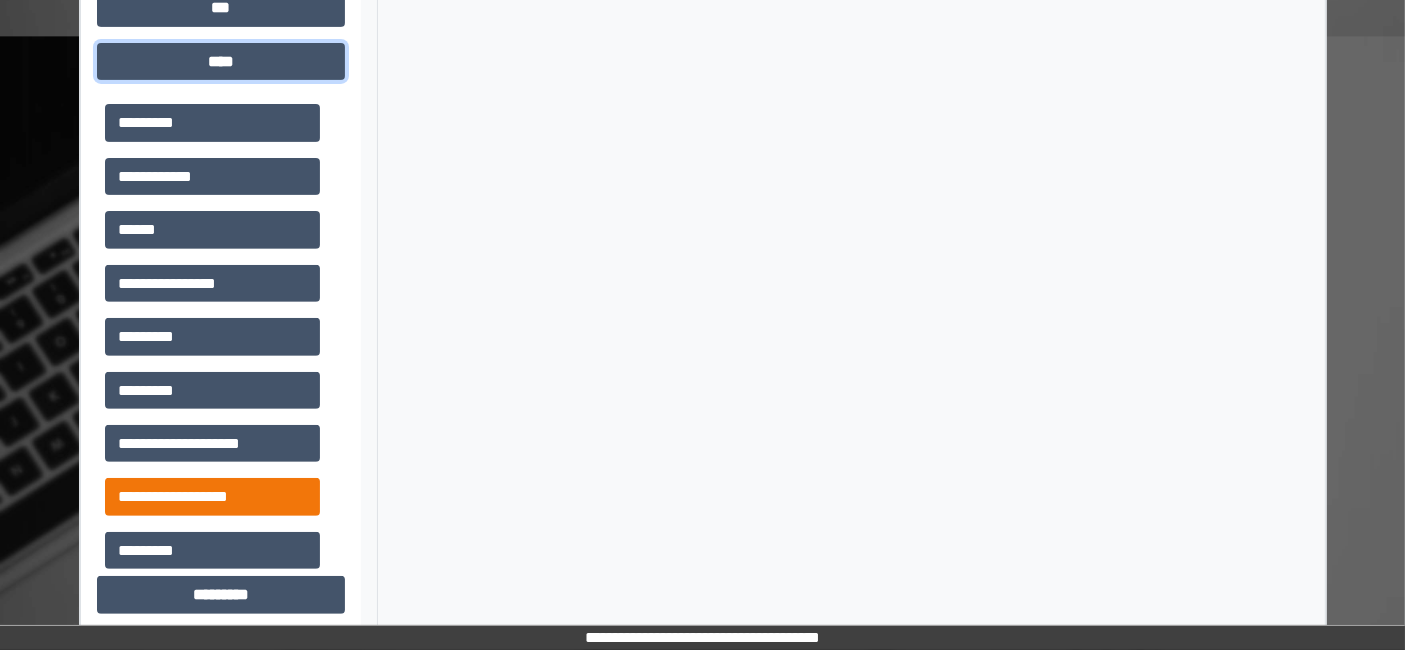 scroll, scrollTop: 749, scrollLeft: 0, axis: vertical 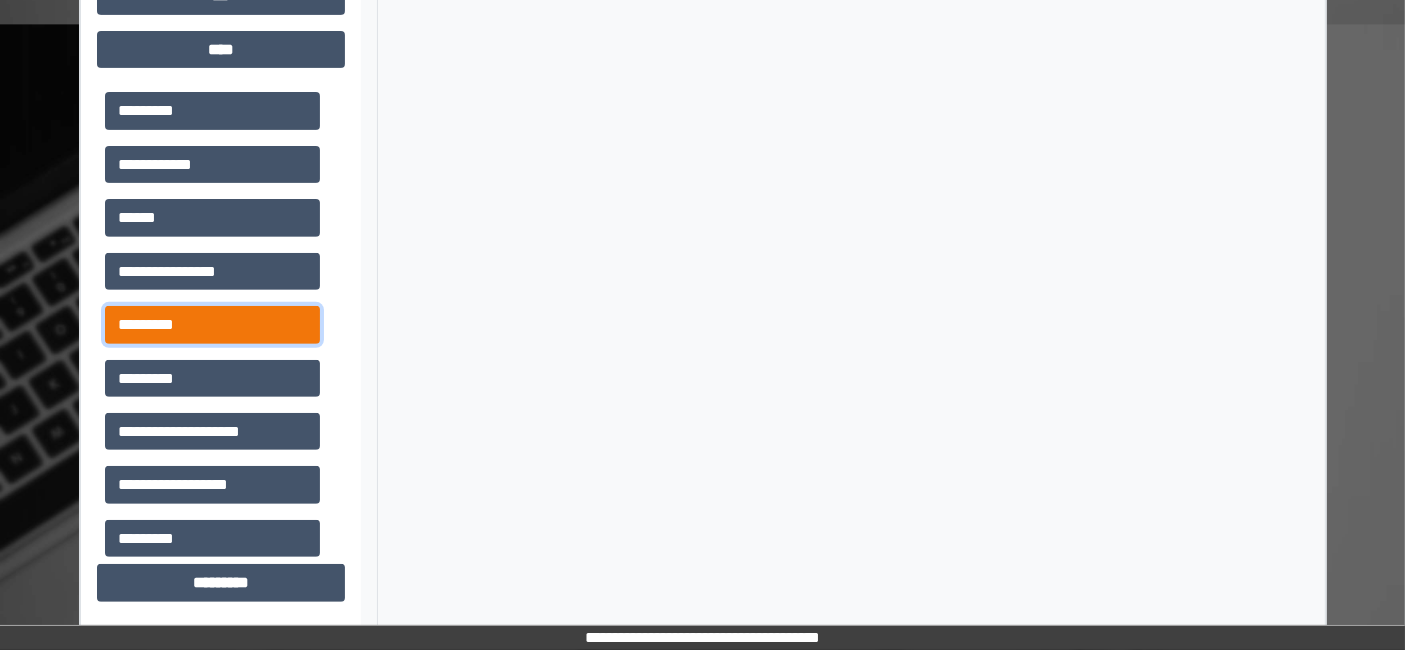 click on "*********" at bounding box center (212, 324) 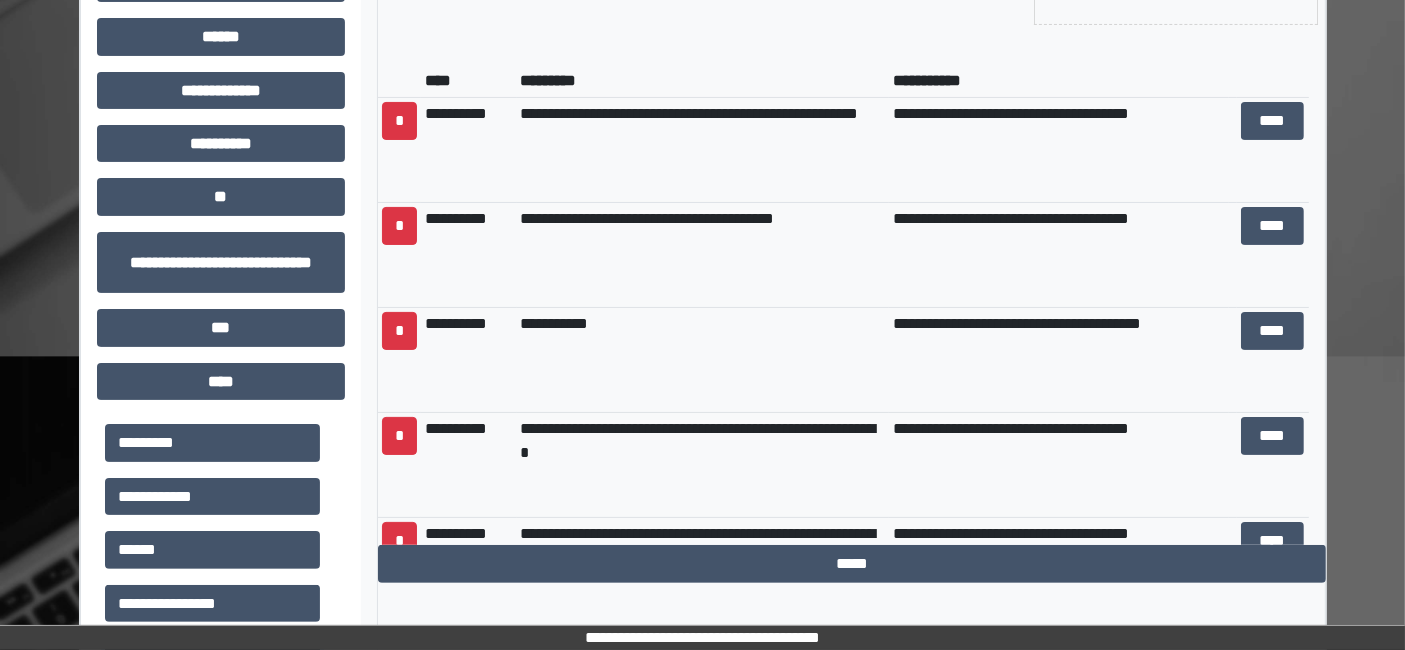 scroll, scrollTop: 416, scrollLeft: 0, axis: vertical 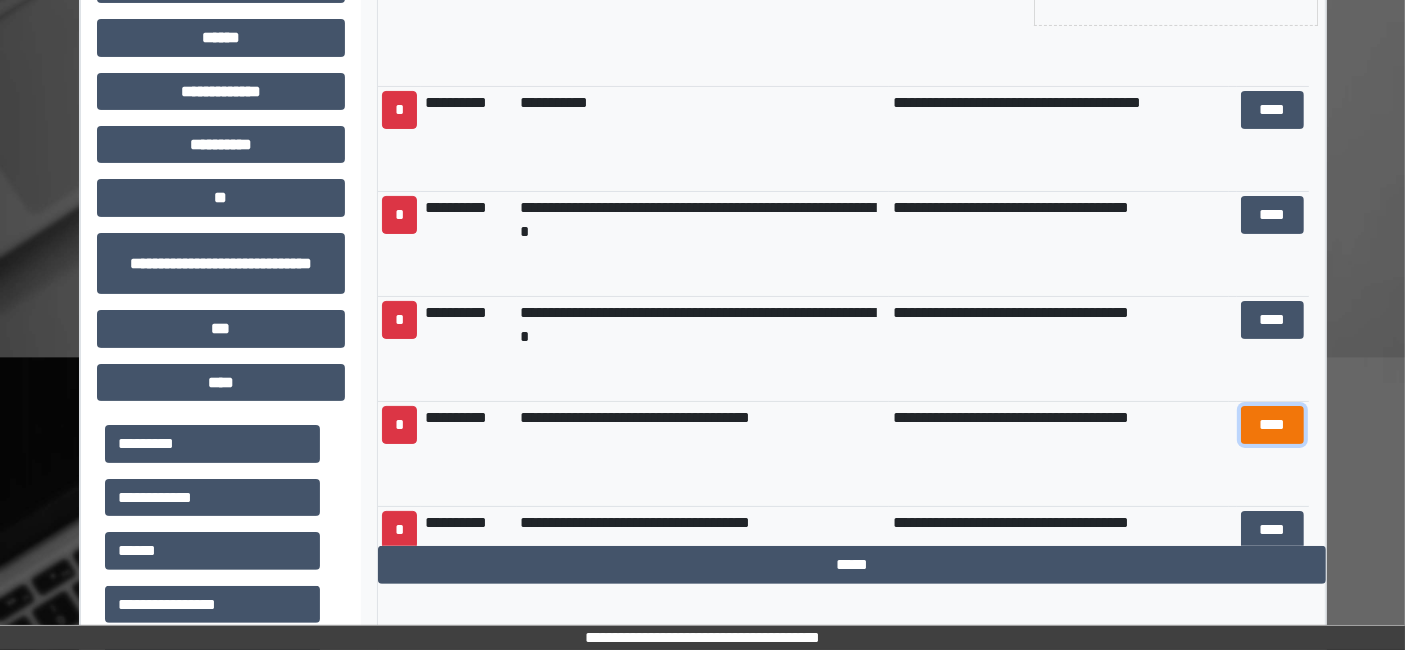 click on "****" at bounding box center (1272, 424) 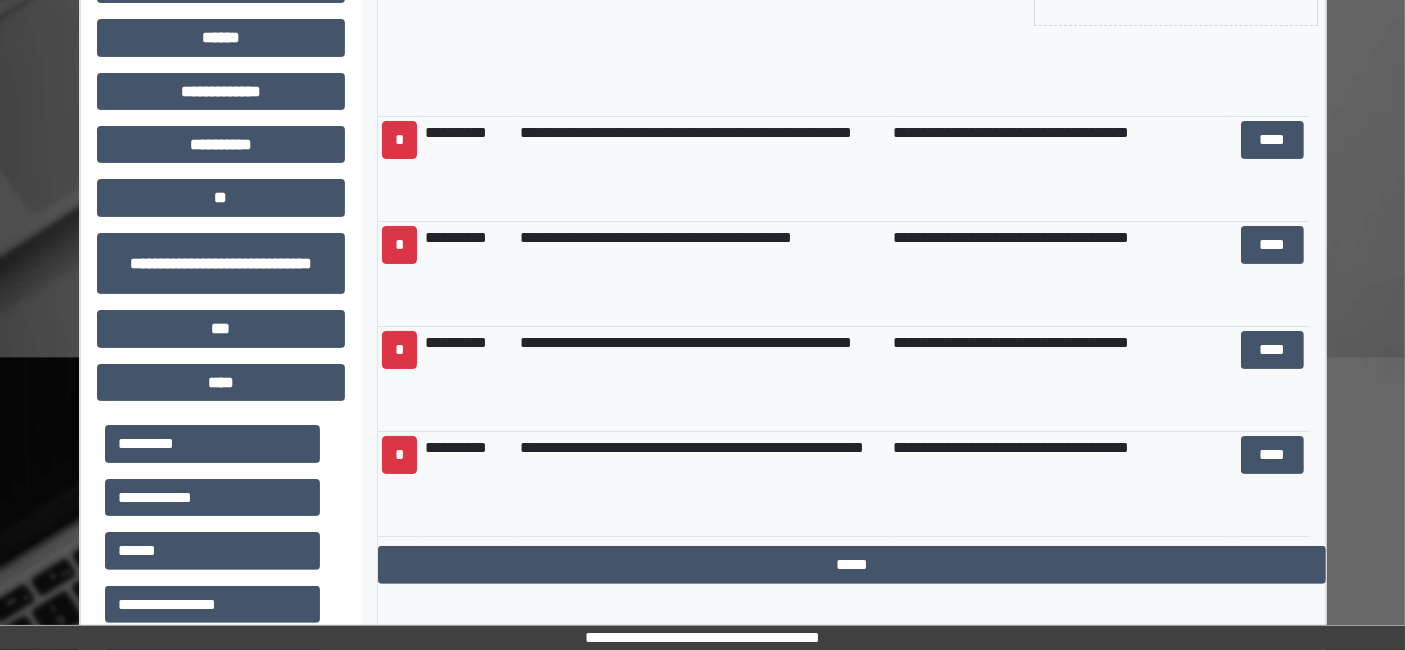 scroll, scrollTop: 1454, scrollLeft: 0, axis: vertical 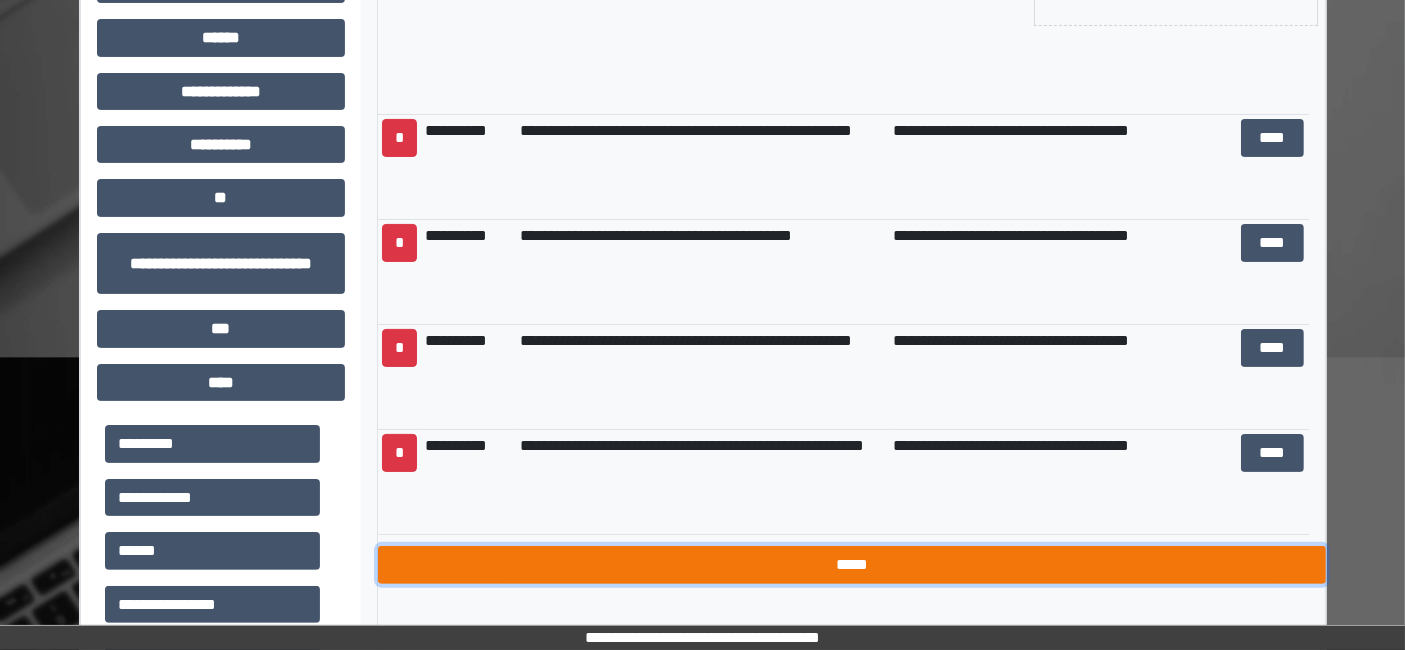 click on "*****" at bounding box center [852, 564] 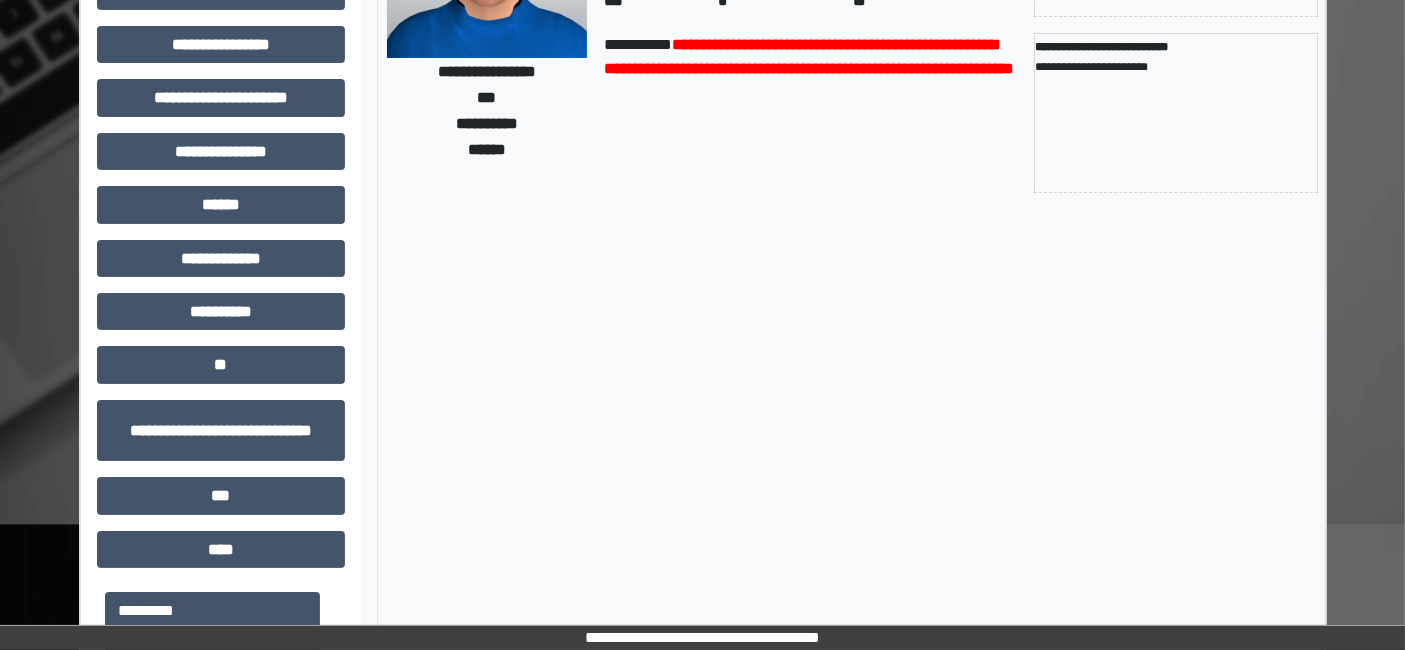scroll, scrollTop: 0, scrollLeft: 0, axis: both 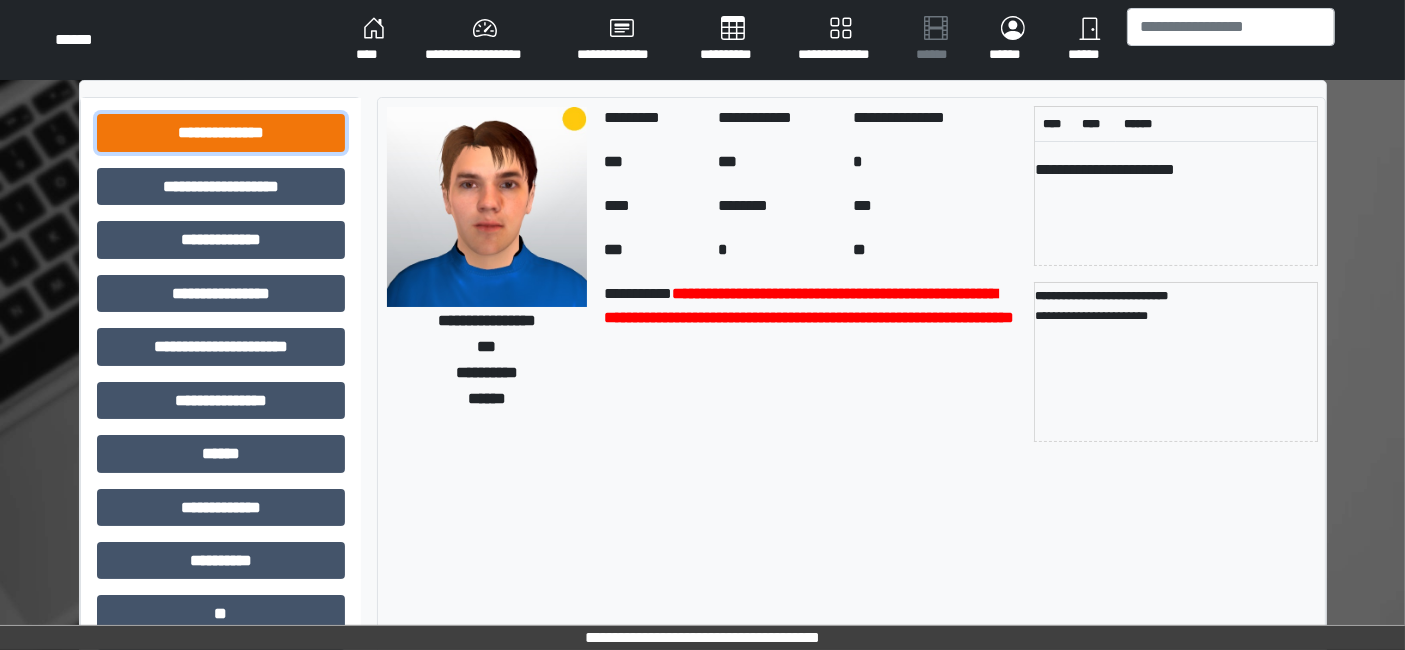 click on "**********" at bounding box center (221, 132) 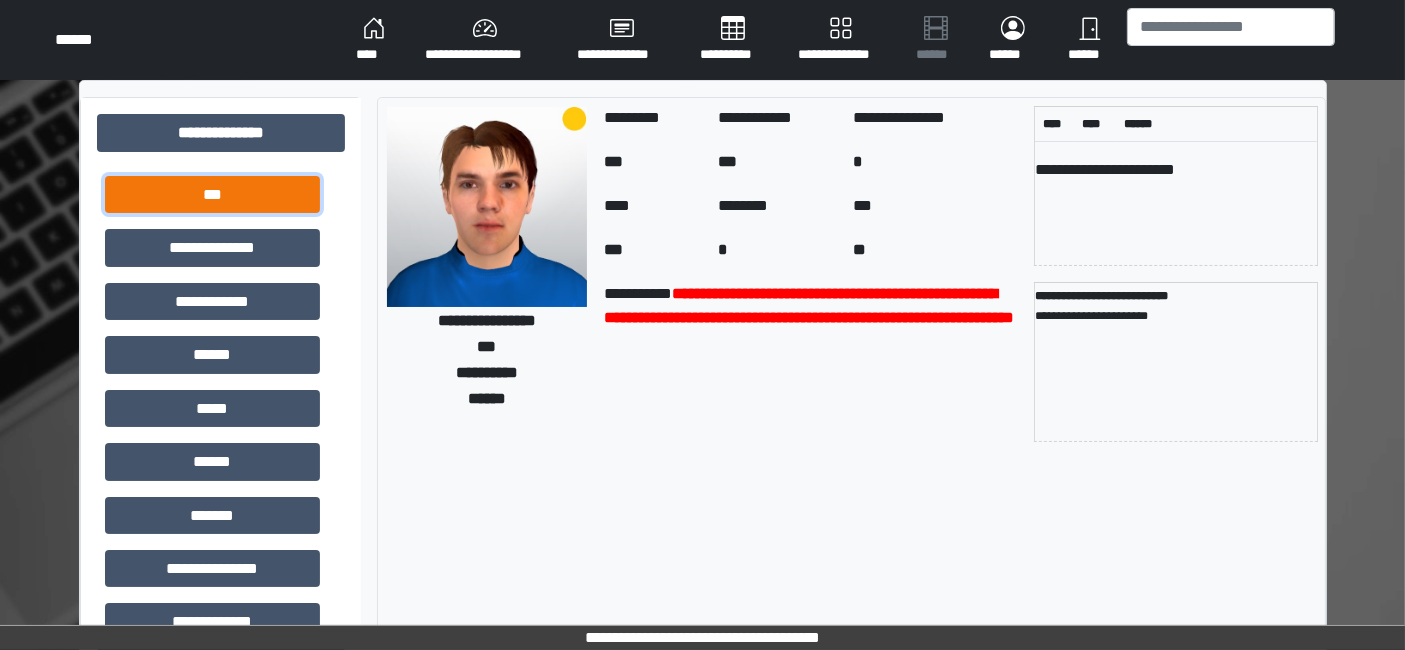 click on "***" at bounding box center (212, 194) 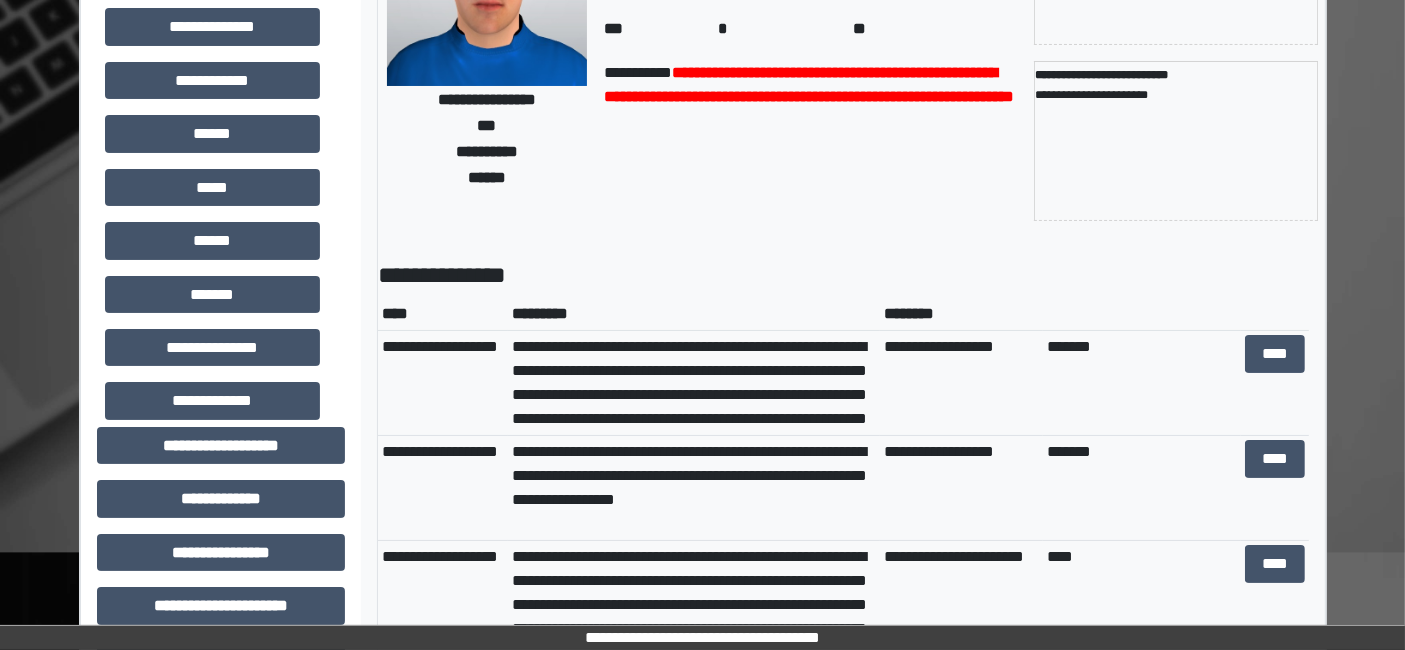 scroll, scrollTop: 222, scrollLeft: 0, axis: vertical 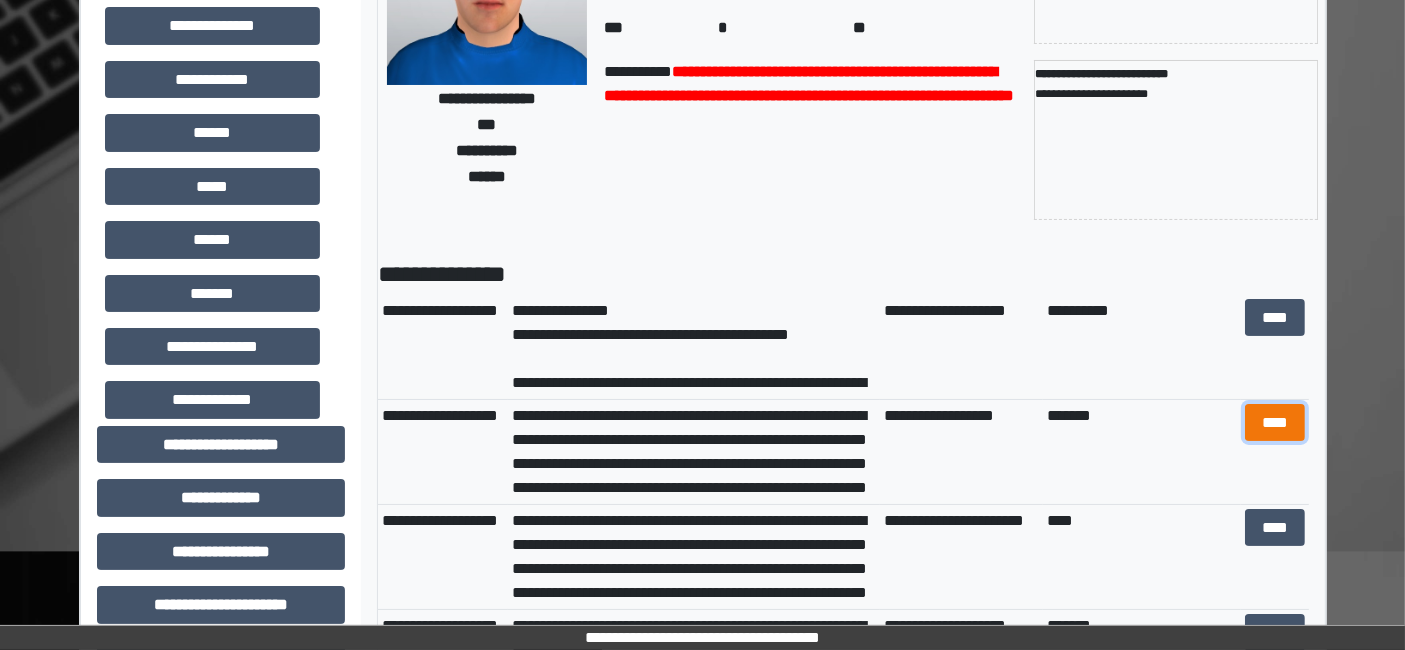 click on "****" at bounding box center [1274, 422] 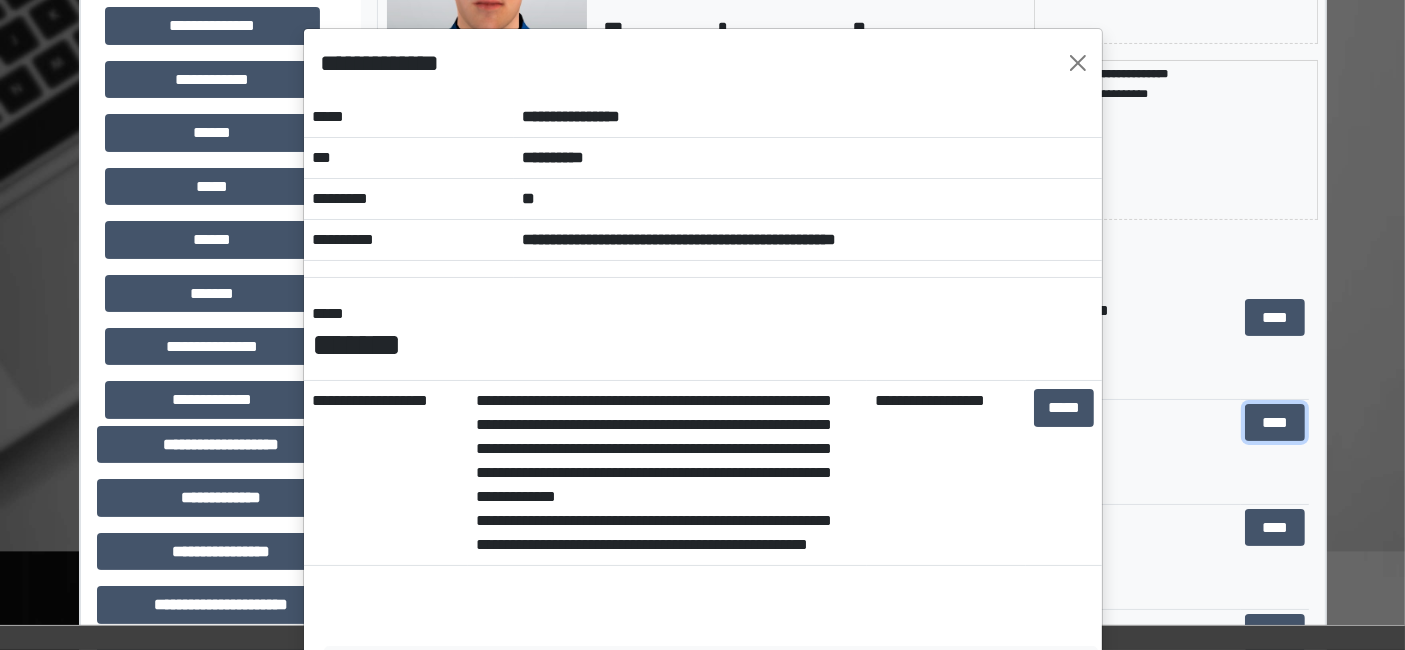 scroll, scrollTop: 109, scrollLeft: 0, axis: vertical 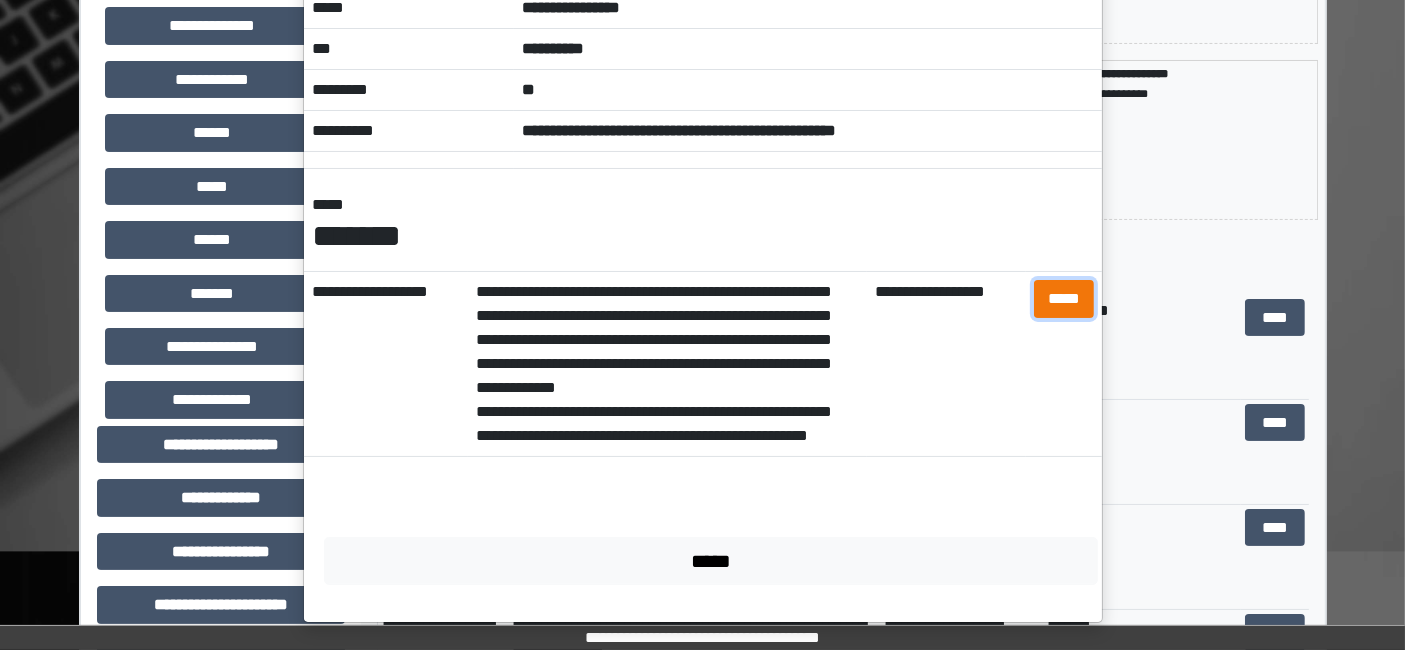 click on "*****" at bounding box center [1064, 298] 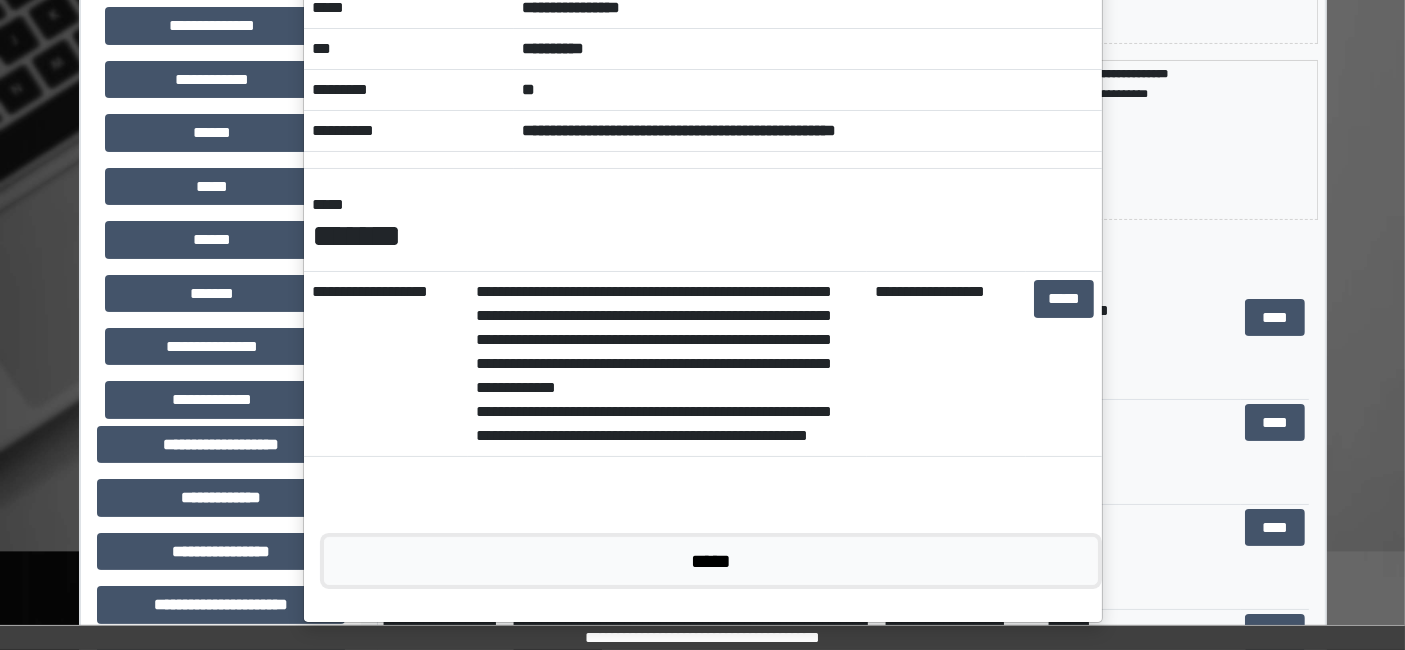 click on "*****" at bounding box center (711, 560) 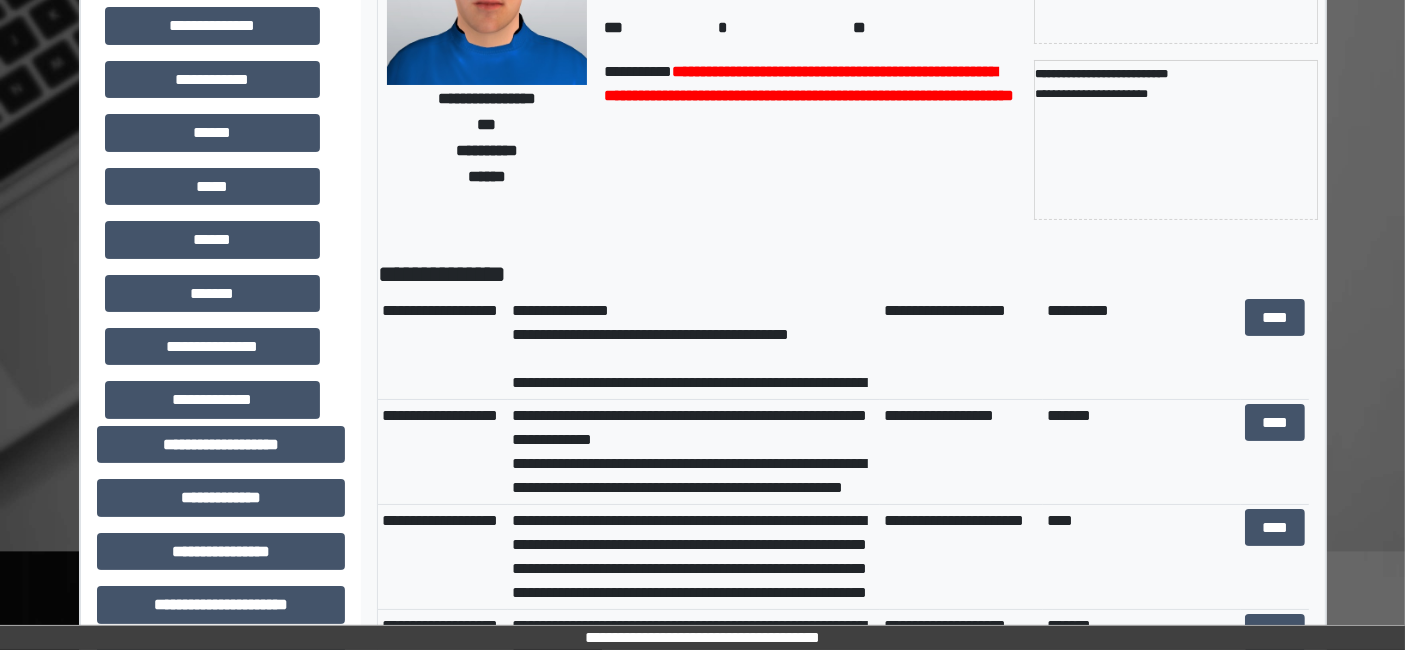 scroll, scrollTop: 120, scrollLeft: 0, axis: vertical 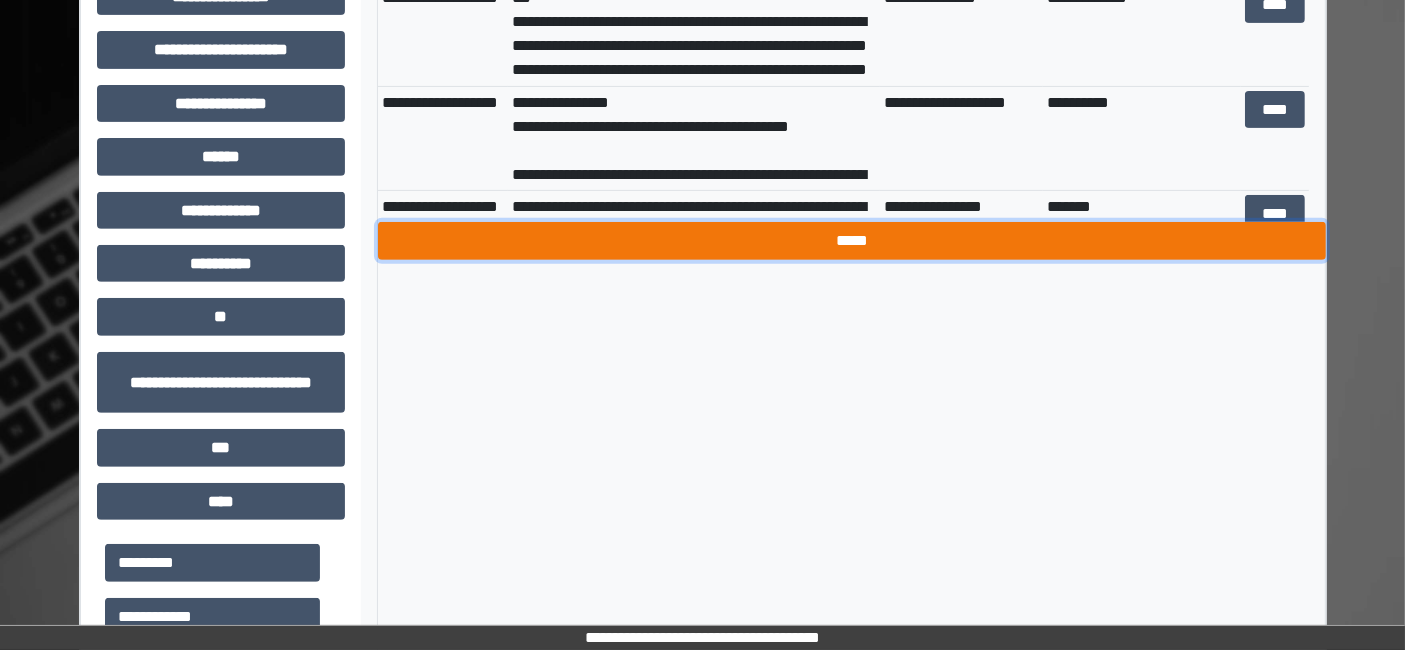 click on "*****" at bounding box center (852, 240) 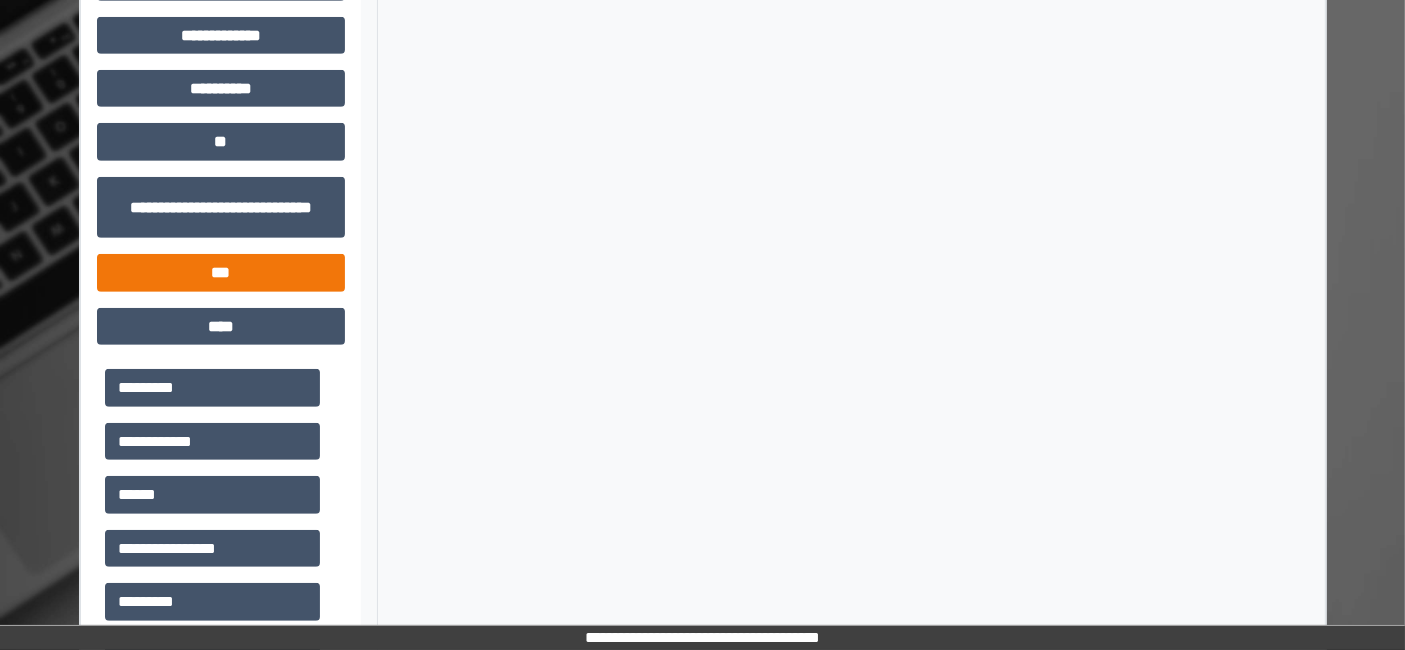 scroll, scrollTop: 1111, scrollLeft: 0, axis: vertical 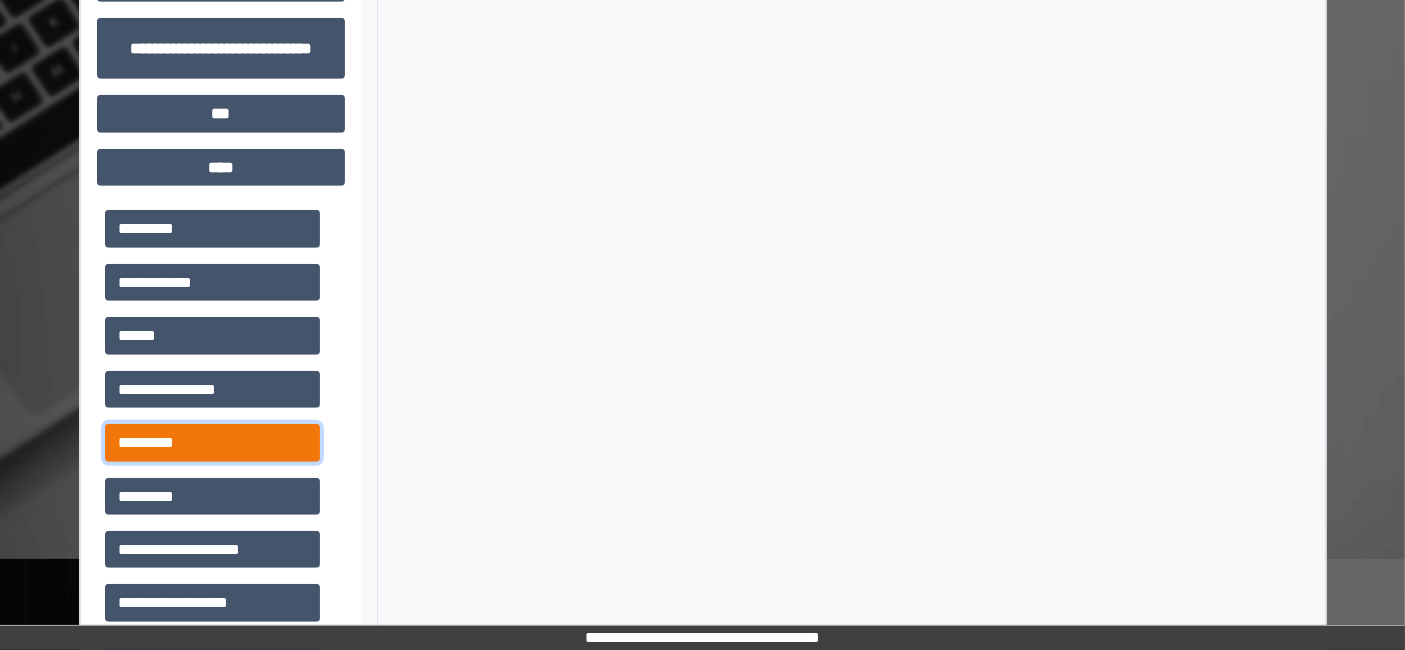 click on "*********" at bounding box center [212, 442] 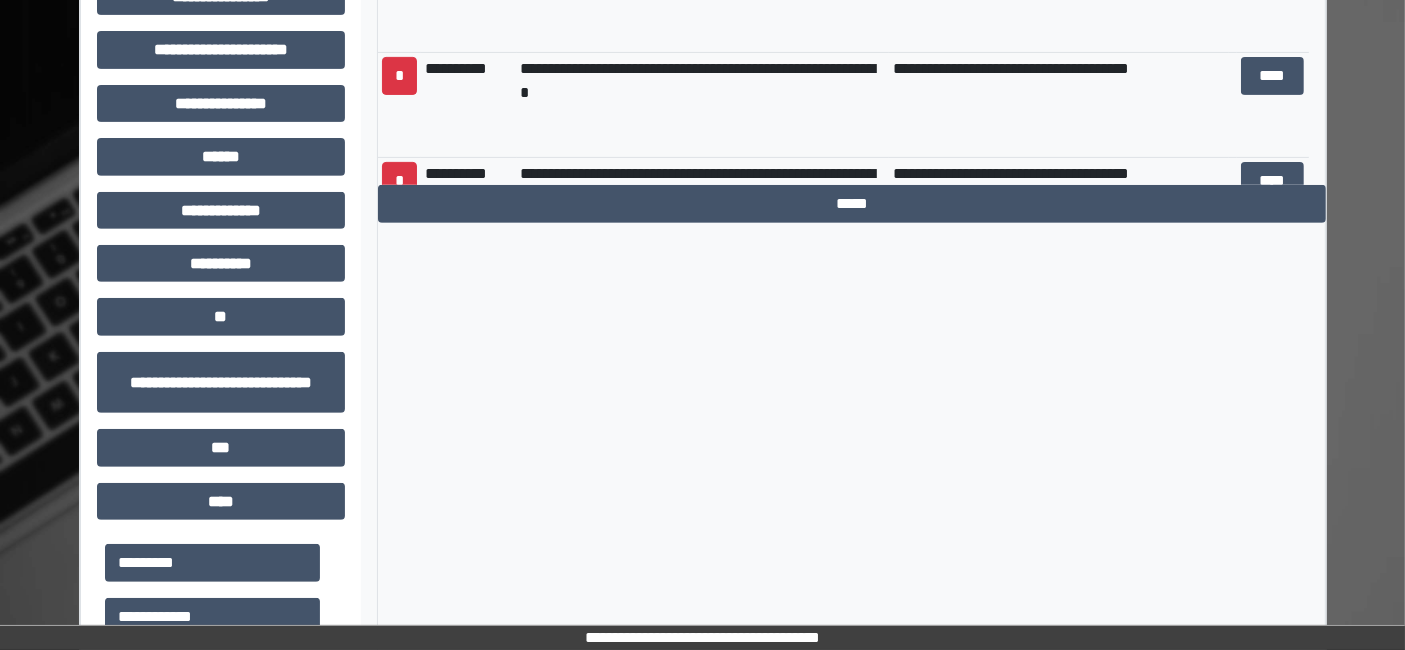 scroll, scrollTop: 555, scrollLeft: 0, axis: vertical 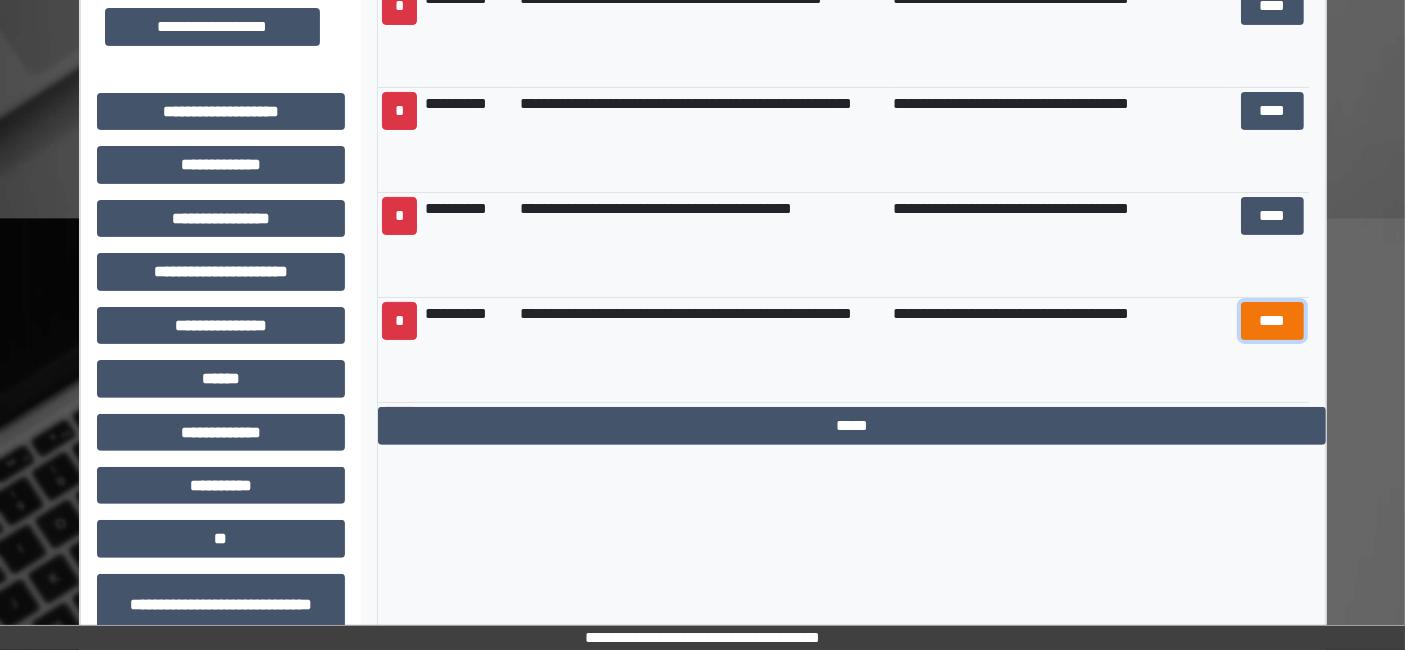 click on "****" at bounding box center [1272, 320] 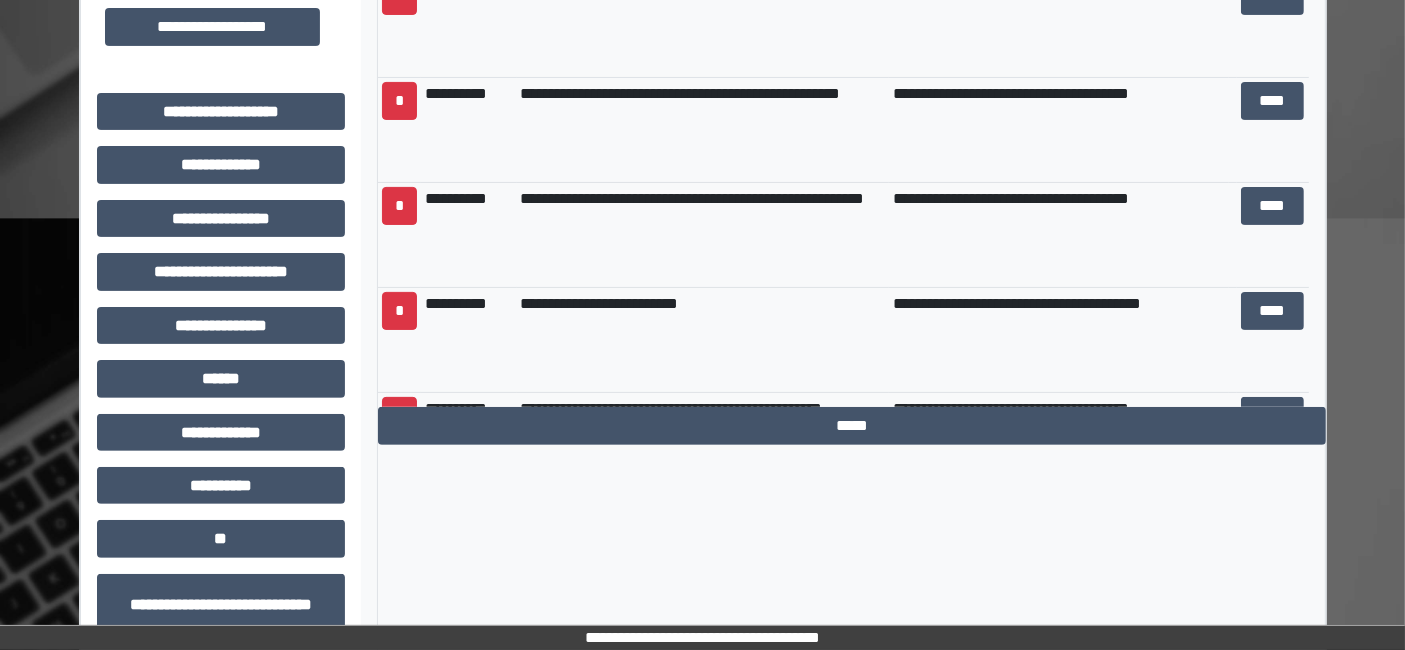 scroll, scrollTop: 898, scrollLeft: 0, axis: vertical 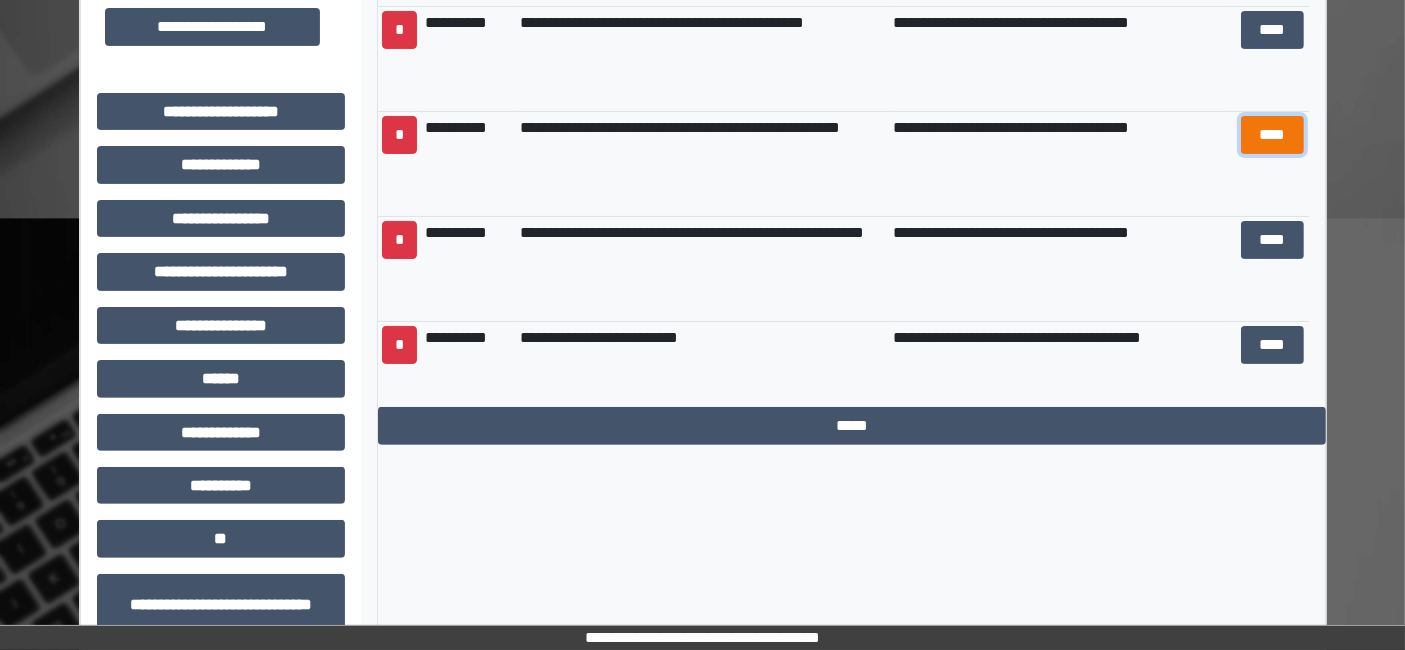click on "****" at bounding box center [1272, 134] 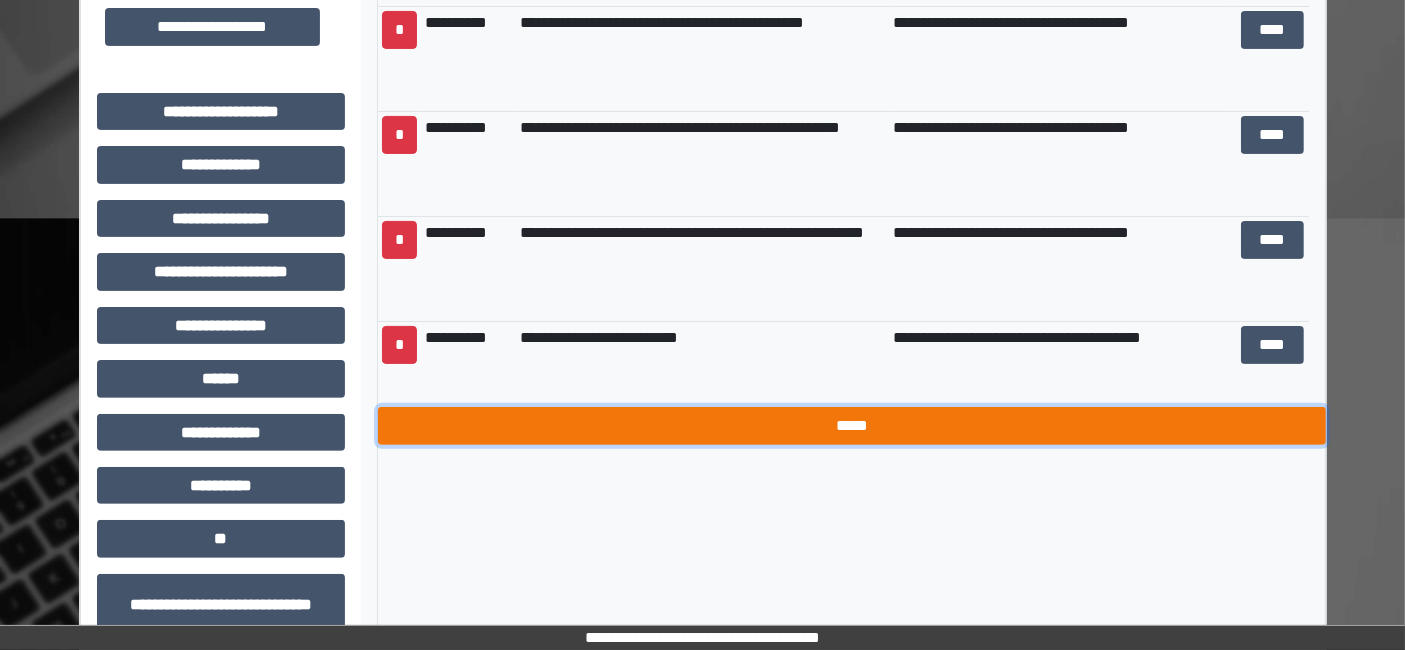 click on "*****" at bounding box center [852, 425] 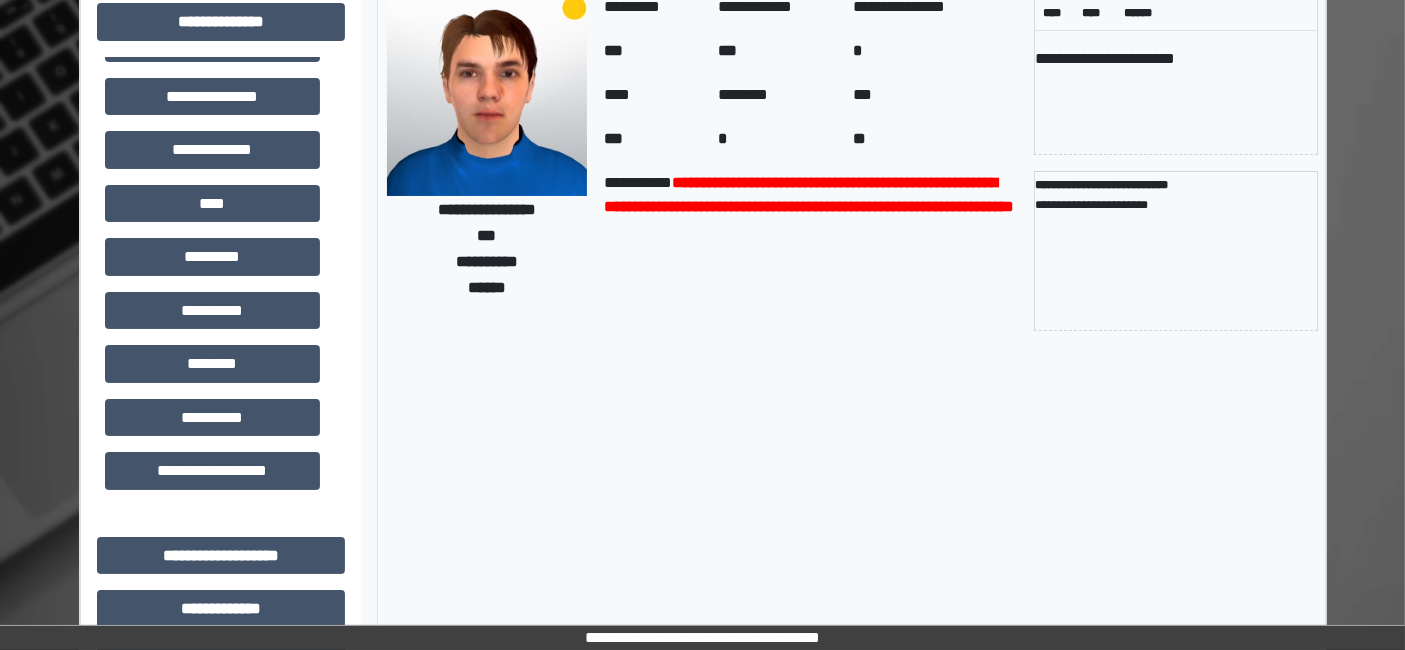 scroll, scrollTop: 0, scrollLeft: 0, axis: both 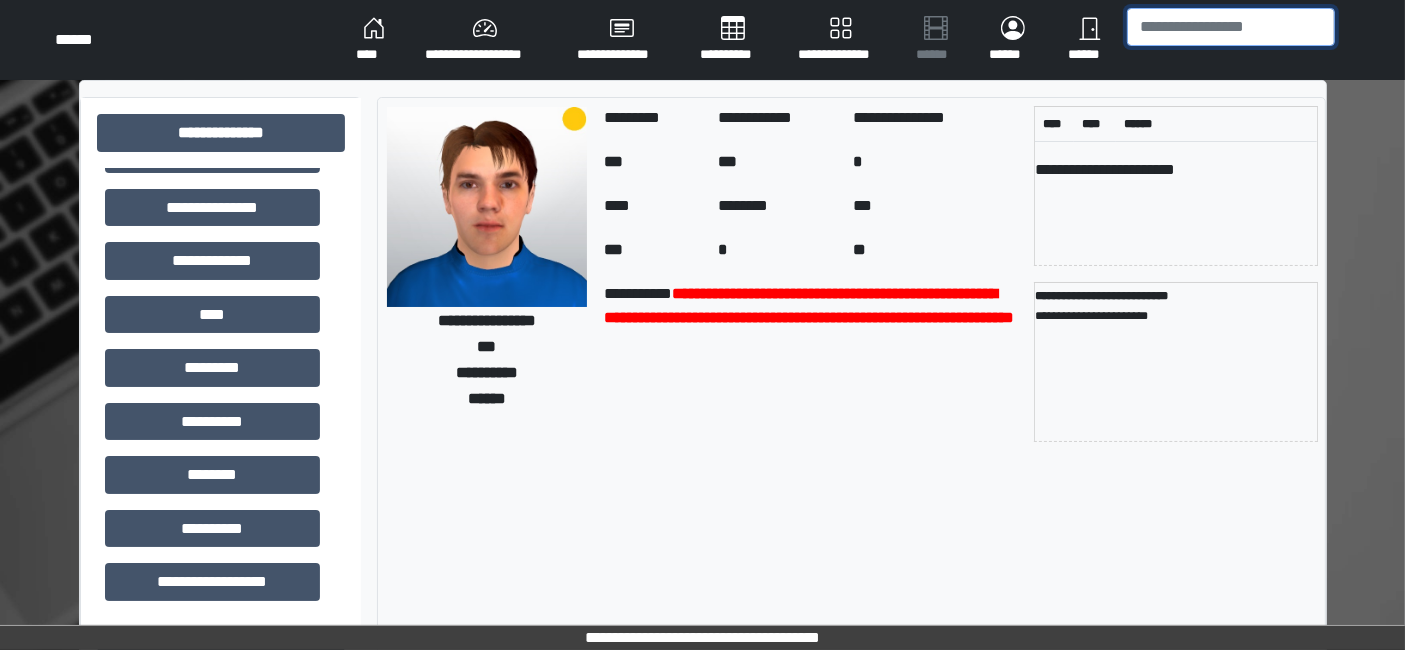 drag, startPoint x: 1264, startPoint y: 27, endPoint x: 1248, endPoint y: 19, distance: 17.888544 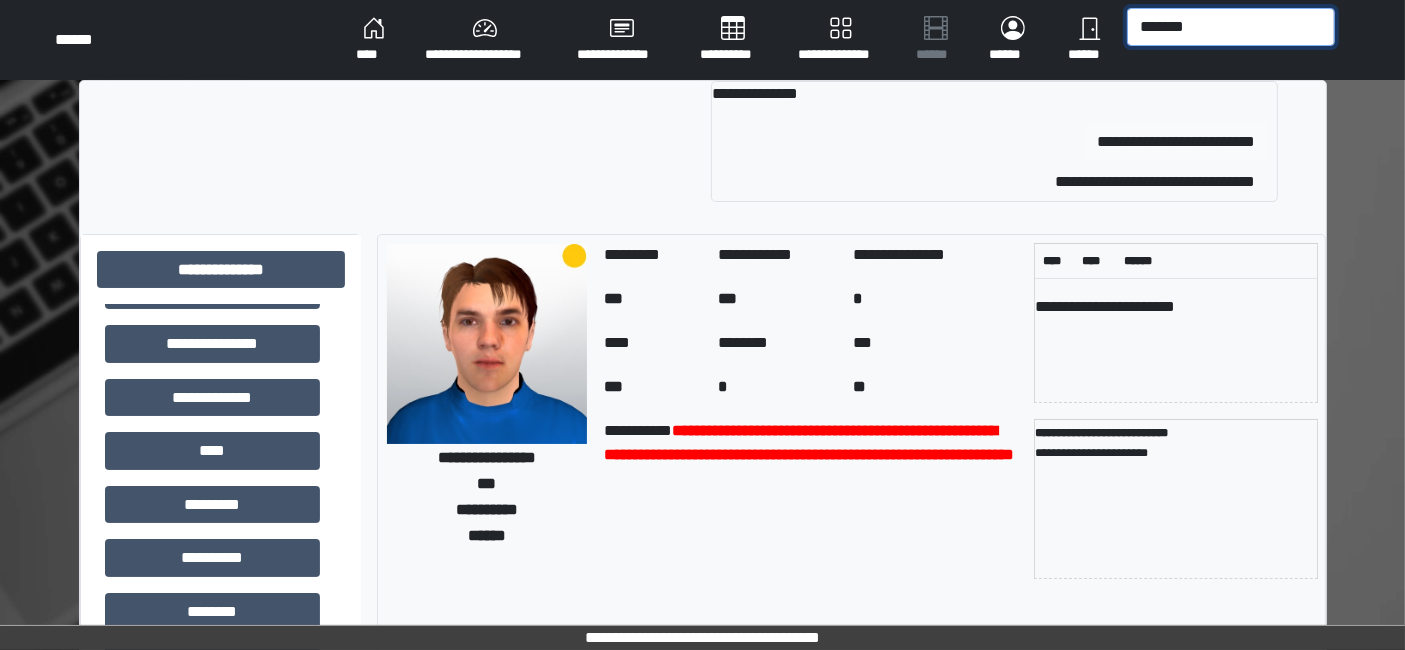 type on "*******" 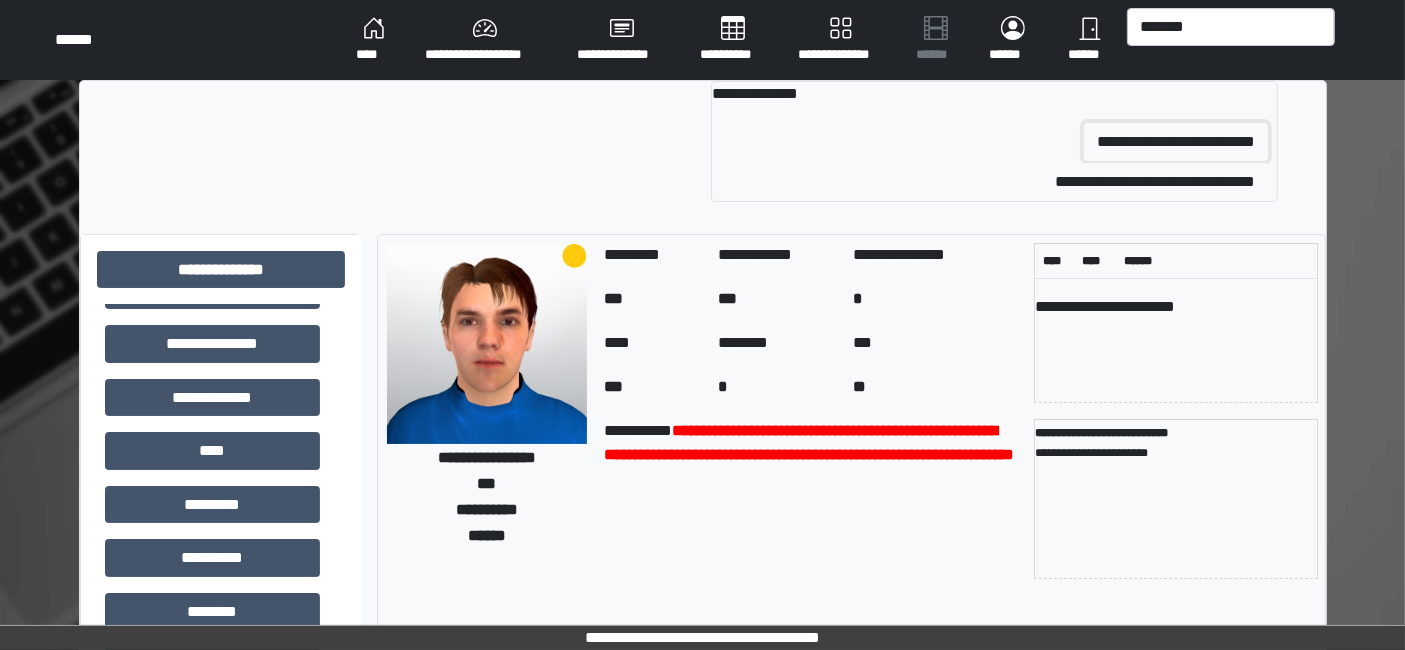 click on "**********" at bounding box center [1176, 142] 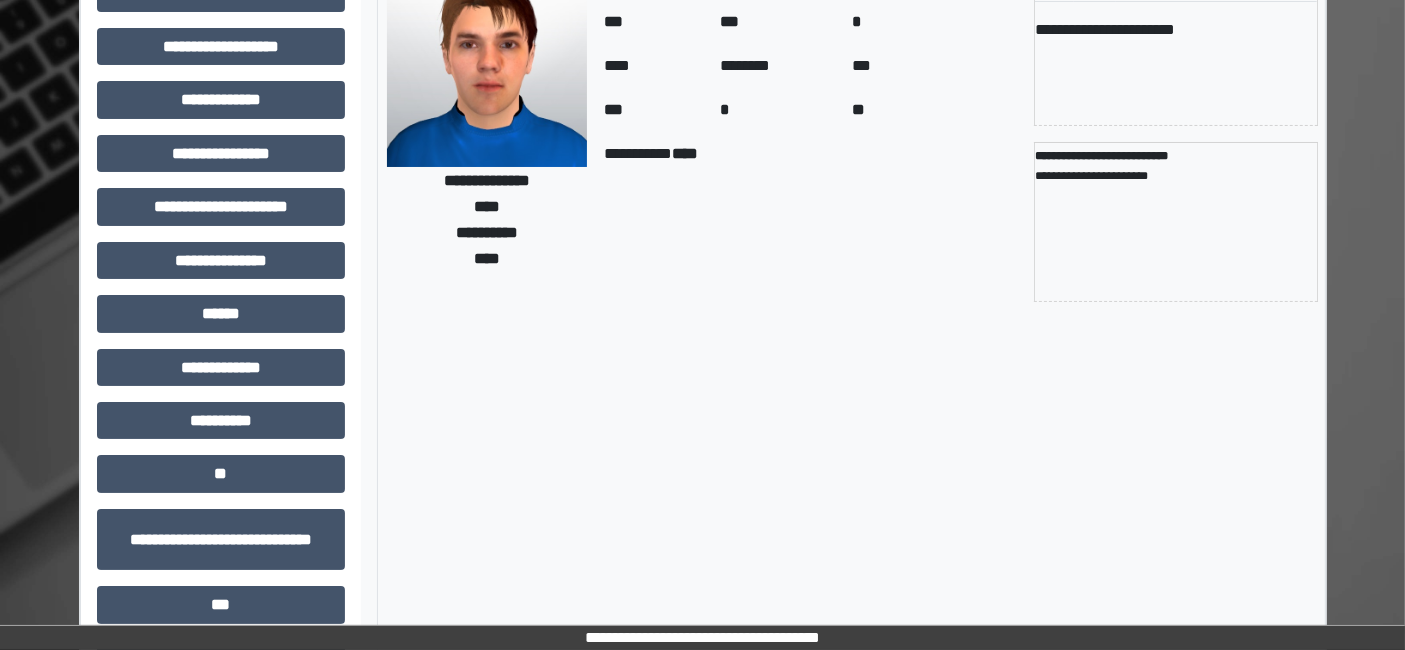 scroll, scrollTop: 269, scrollLeft: 0, axis: vertical 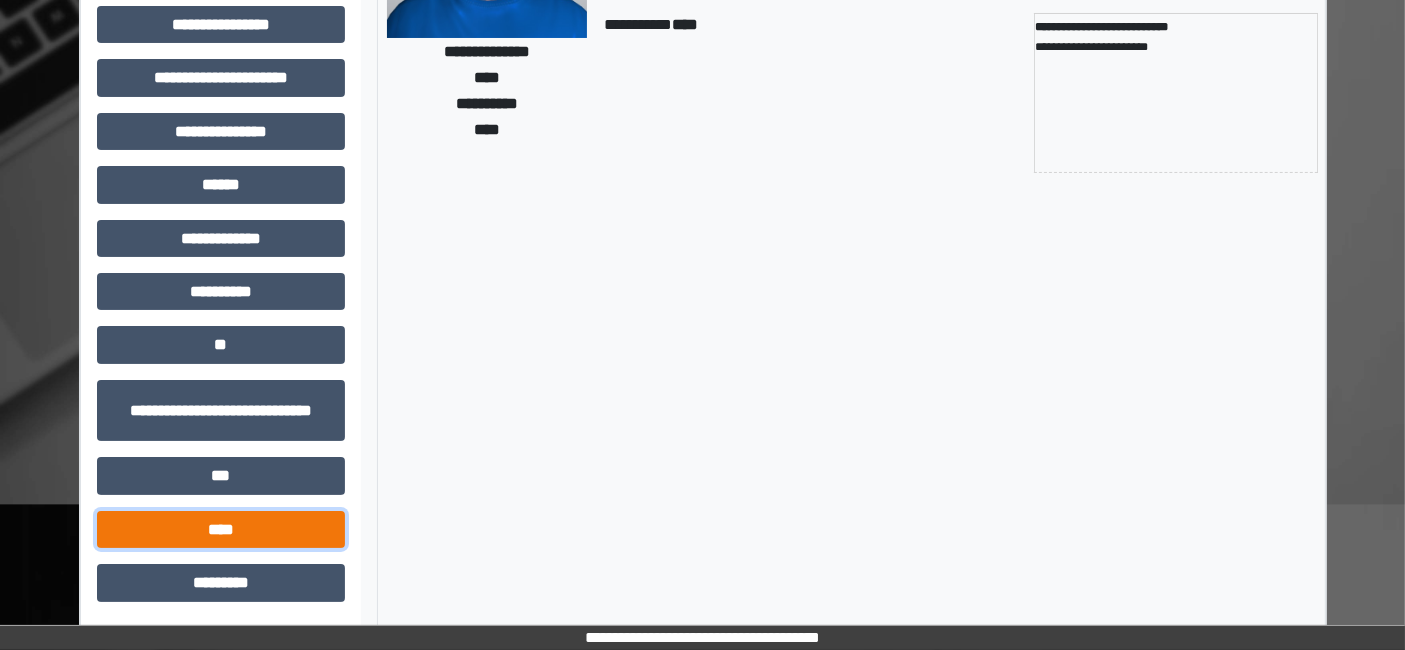 click on "****" at bounding box center [221, 529] 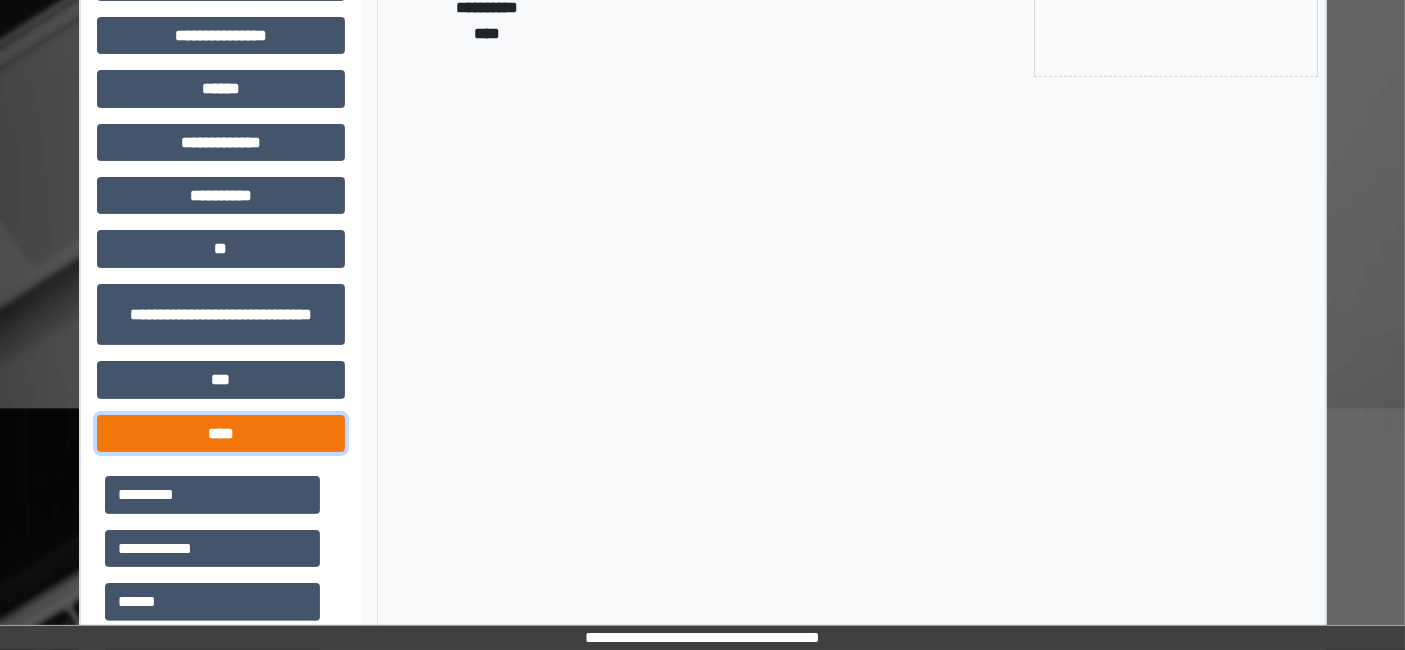 scroll, scrollTop: 602, scrollLeft: 0, axis: vertical 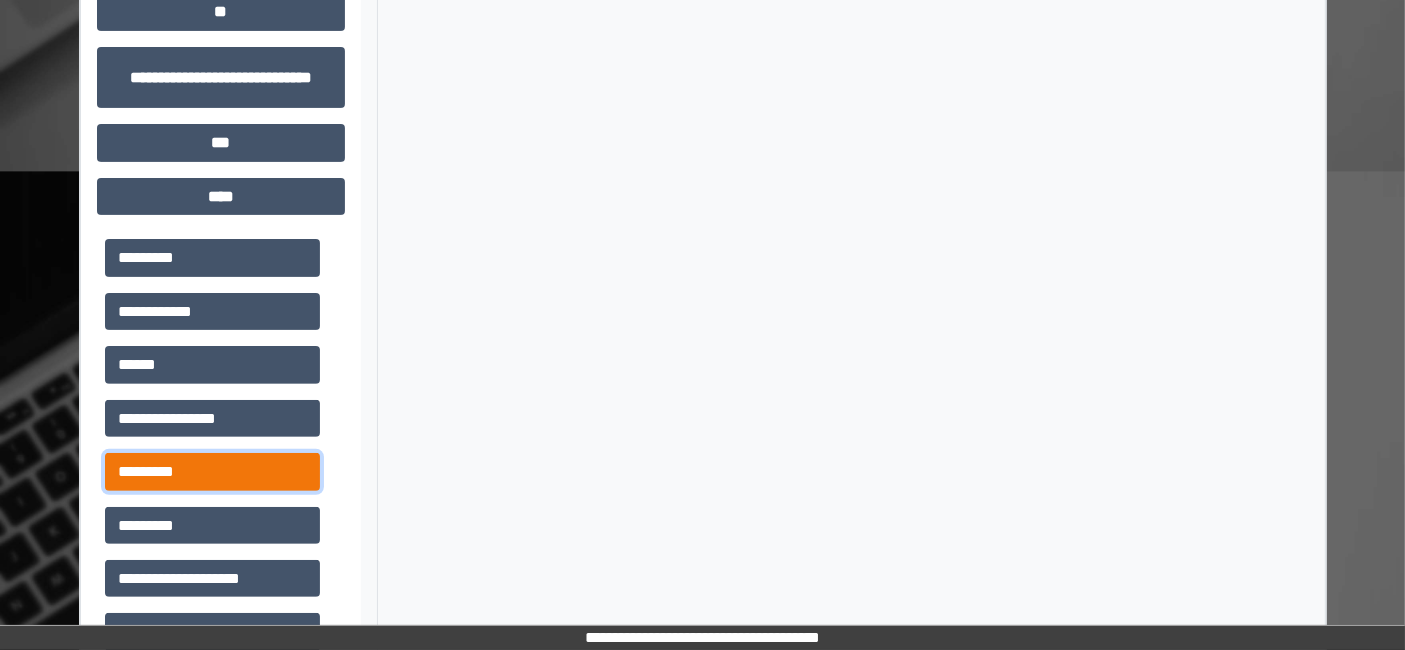 click on "*********" at bounding box center [212, 471] 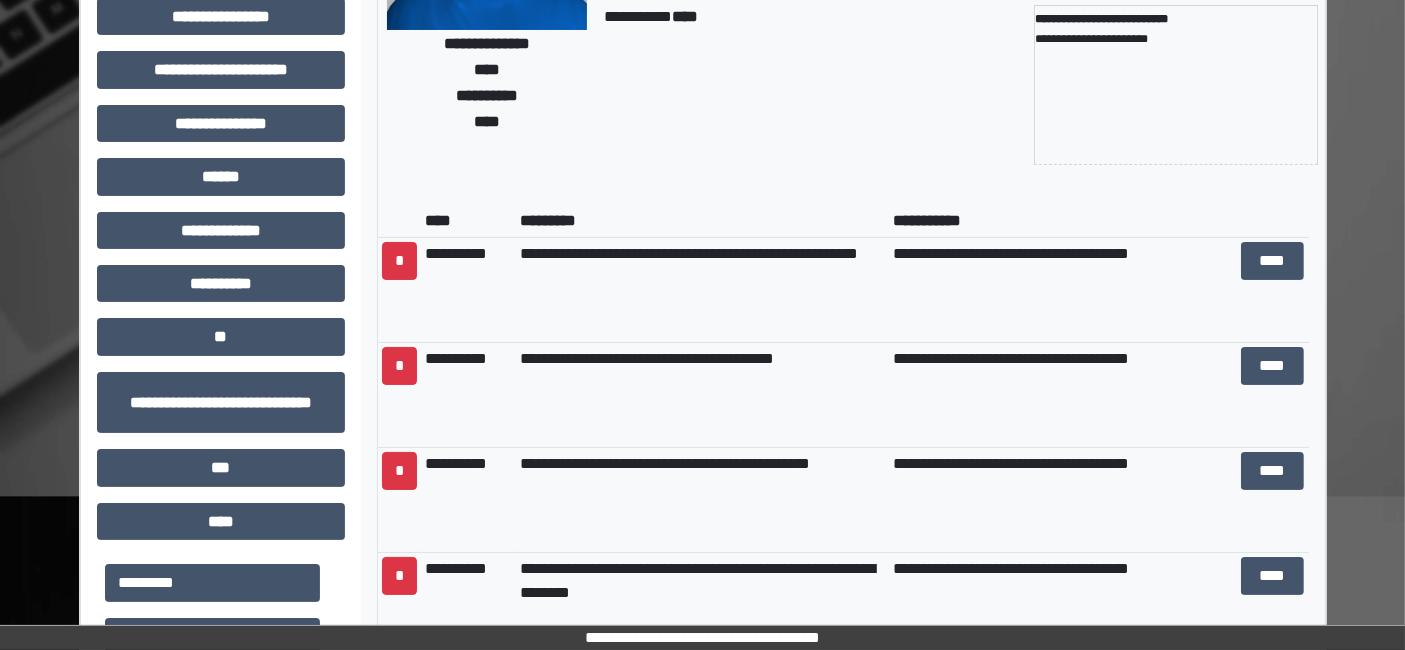 scroll, scrollTop: 269, scrollLeft: 0, axis: vertical 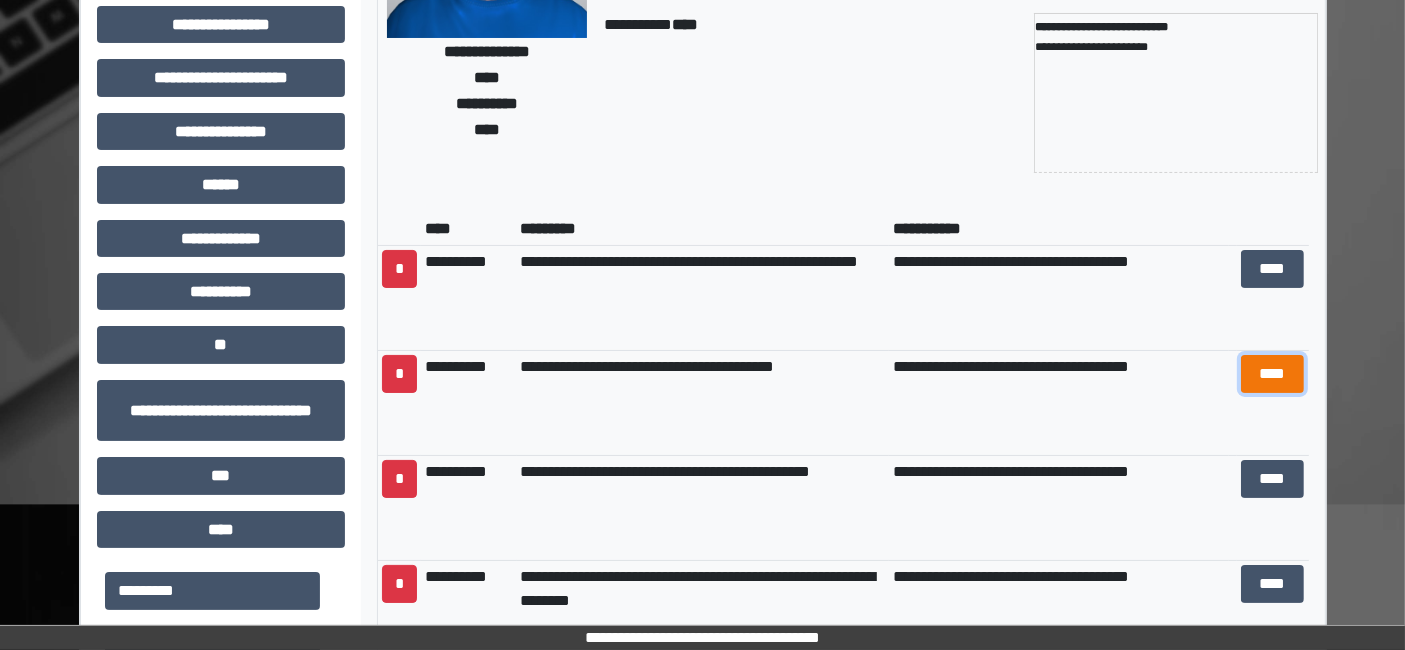 click on "****" at bounding box center (1272, 373) 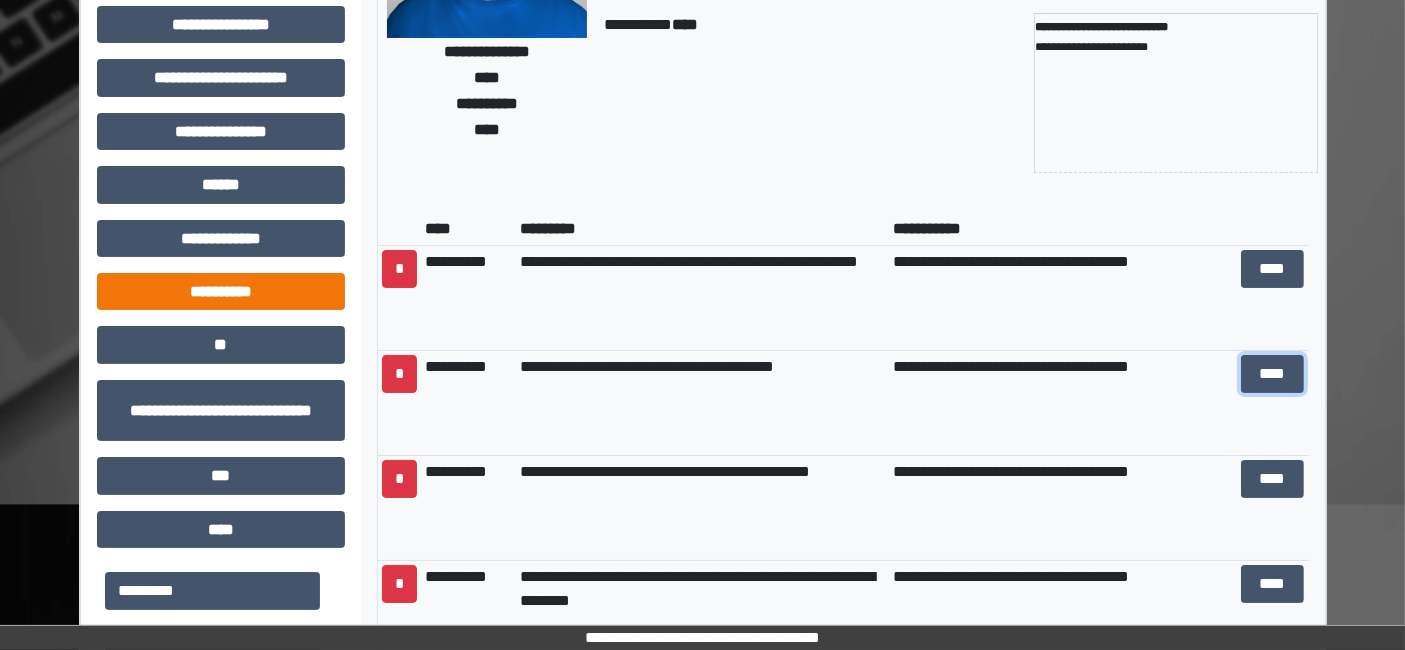 scroll, scrollTop: 602, scrollLeft: 0, axis: vertical 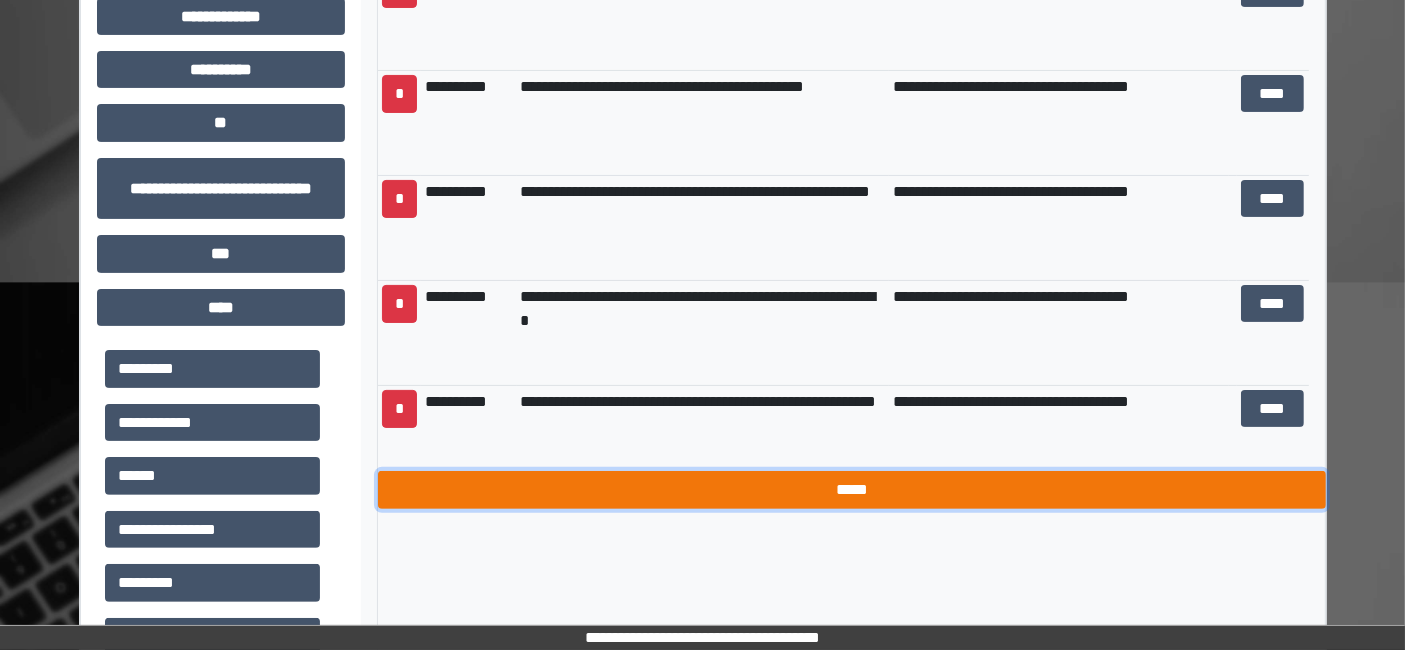 click on "*****" at bounding box center [852, 489] 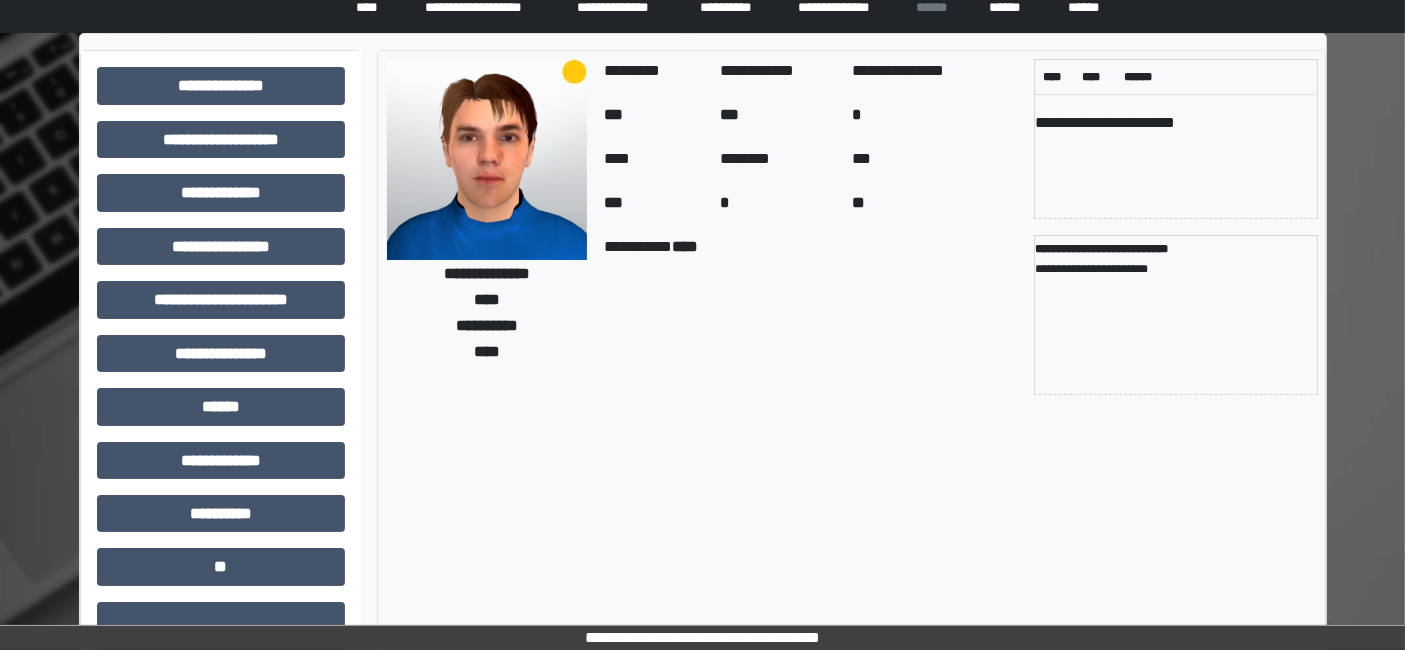 scroll, scrollTop: 0, scrollLeft: 0, axis: both 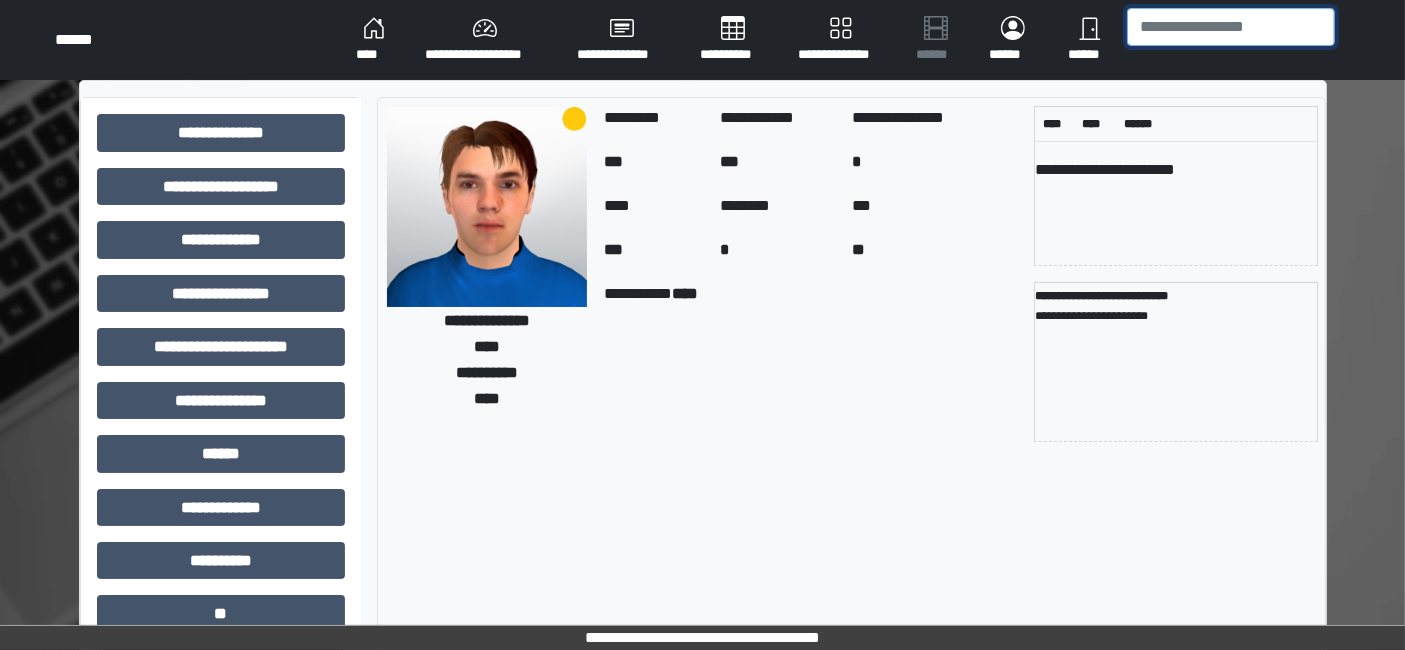 click at bounding box center (1231, 27) 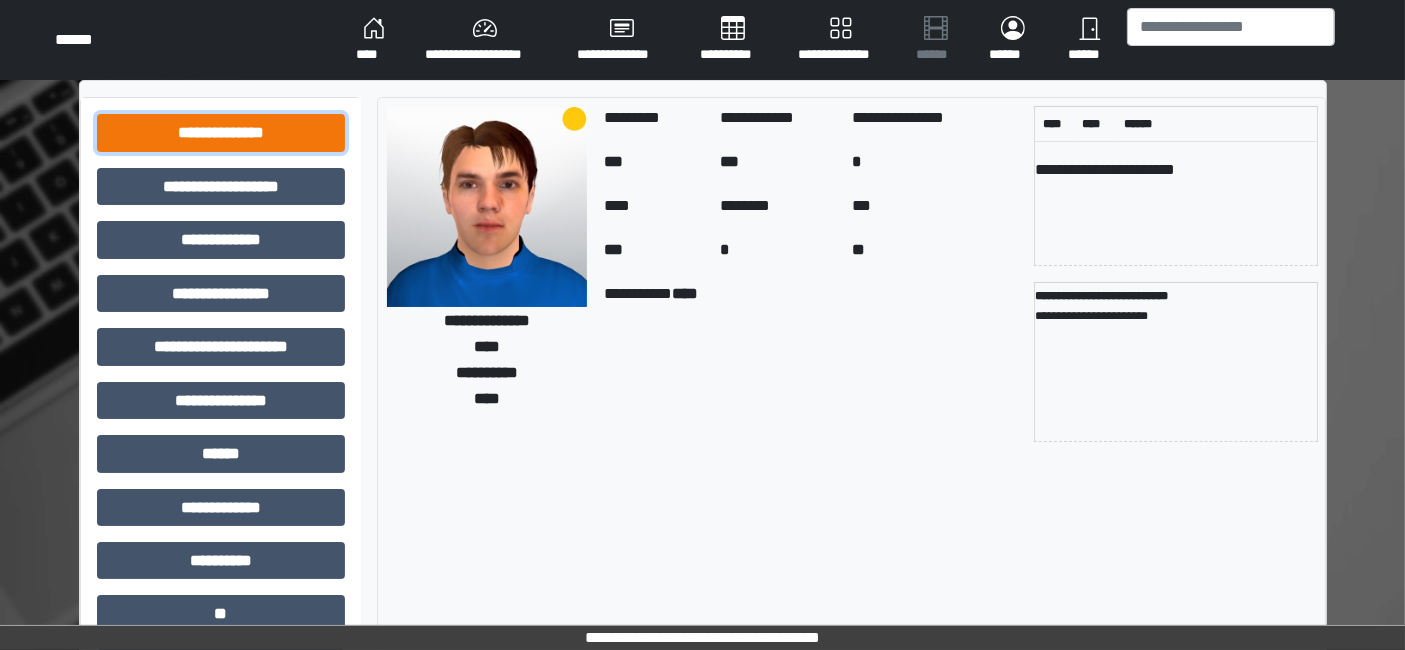 click on "**********" at bounding box center (221, 132) 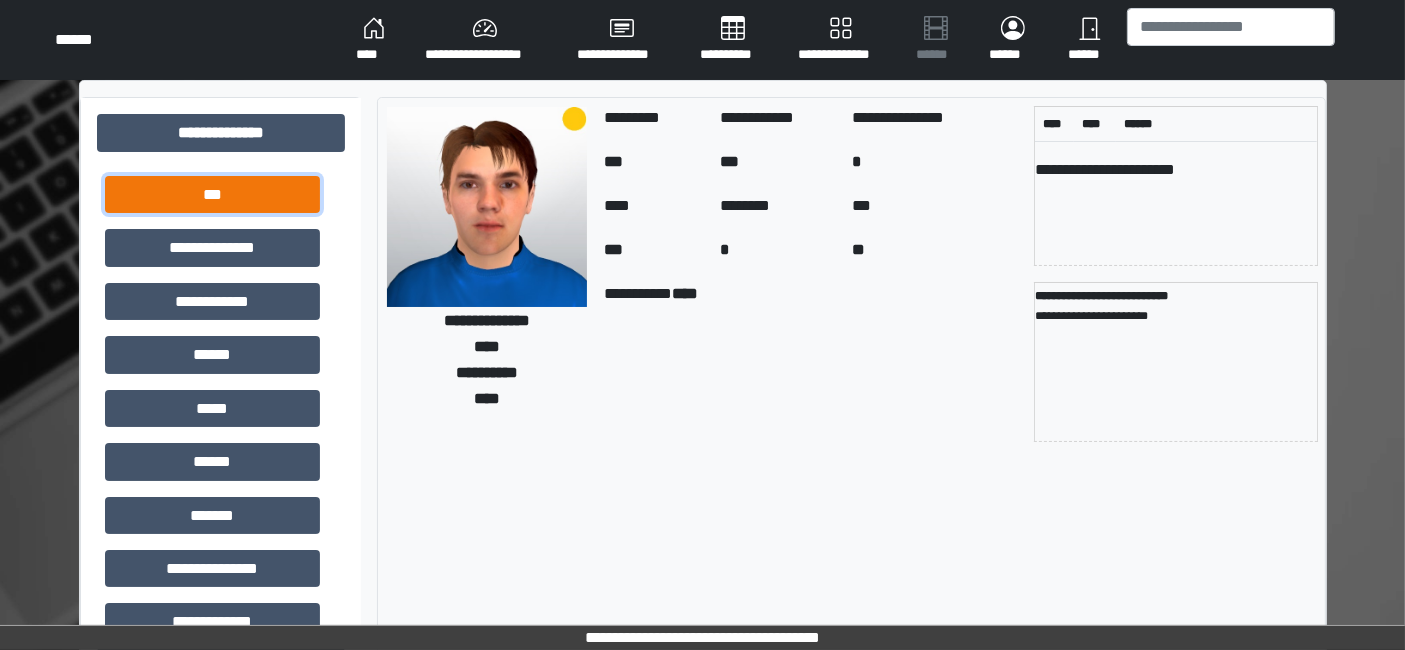 click on "***" at bounding box center (212, 194) 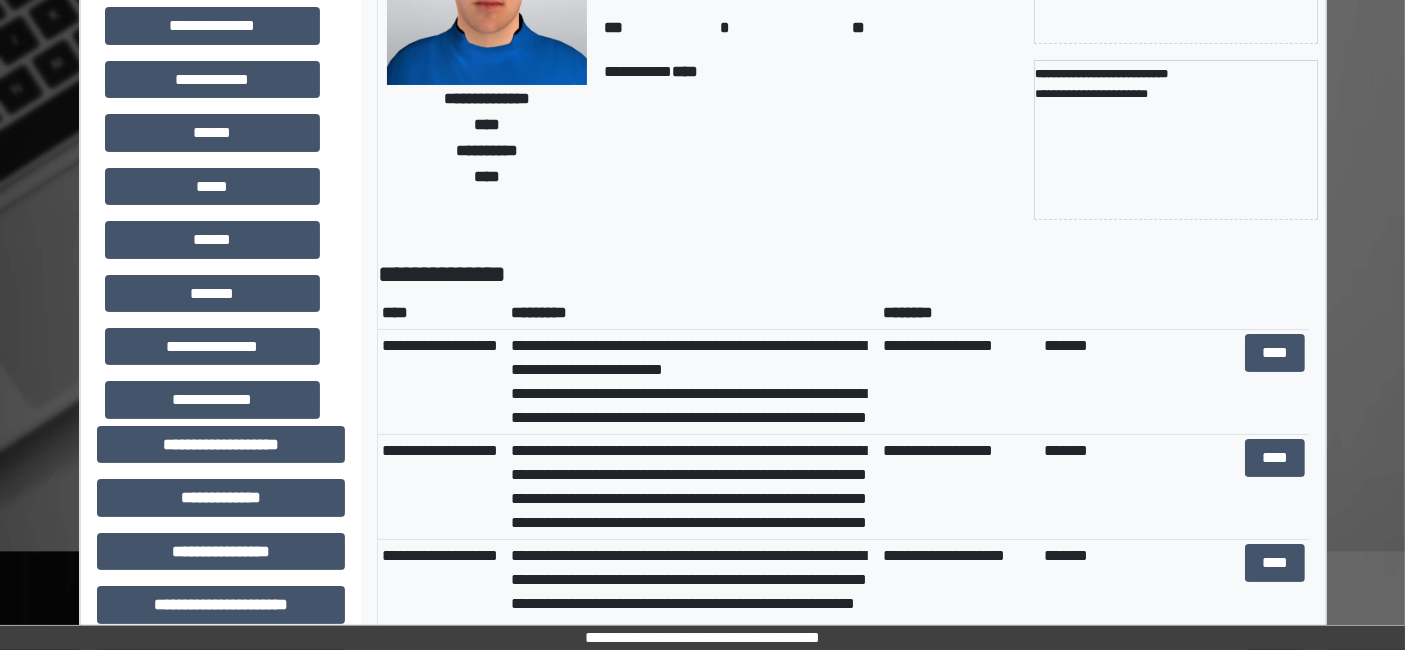 scroll, scrollTop: 333, scrollLeft: 0, axis: vertical 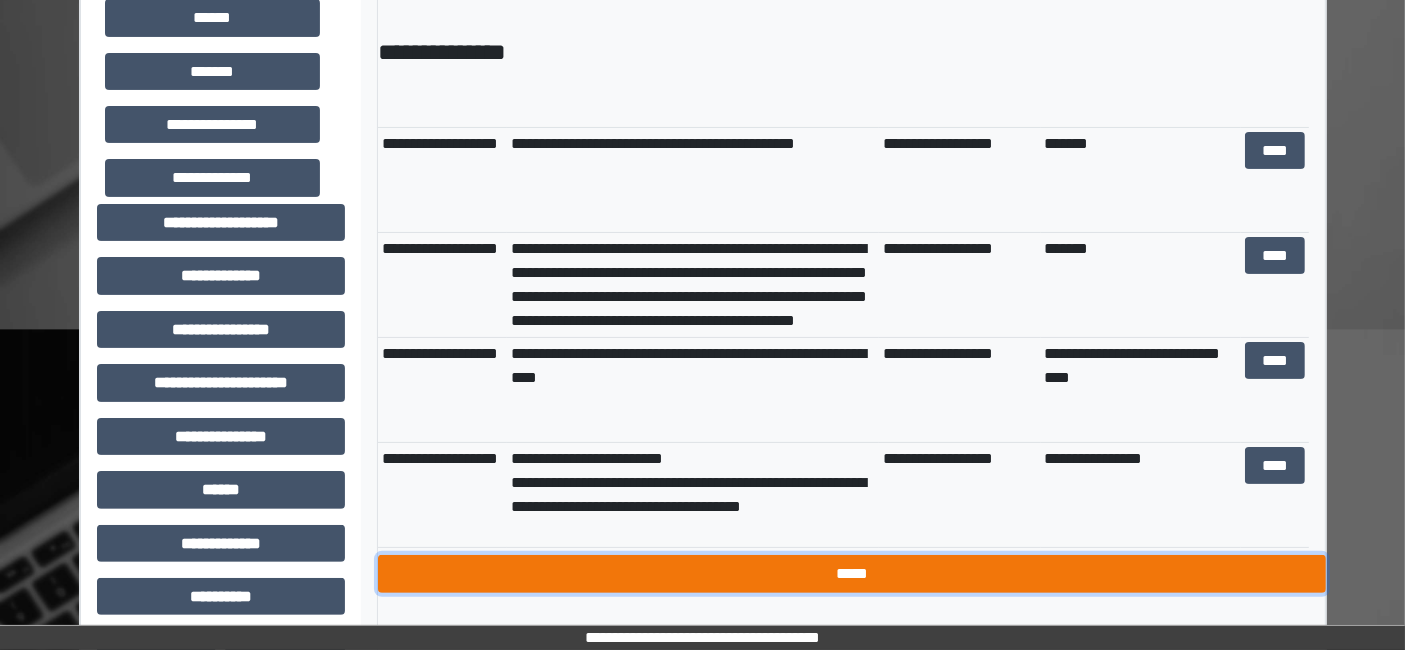 click on "*****" at bounding box center [852, 573] 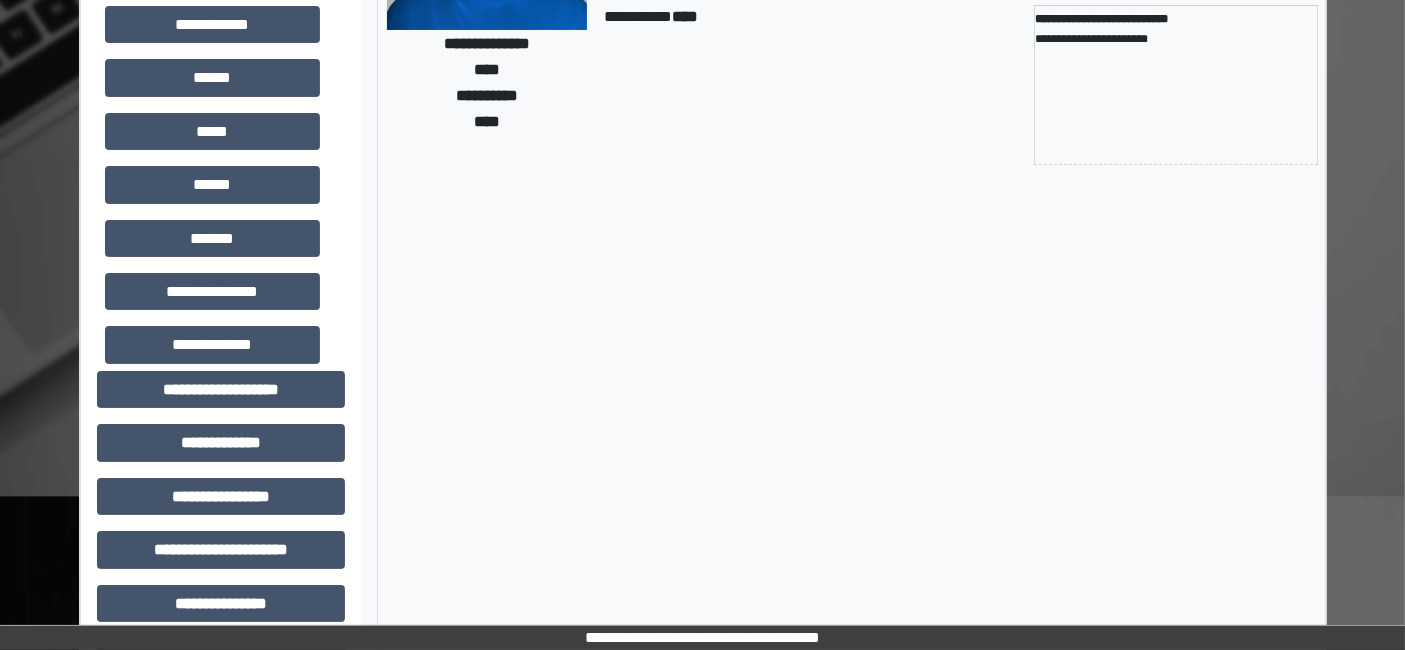 scroll, scrollTop: 0, scrollLeft: 0, axis: both 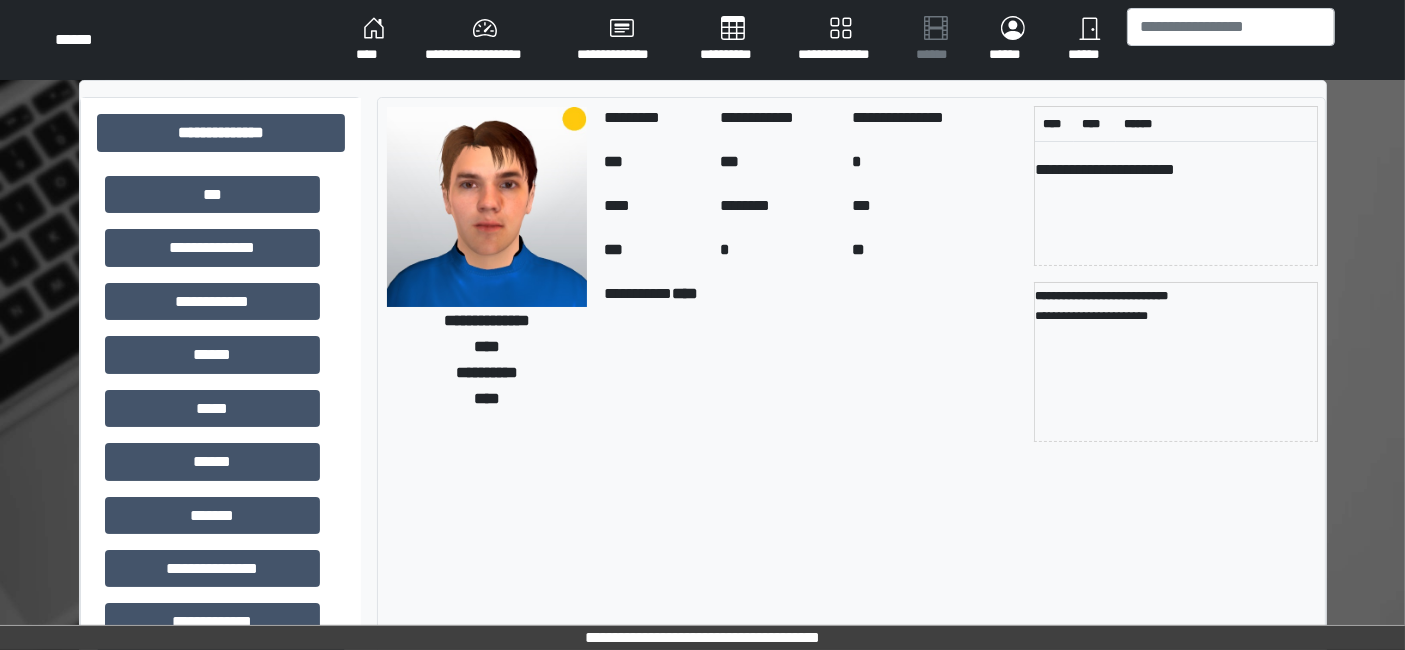 click at bounding box center [1231, 40] 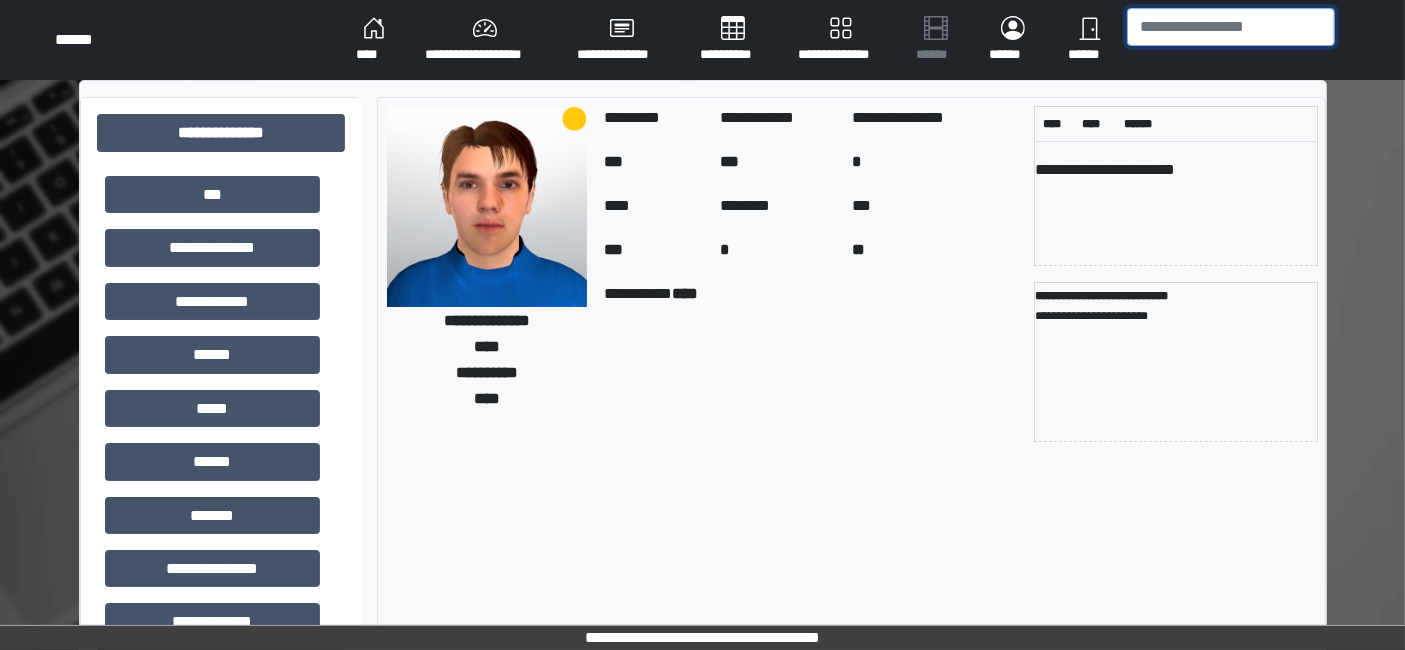 click at bounding box center [1231, 27] 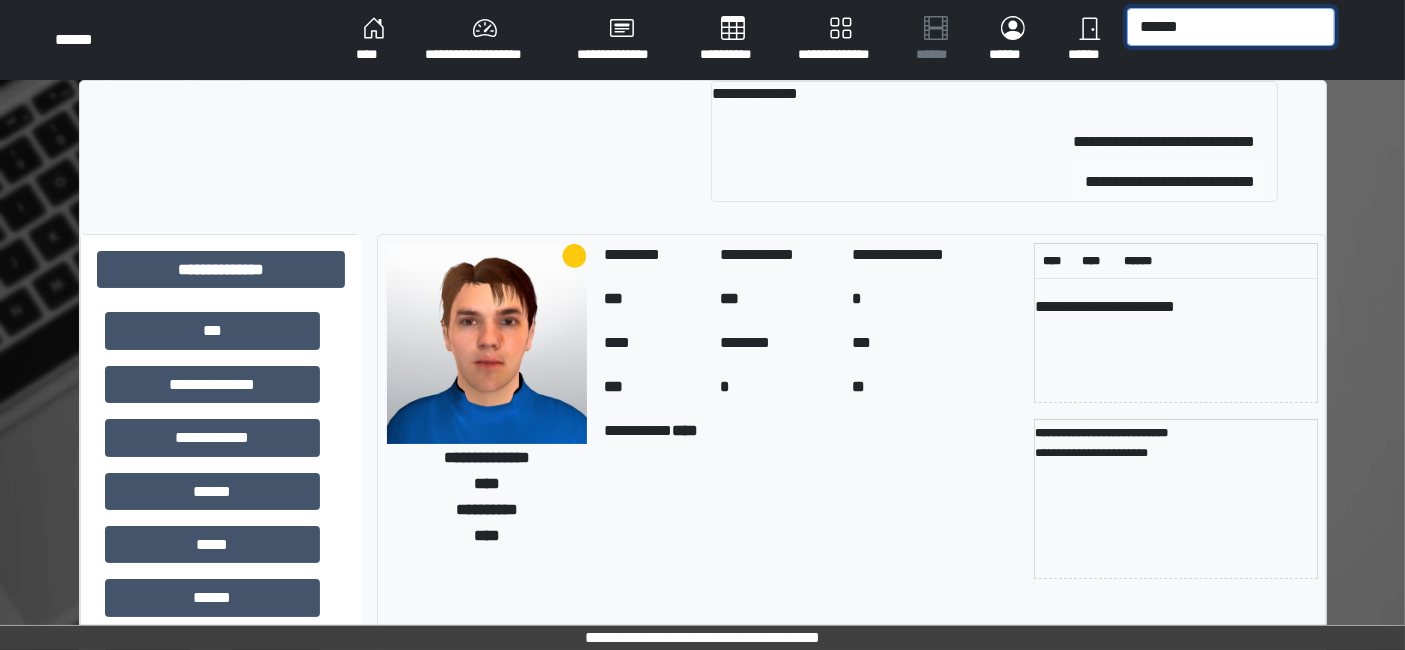 type on "******" 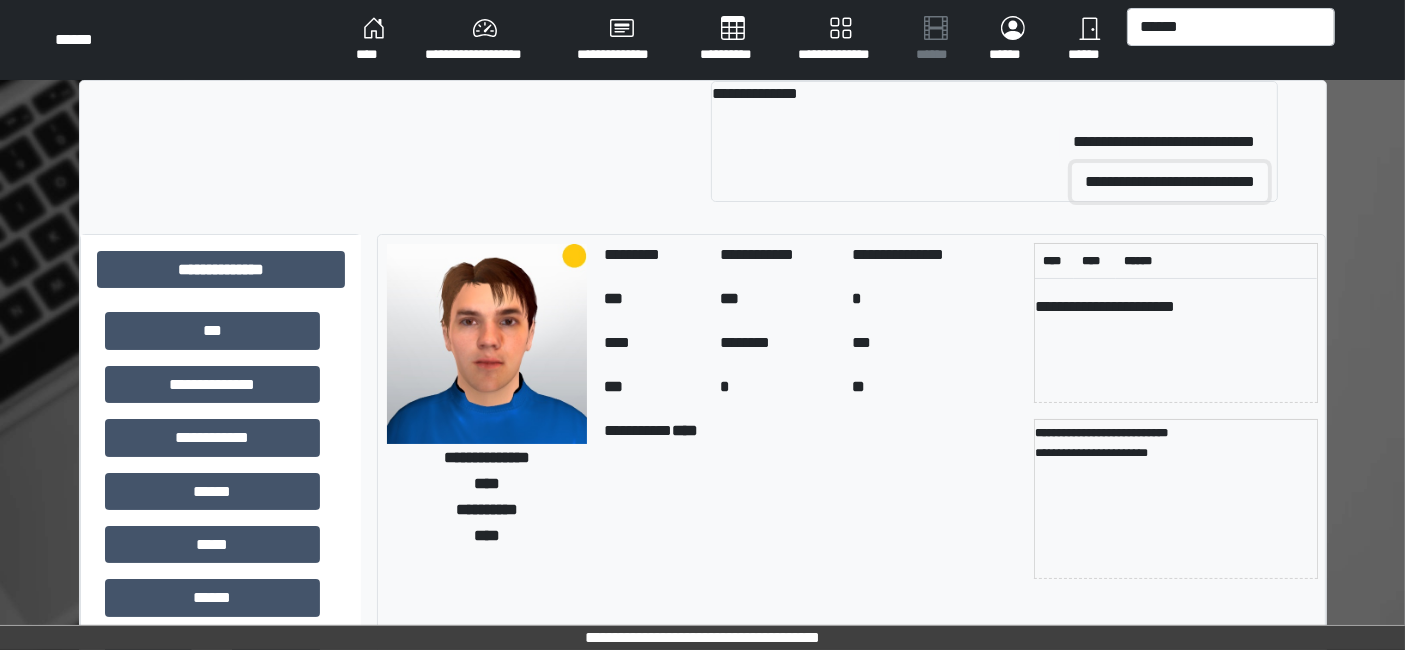 click on "**********" at bounding box center [1170, 182] 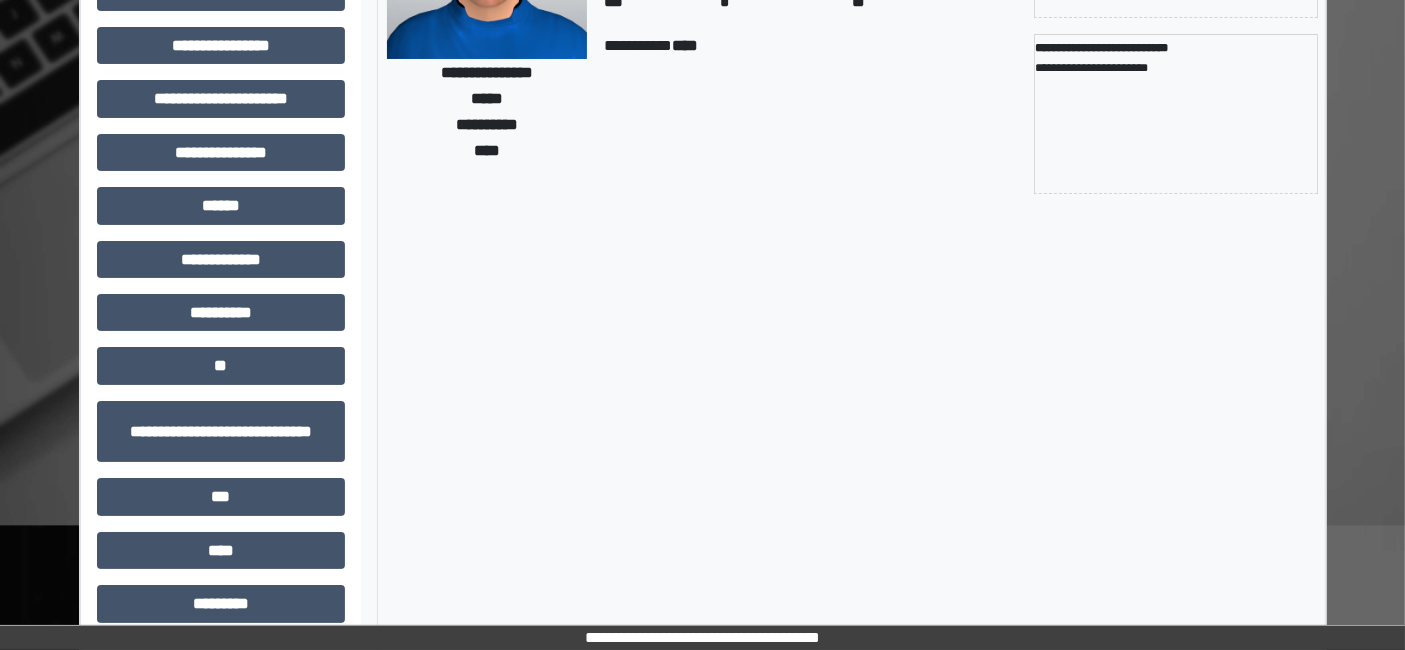 scroll, scrollTop: 269, scrollLeft: 0, axis: vertical 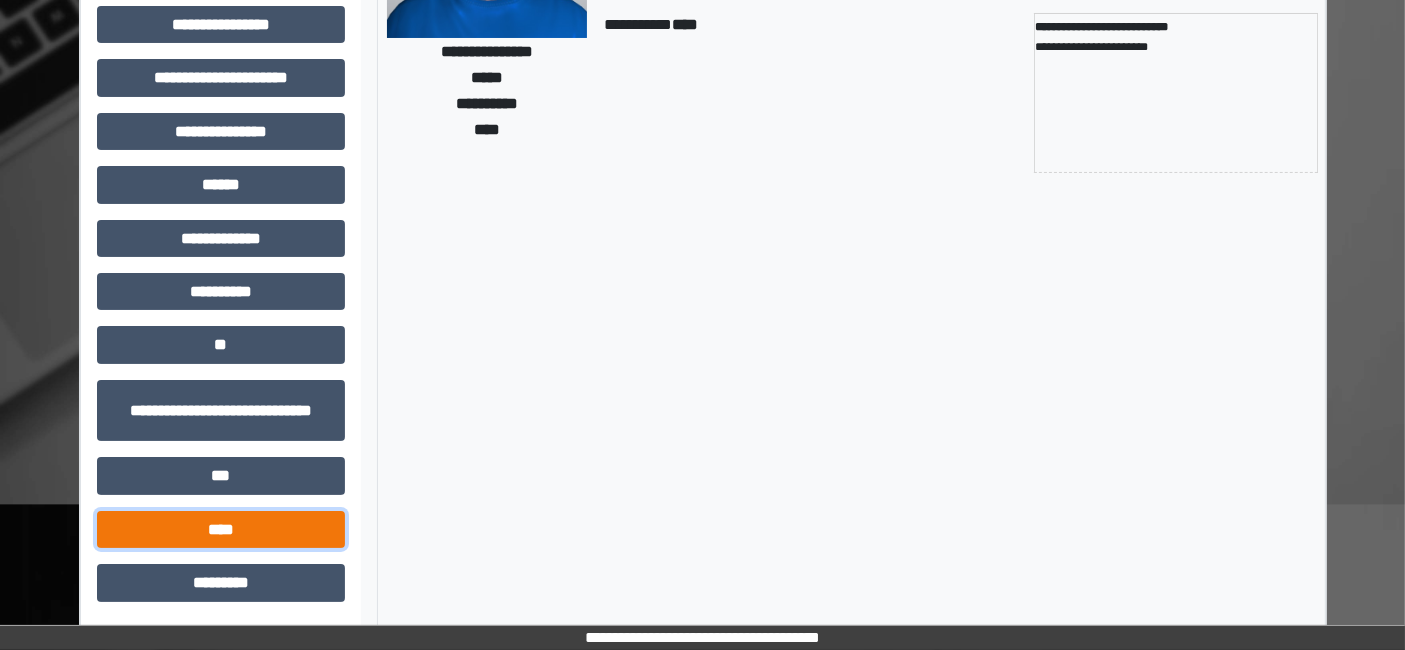 click on "****" at bounding box center [221, 529] 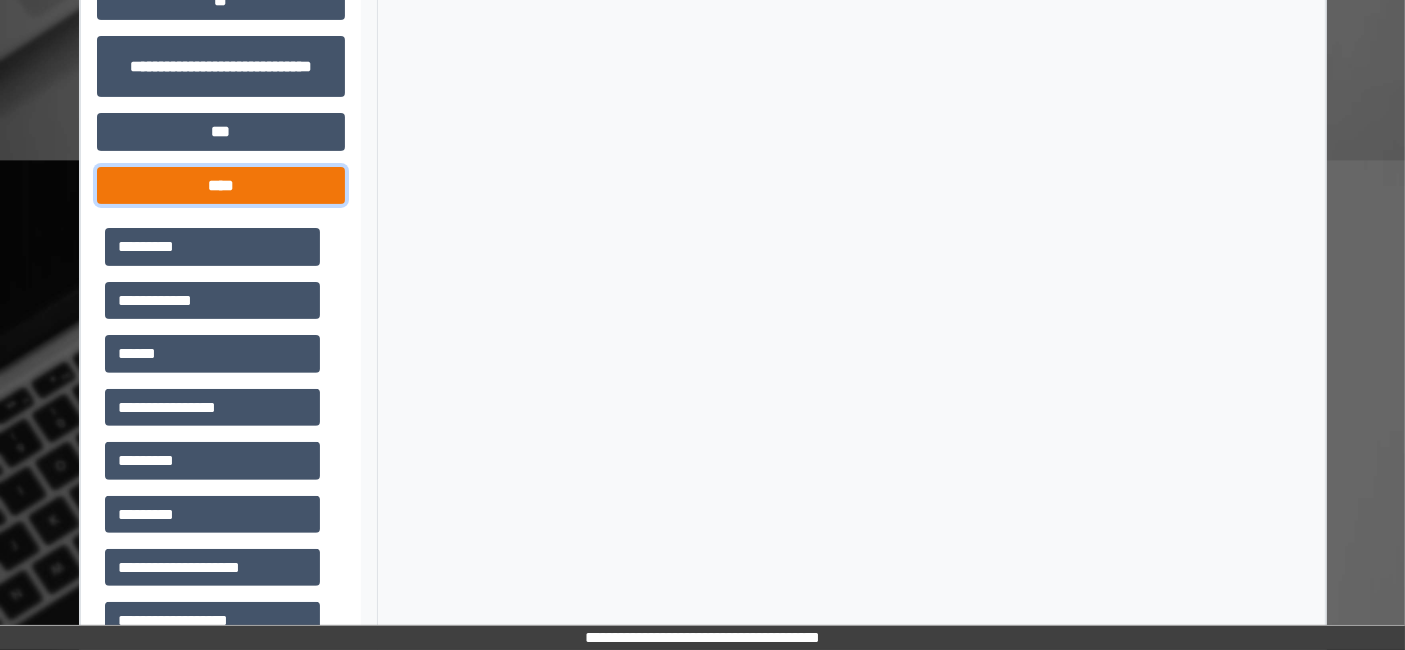 scroll, scrollTop: 714, scrollLeft: 0, axis: vertical 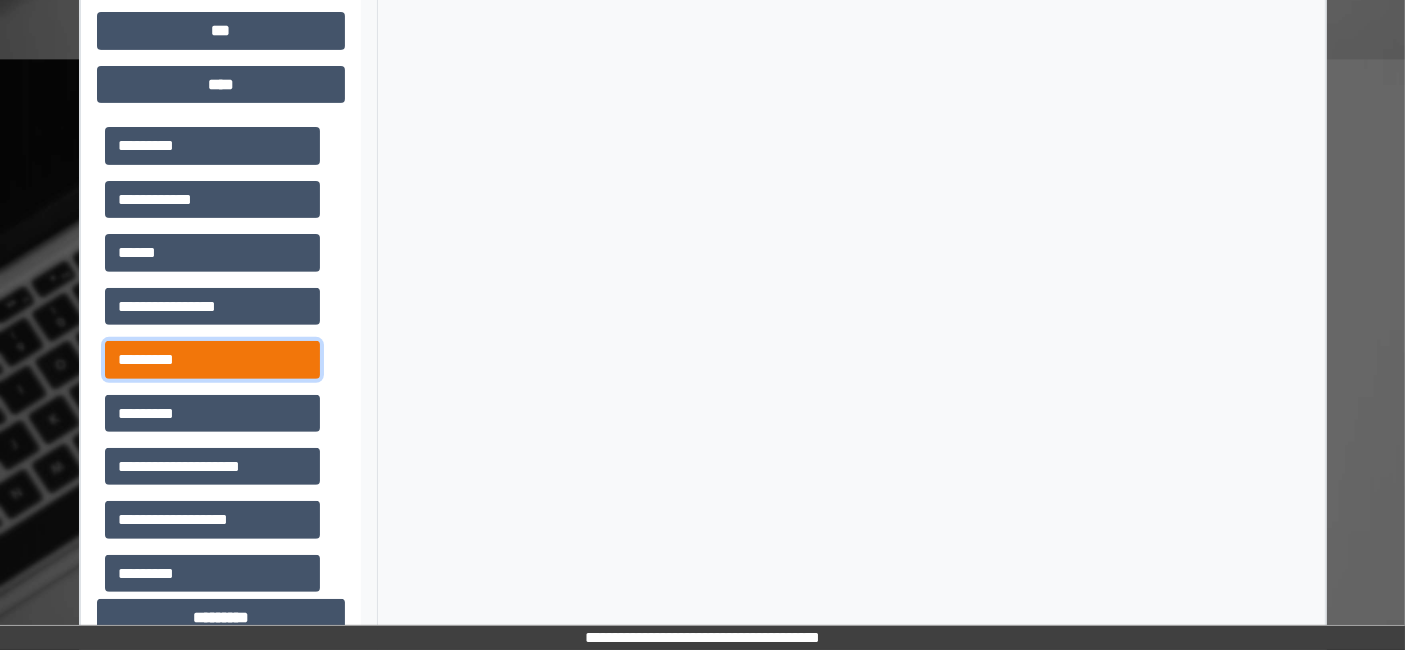 click on "*********" at bounding box center [212, 359] 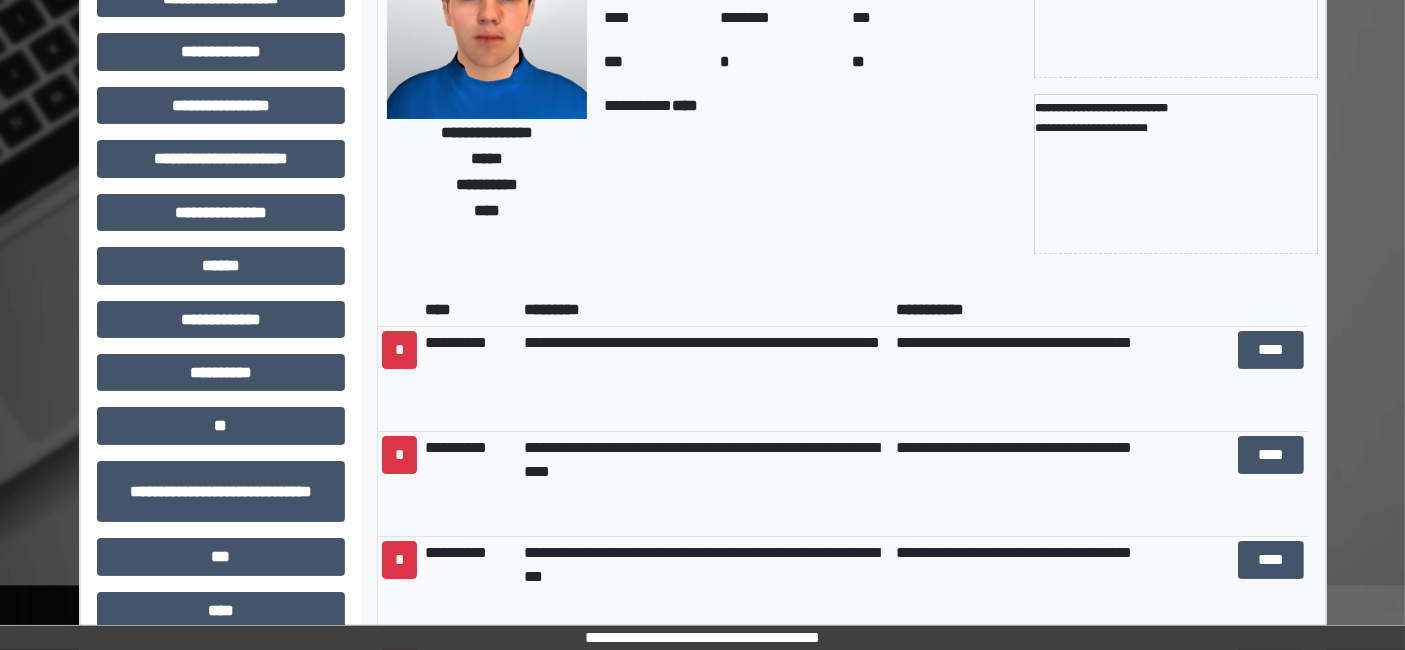 scroll, scrollTop: 158, scrollLeft: 0, axis: vertical 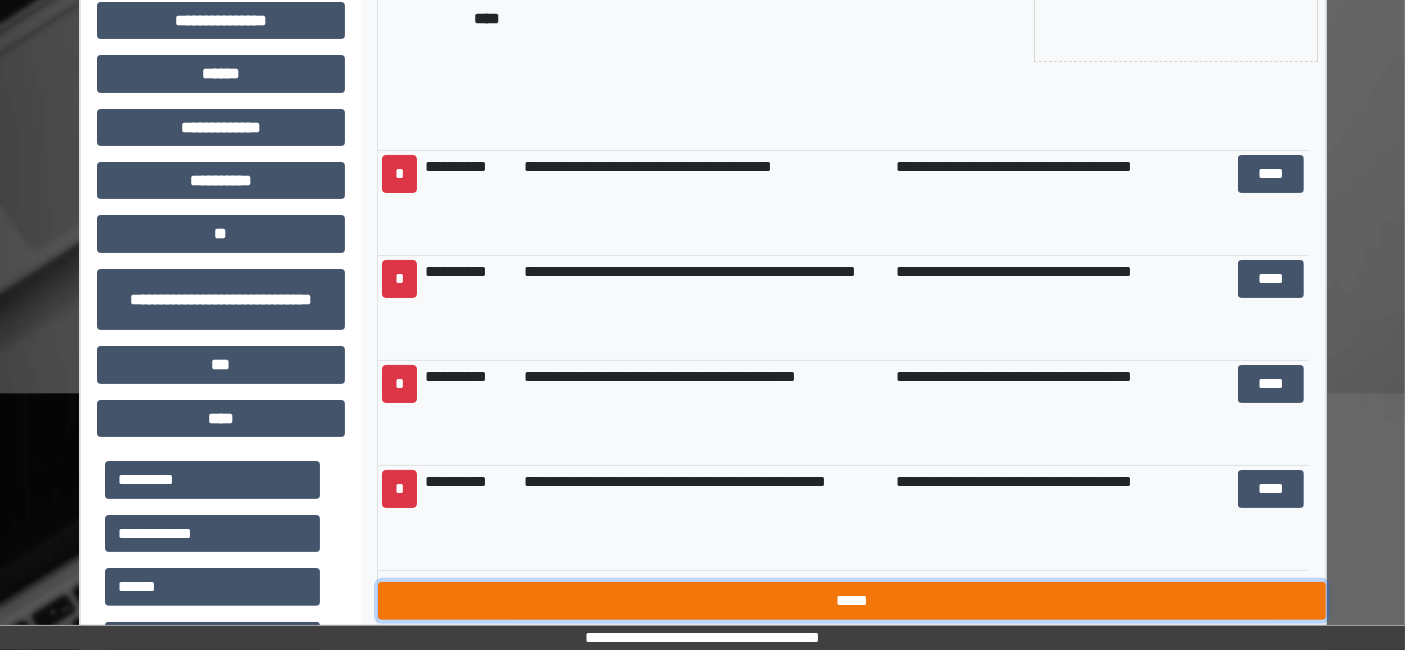 click on "*****" at bounding box center [852, 600] 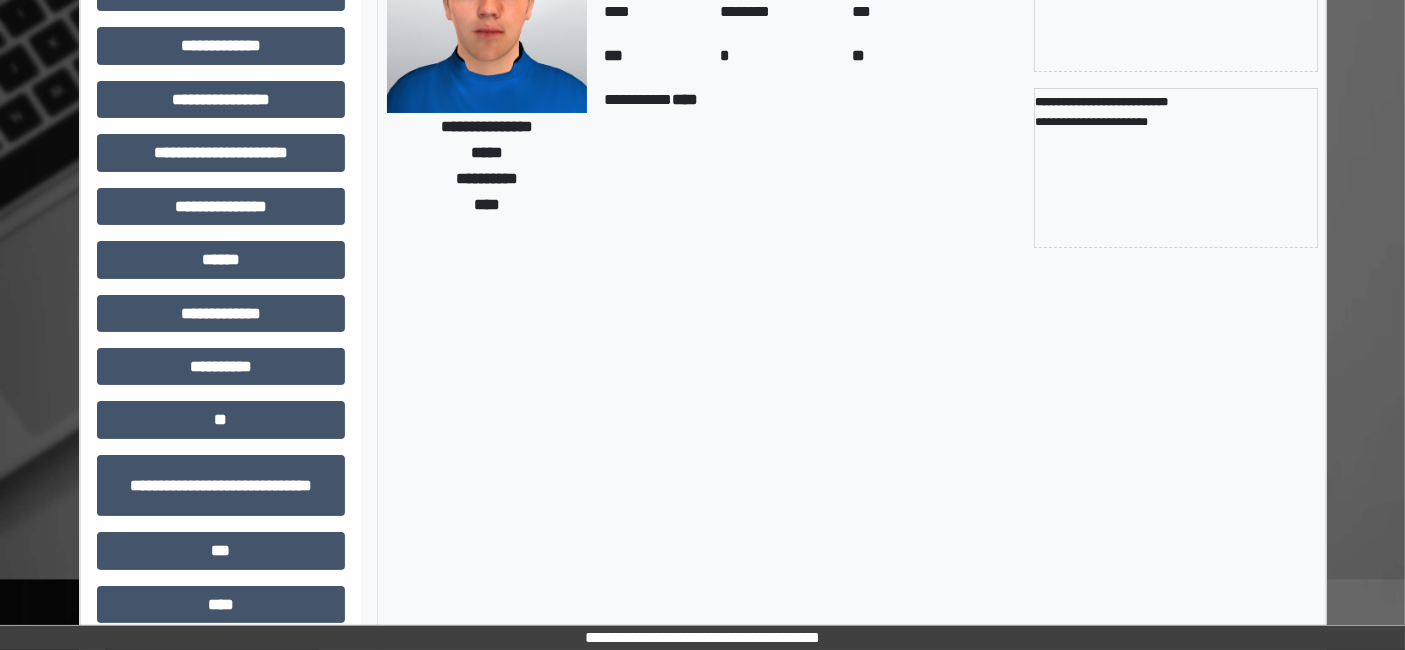 scroll, scrollTop: 0, scrollLeft: 0, axis: both 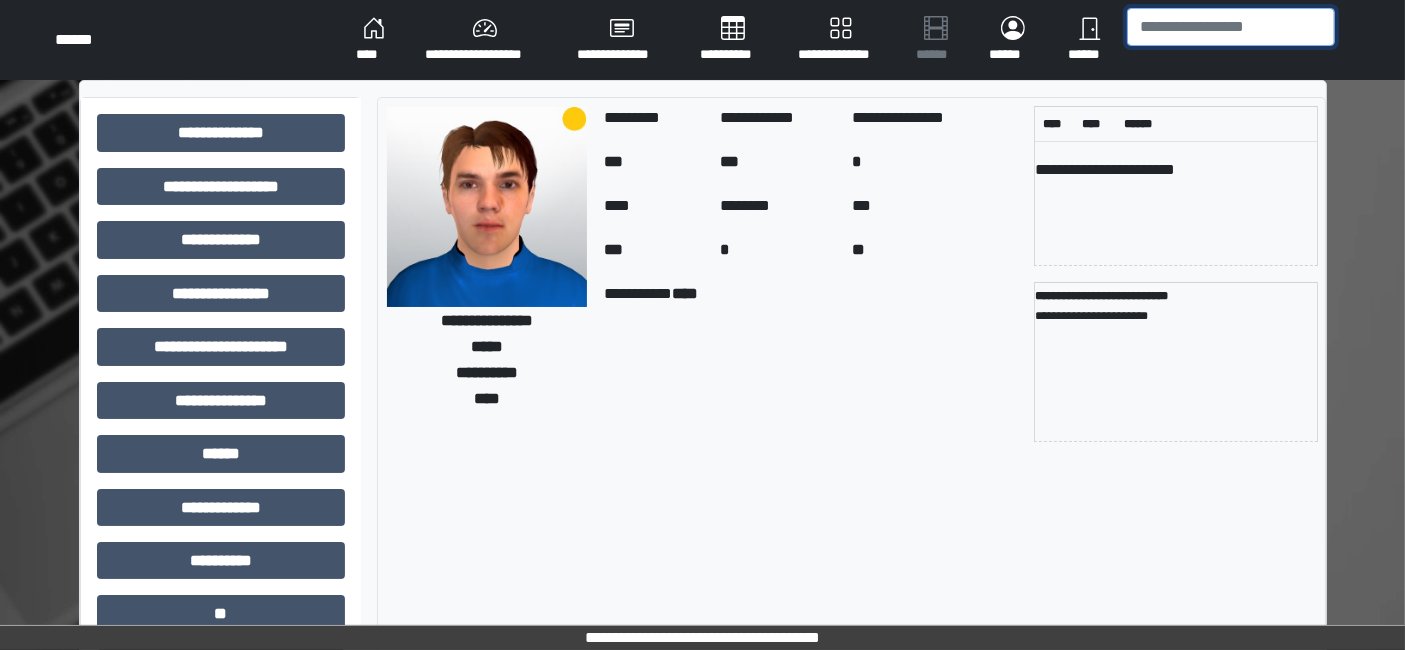 click at bounding box center [1231, 27] 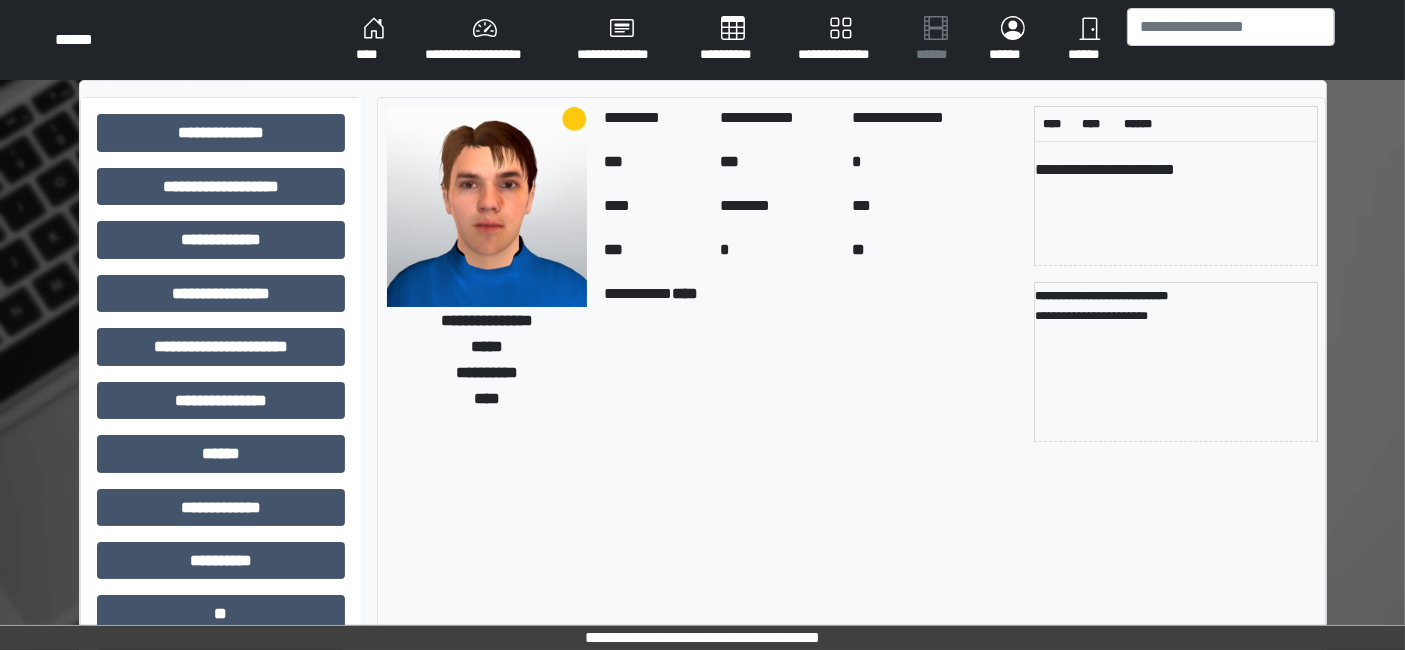 drag, startPoint x: 345, startPoint y: 26, endPoint x: 513, endPoint y: 102, distance: 184.39088 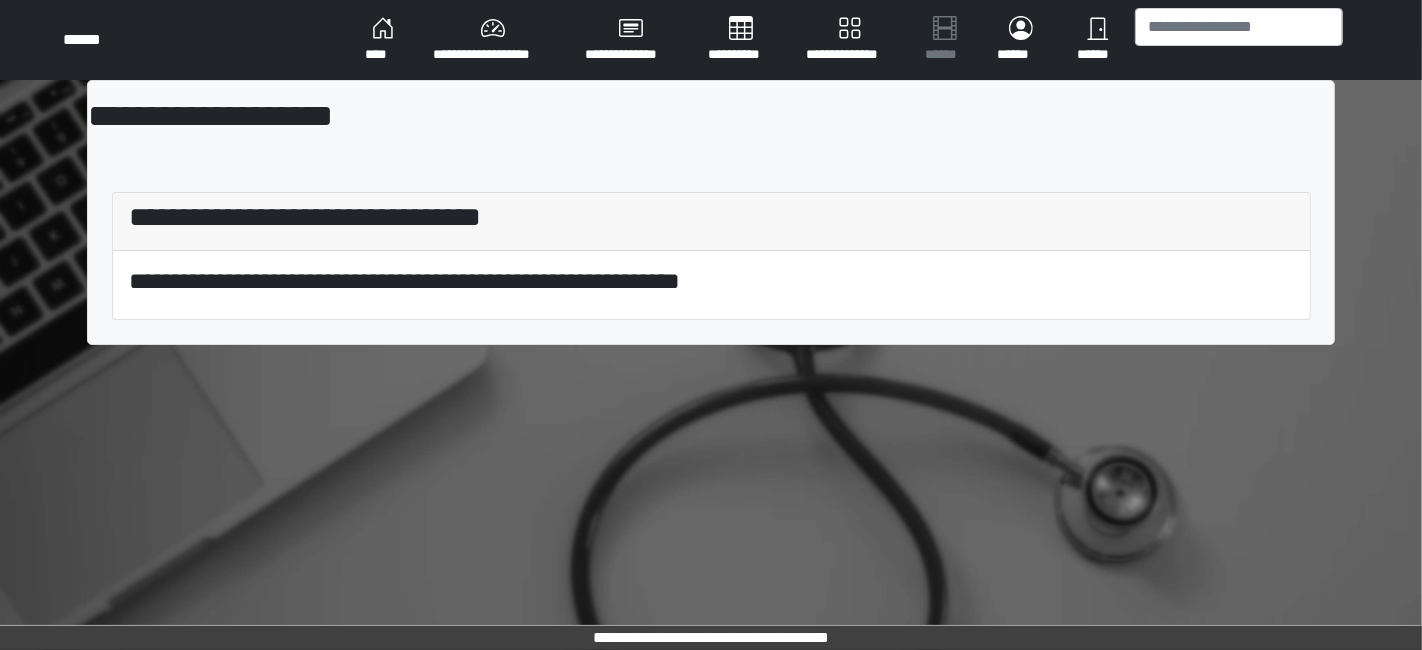 click at bounding box center (1239, 40) 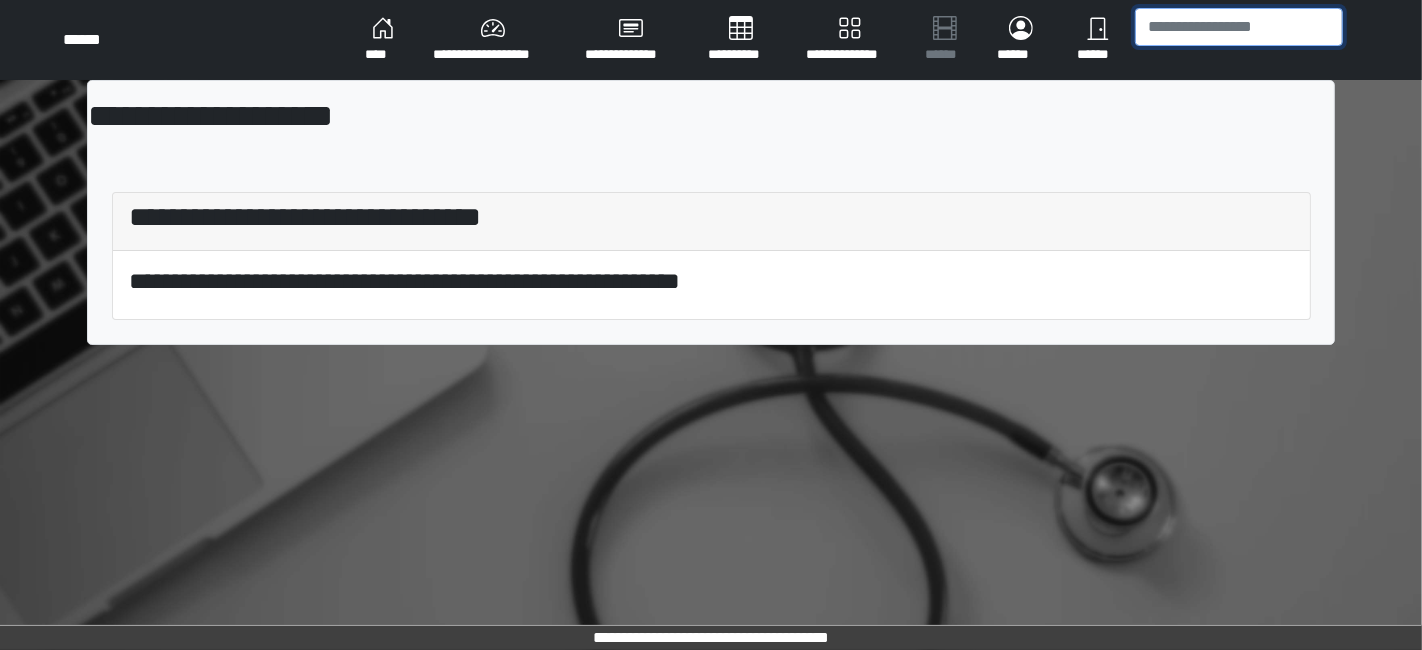 drag, startPoint x: 1197, startPoint y: 37, endPoint x: 1182, endPoint y: 28, distance: 17.492855 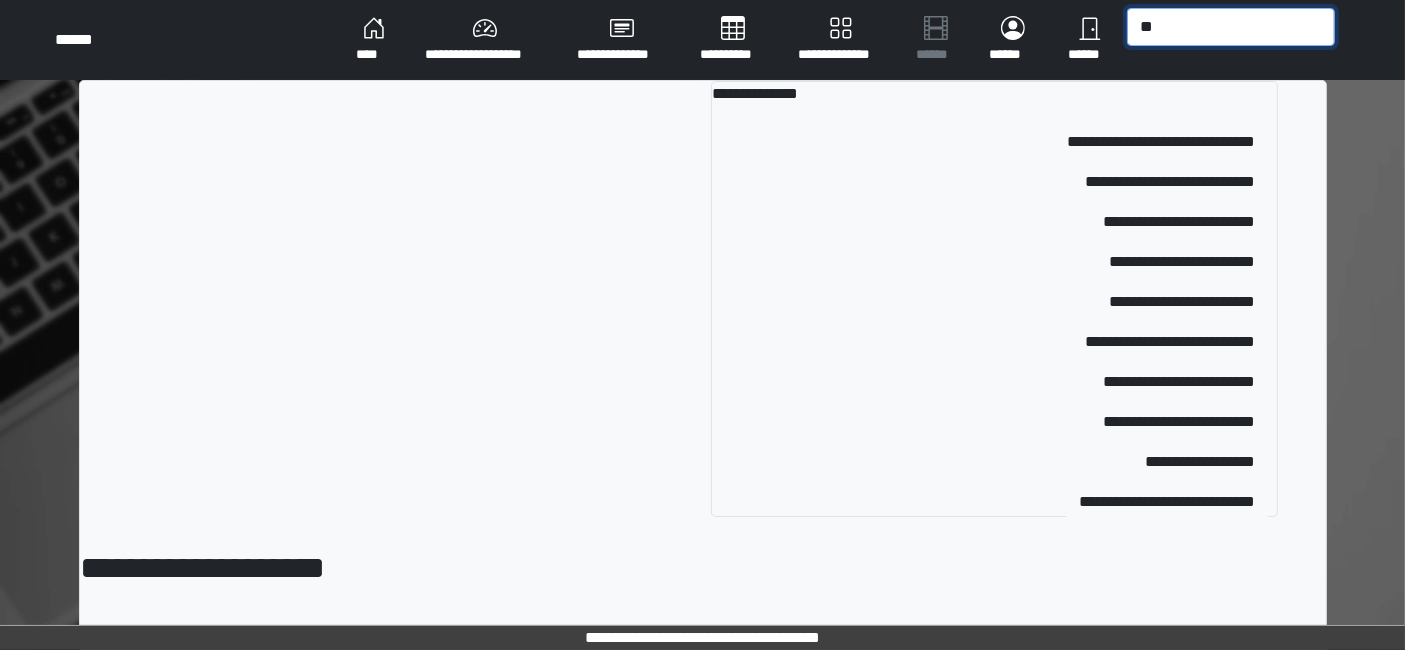 type on "*" 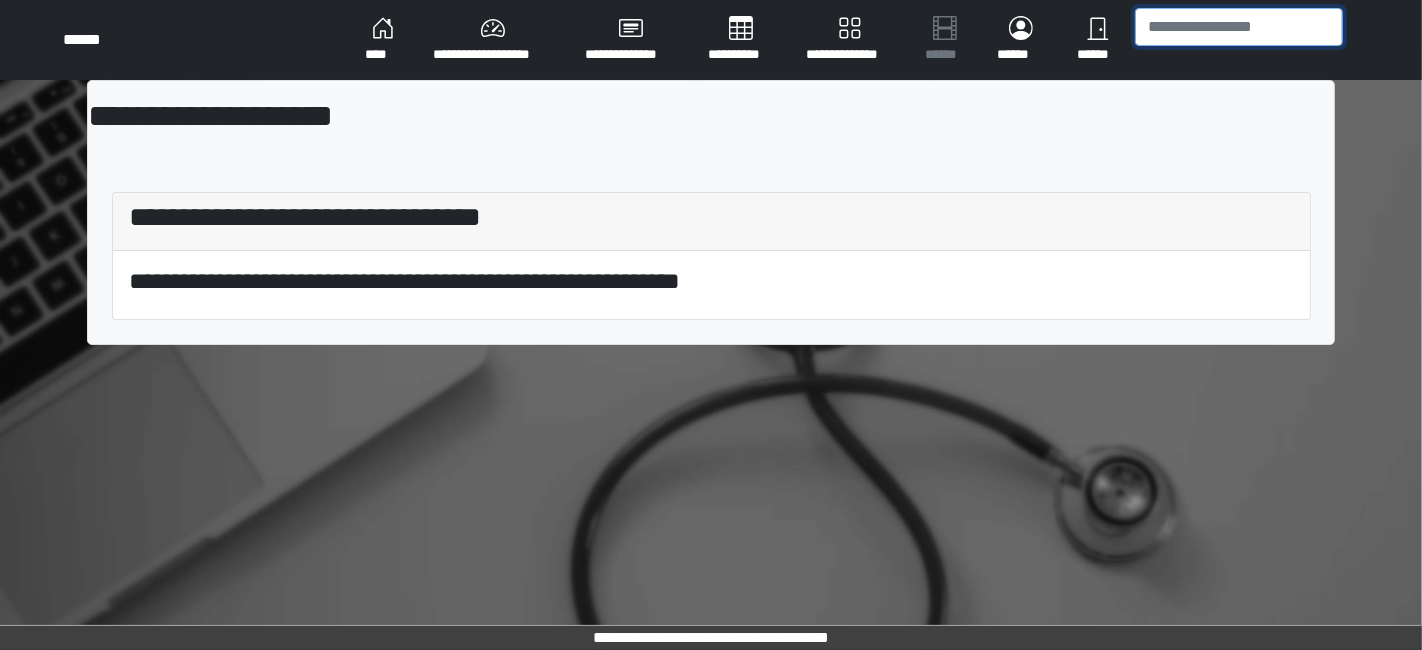 type on "*" 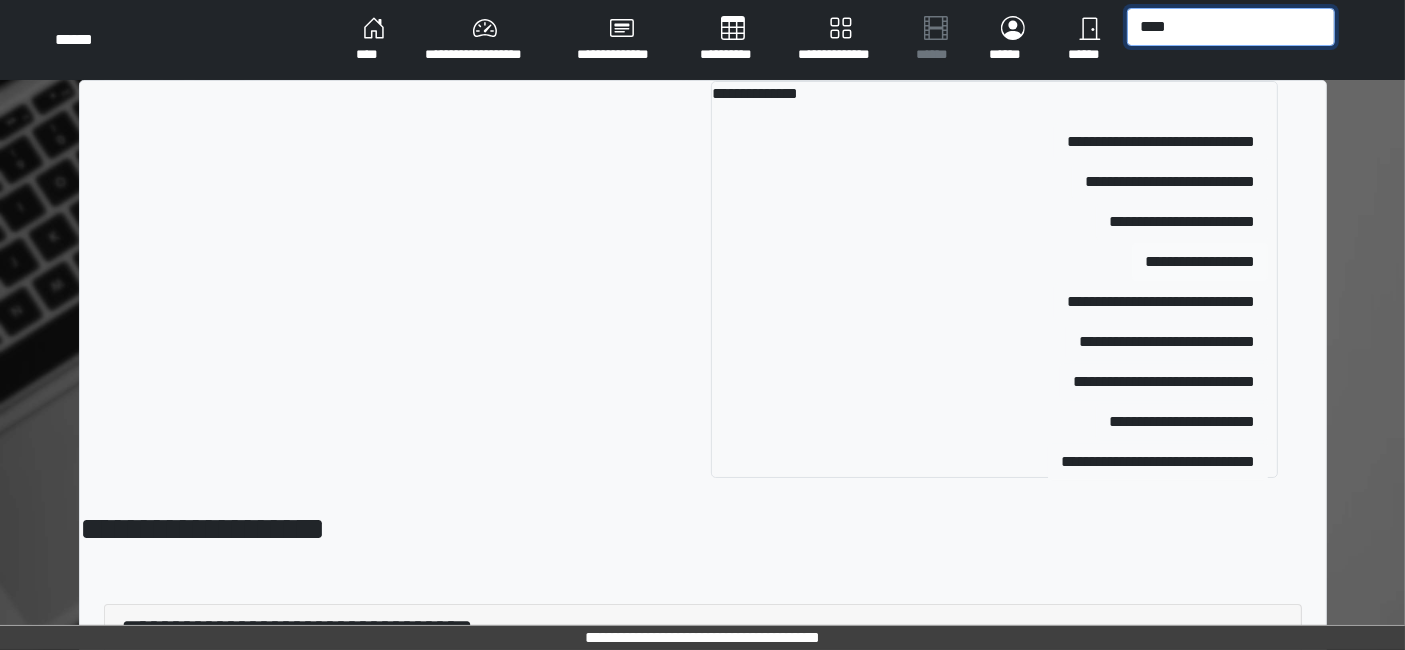 type on "****" 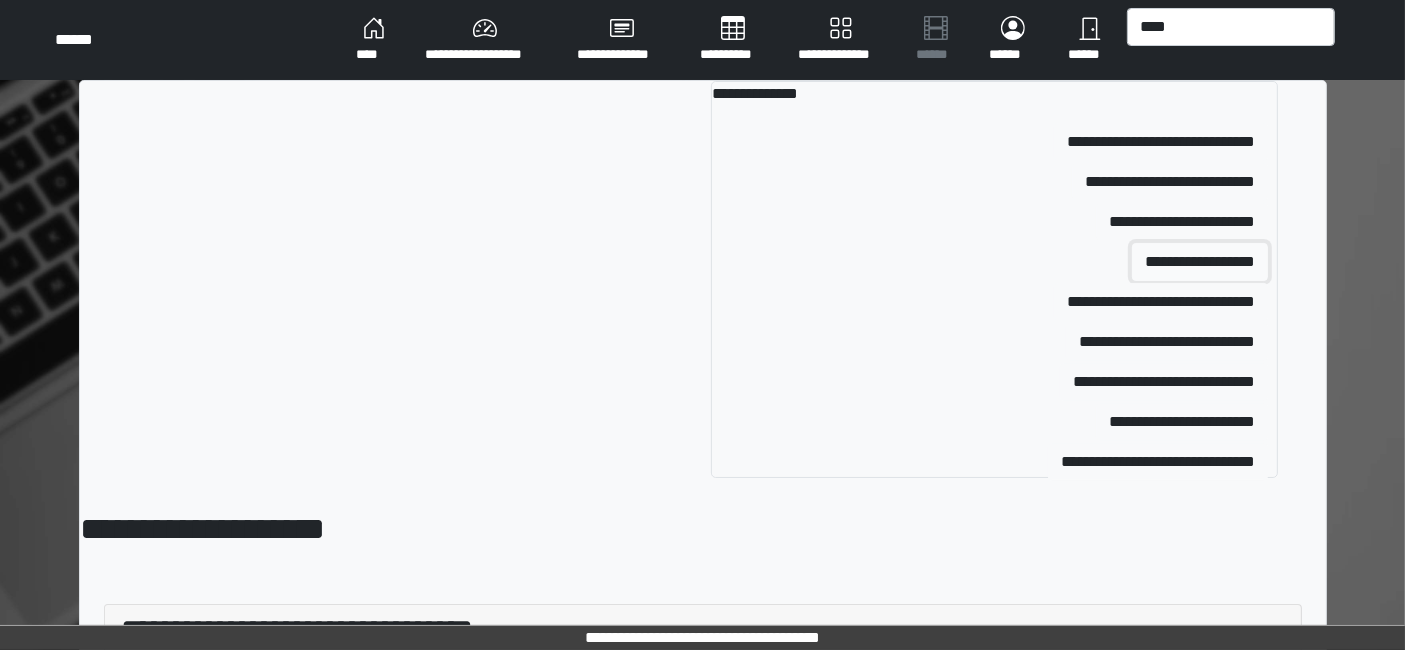 click on "**********" at bounding box center [1200, 262] 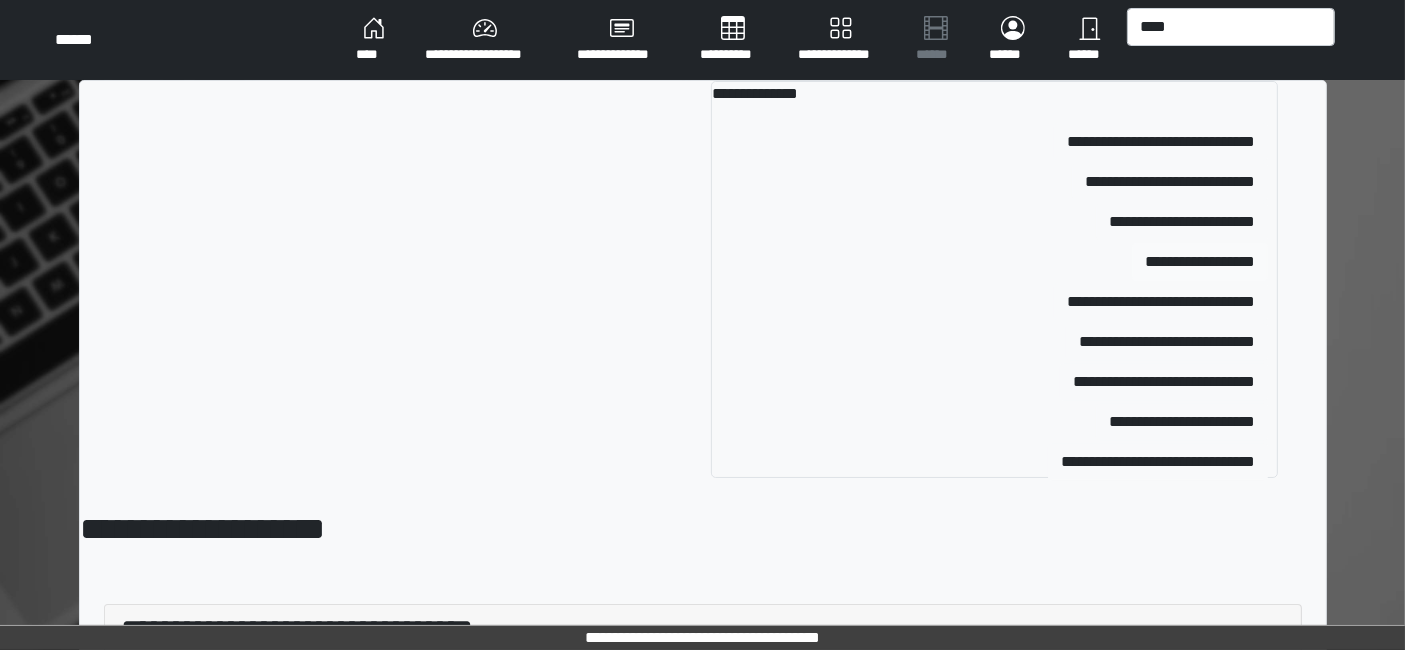 type 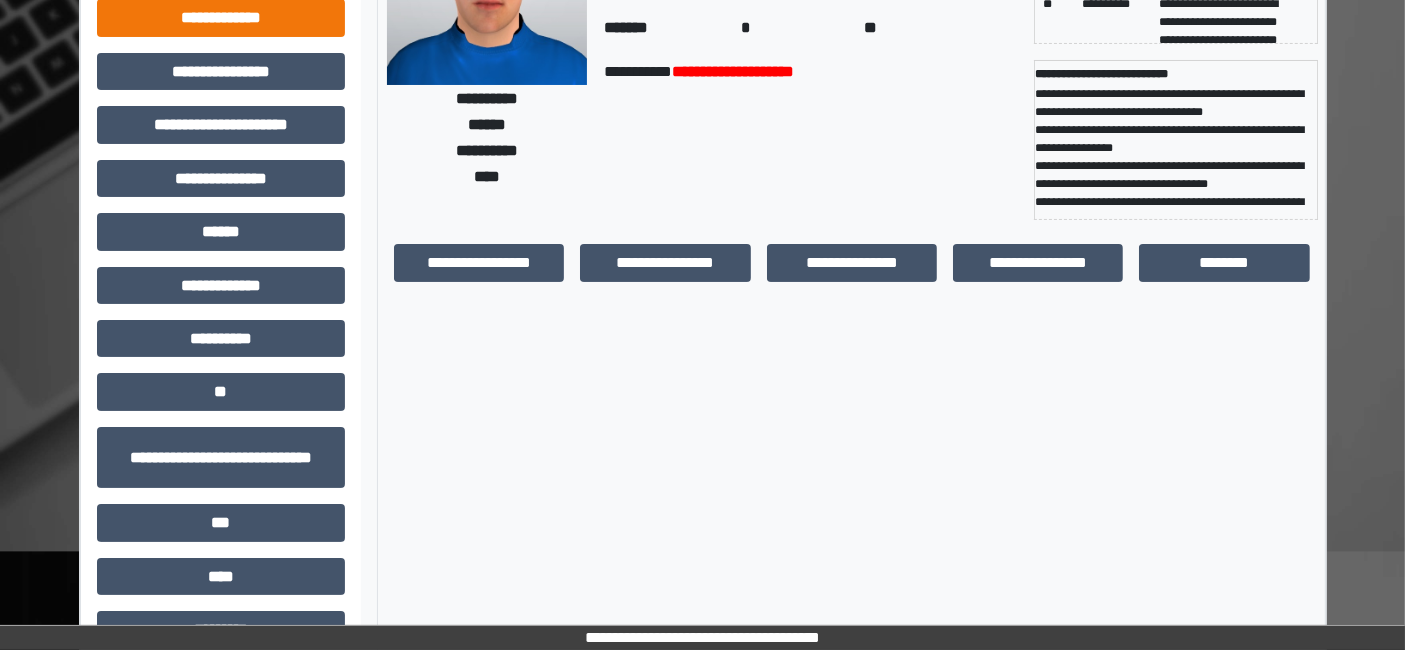 scroll, scrollTop: 269, scrollLeft: 0, axis: vertical 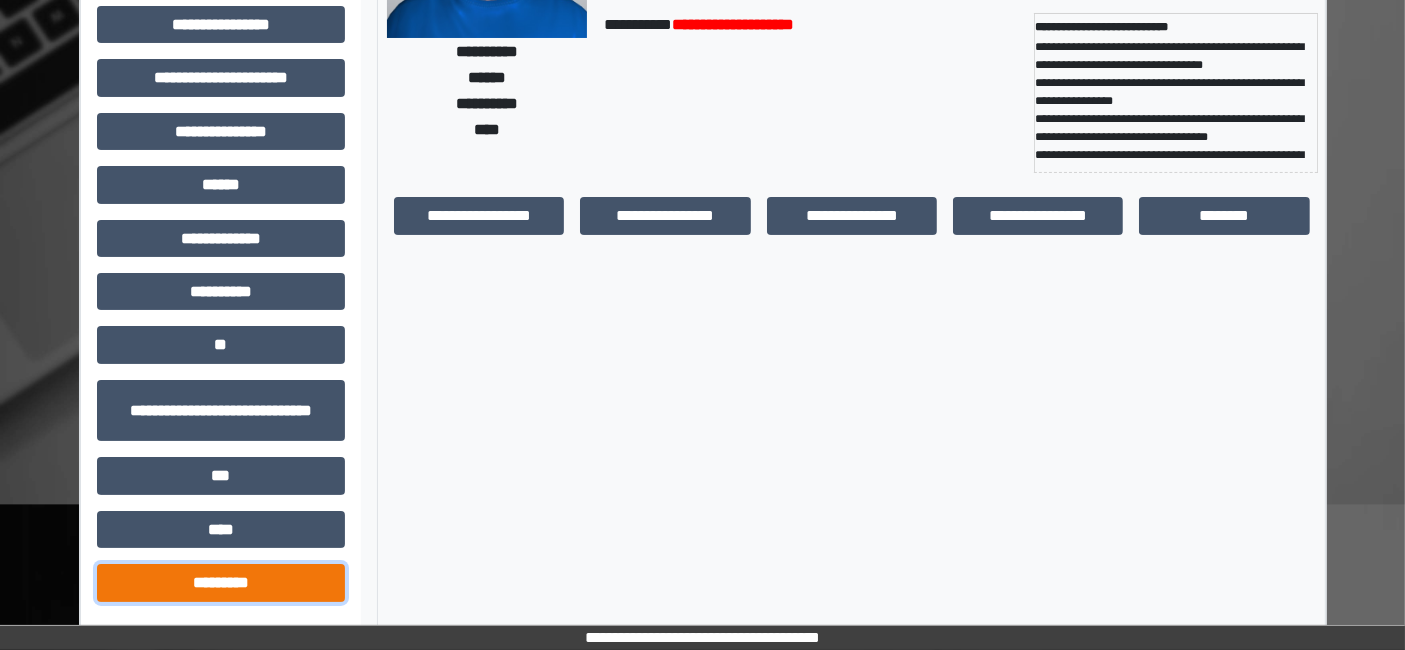 click on "*********" at bounding box center [221, 582] 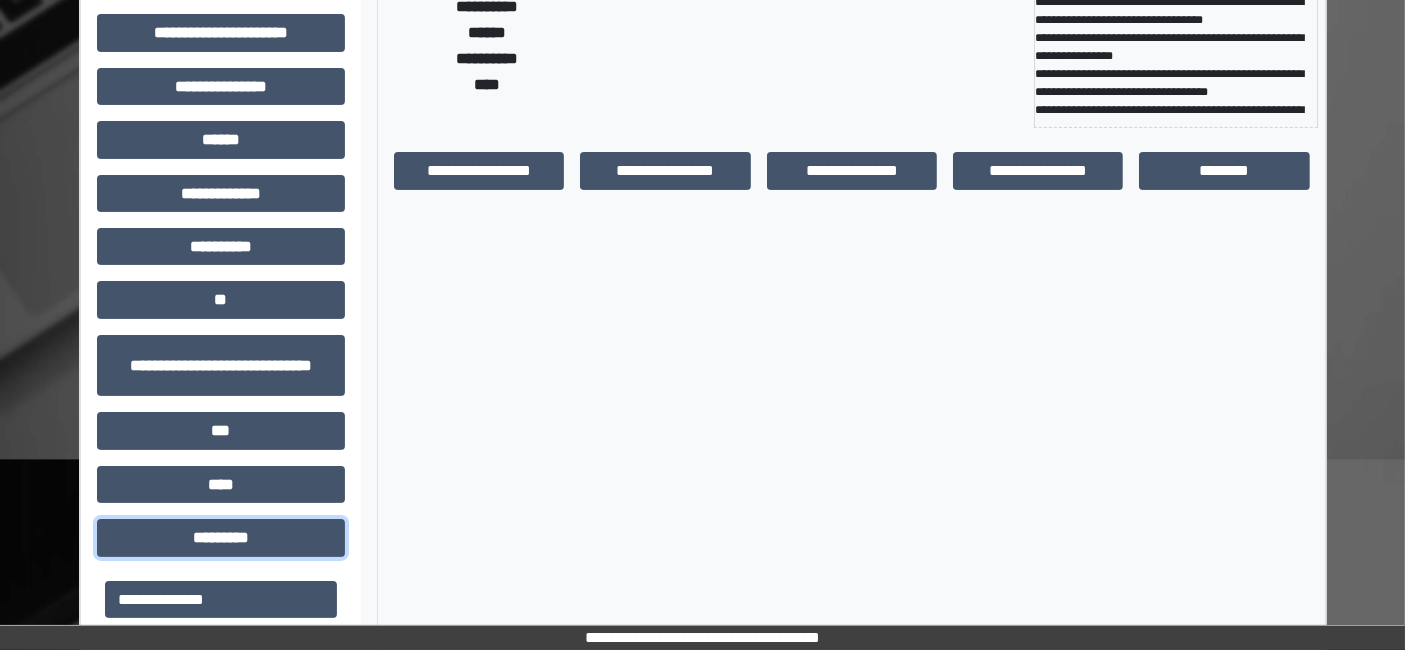 scroll, scrollTop: 338, scrollLeft: 0, axis: vertical 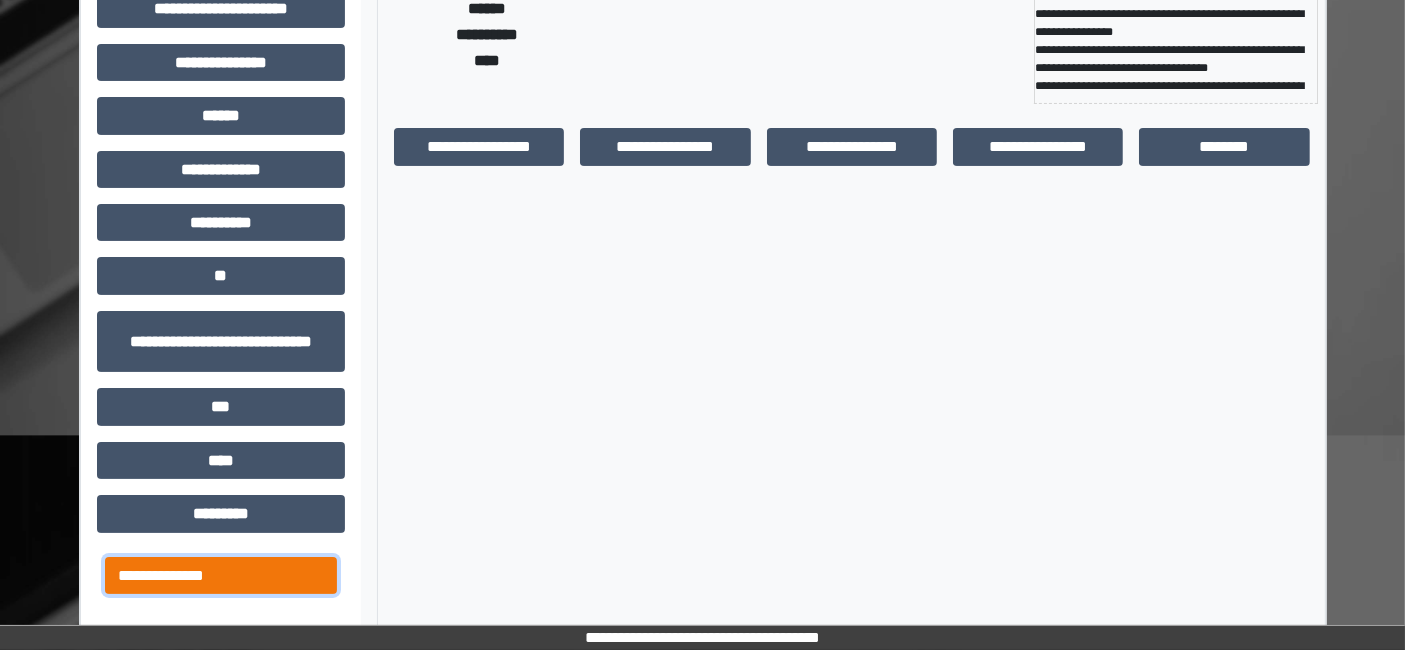 click on "**********" at bounding box center (221, 575) 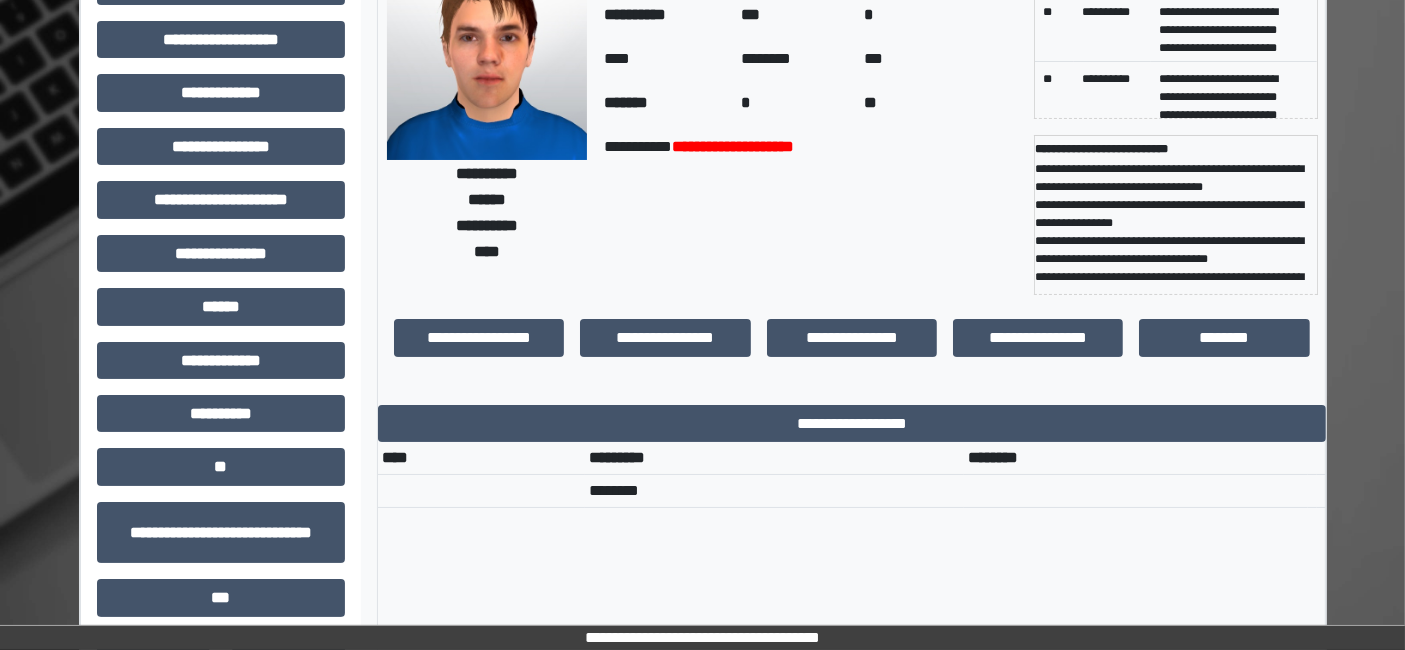 scroll, scrollTop: 227, scrollLeft: 0, axis: vertical 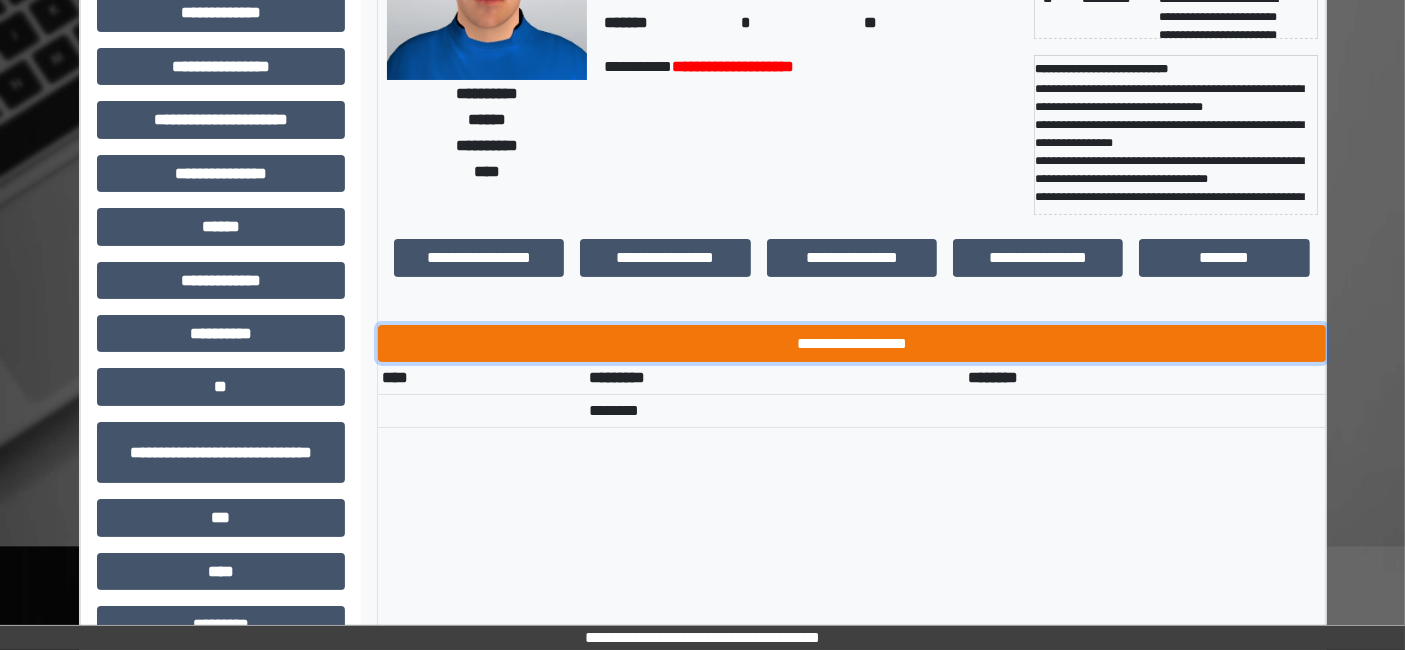 click on "**********" at bounding box center [852, 343] 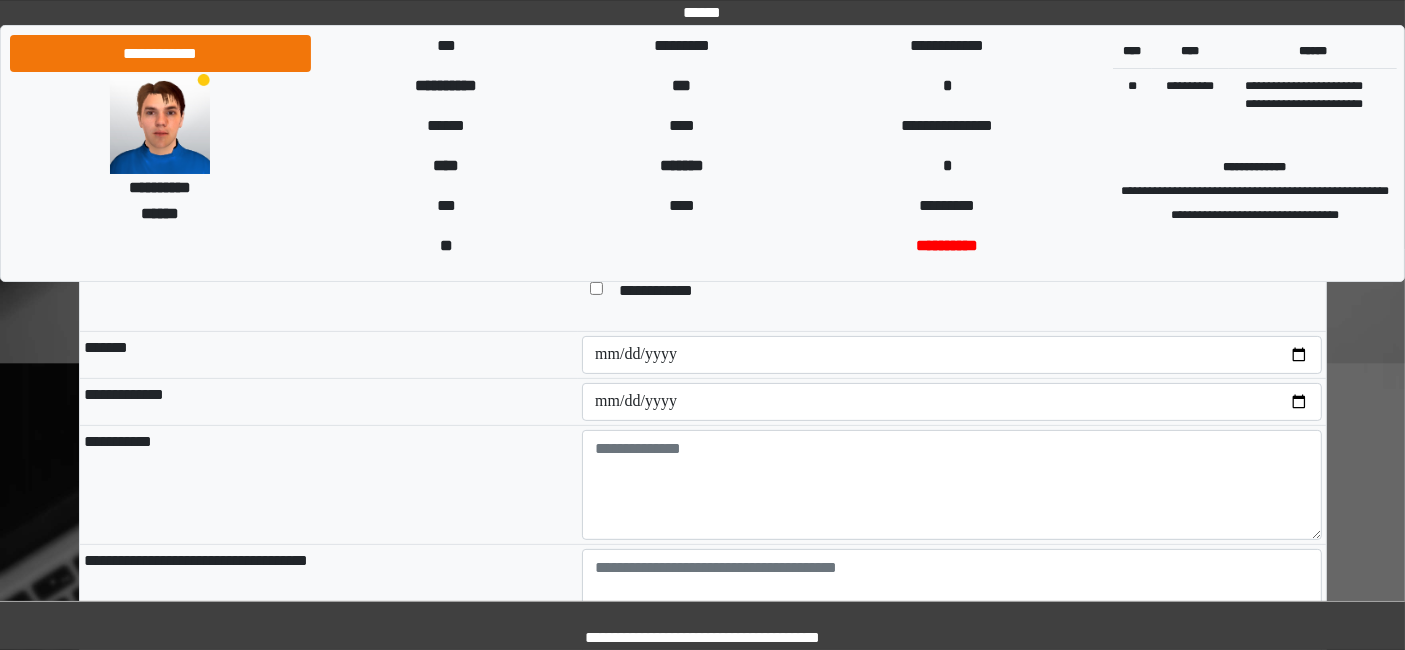 scroll, scrollTop: 444, scrollLeft: 0, axis: vertical 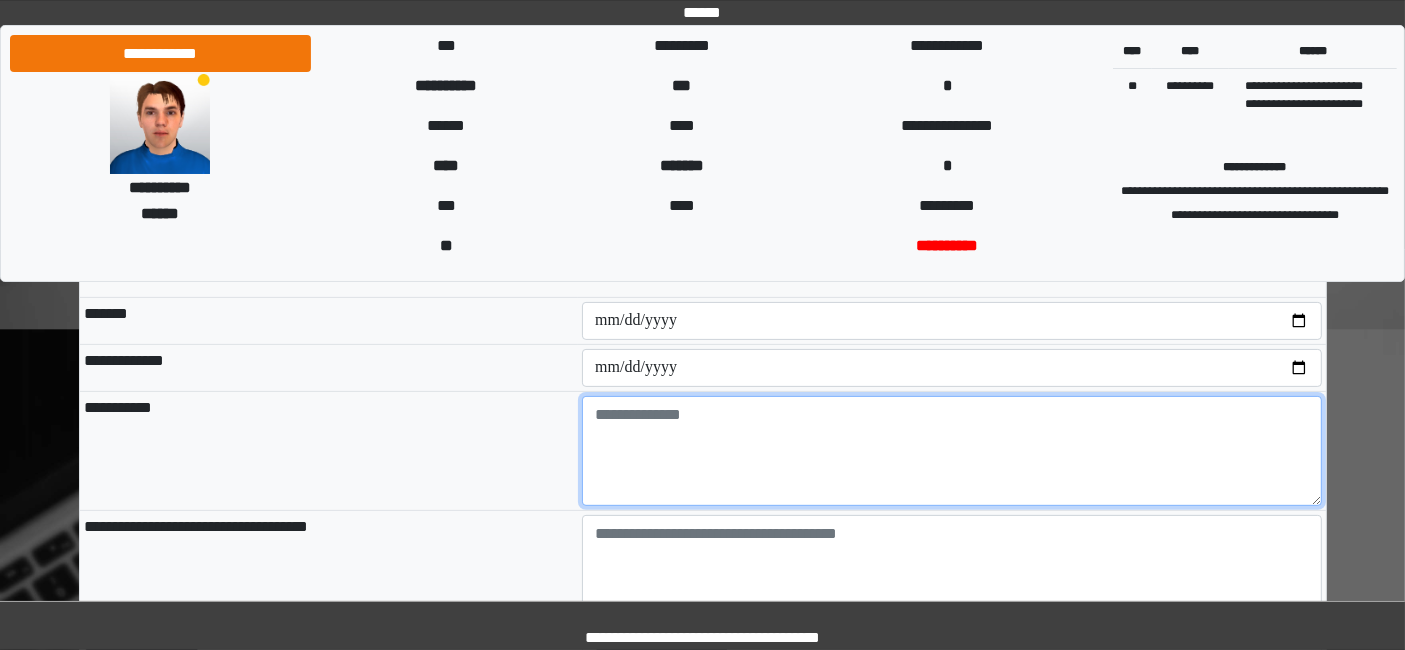 click at bounding box center [952, 451] 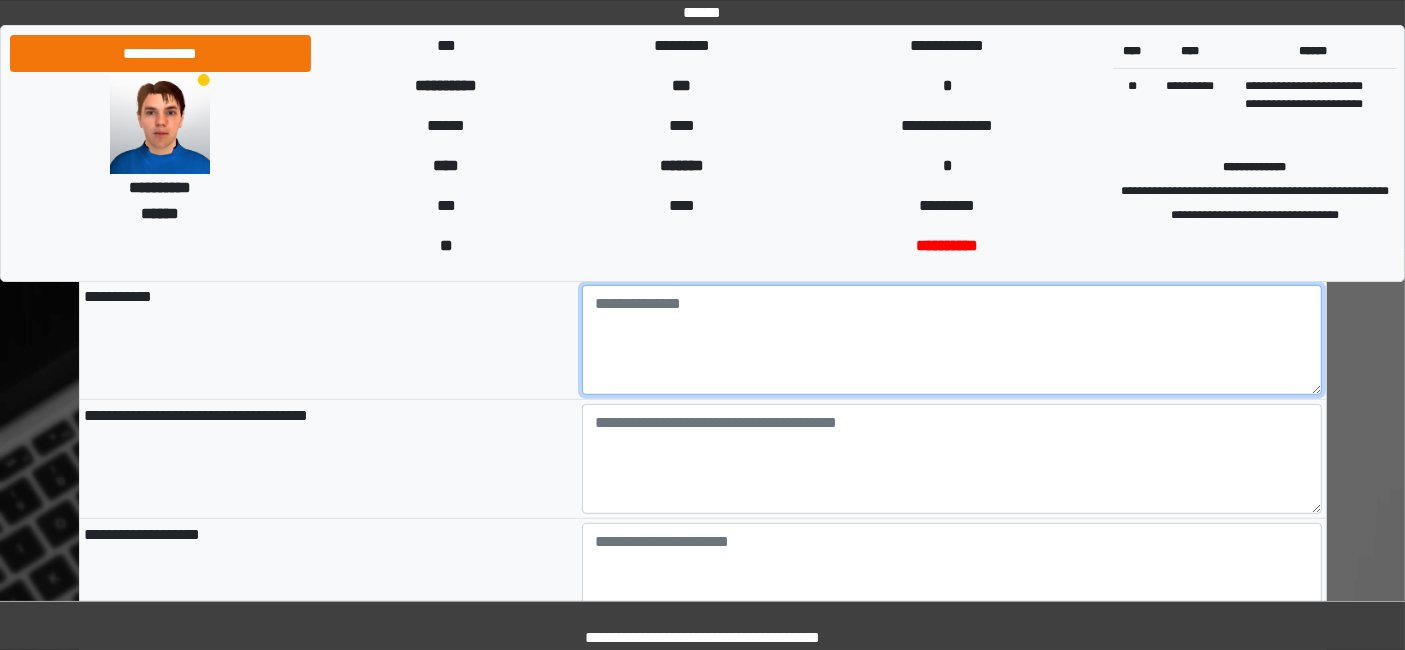 scroll, scrollTop: 666, scrollLeft: 0, axis: vertical 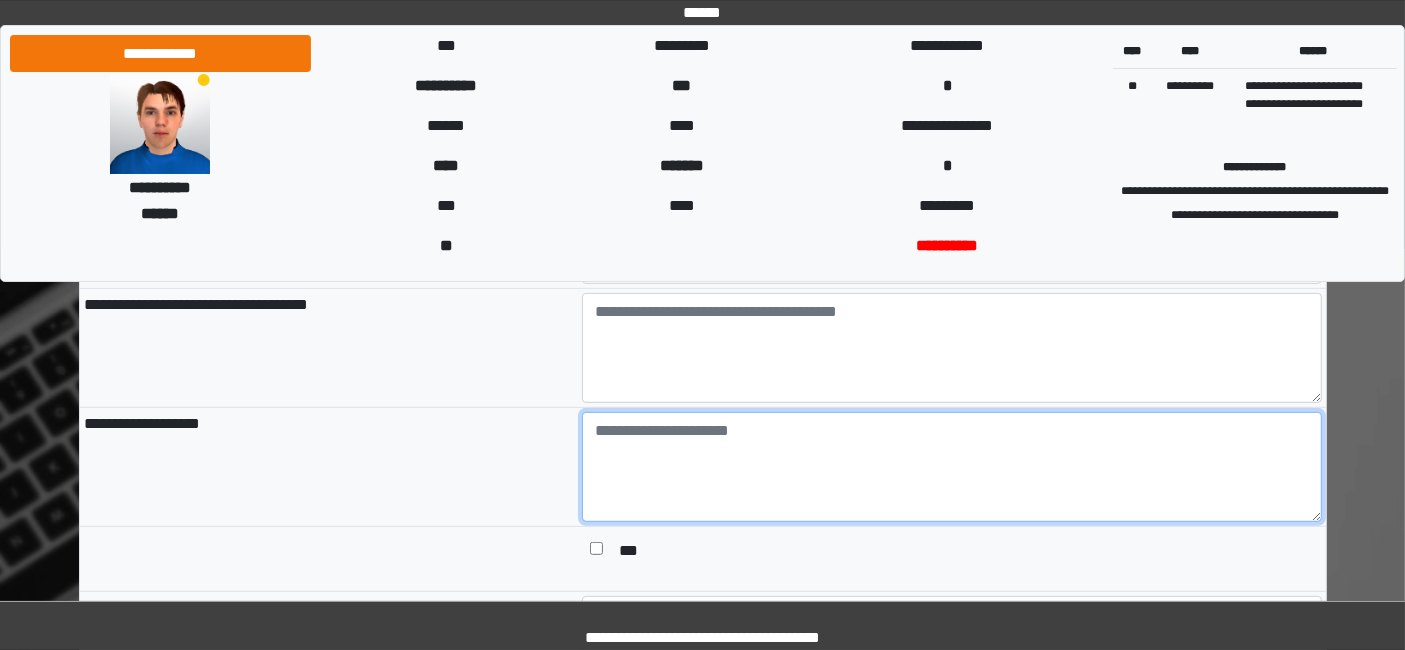 click at bounding box center [952, 467] 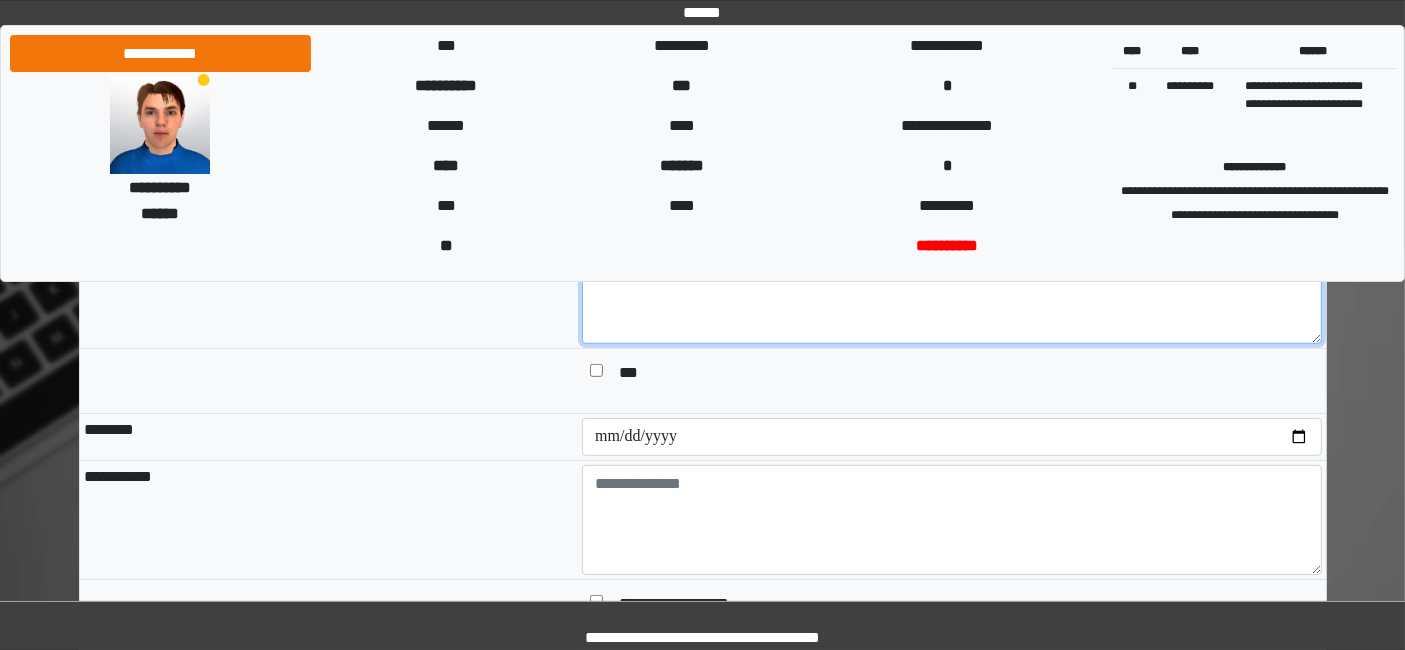 scroll, scrollTop: 888, scrollLeft: 0, axis: vertical 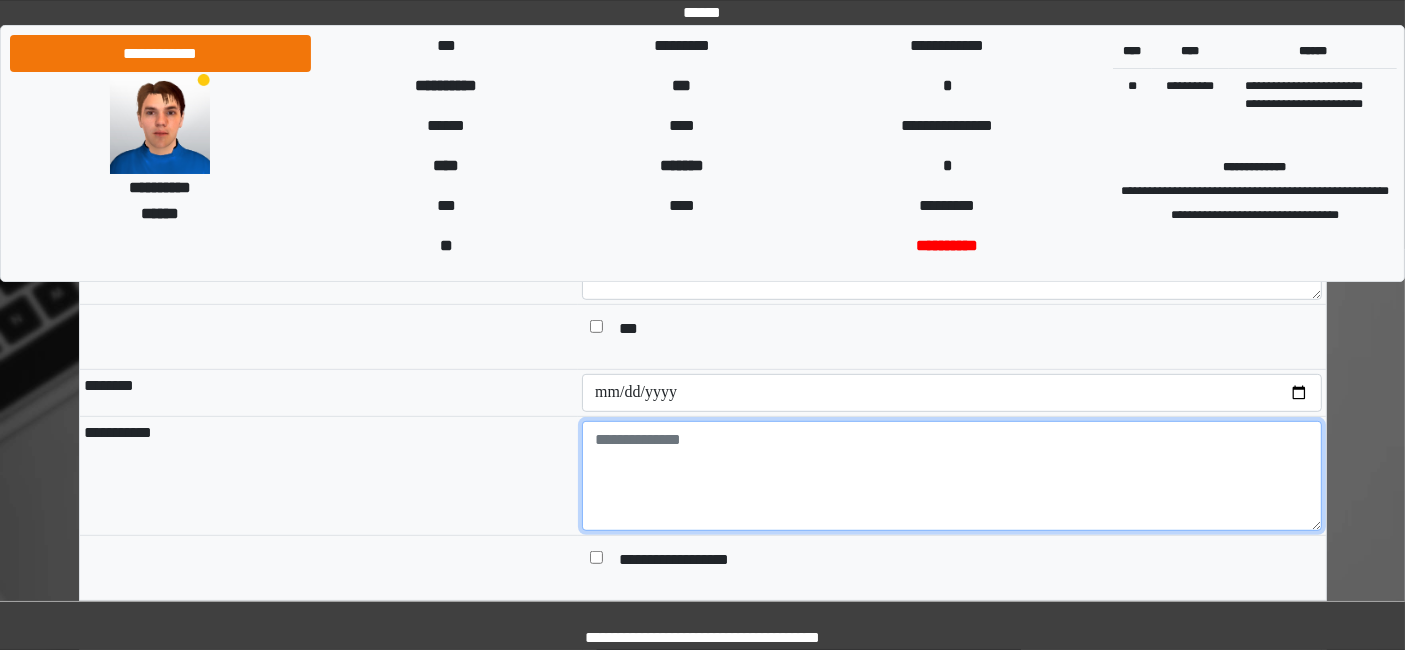 click at bounding box center [952, 476] 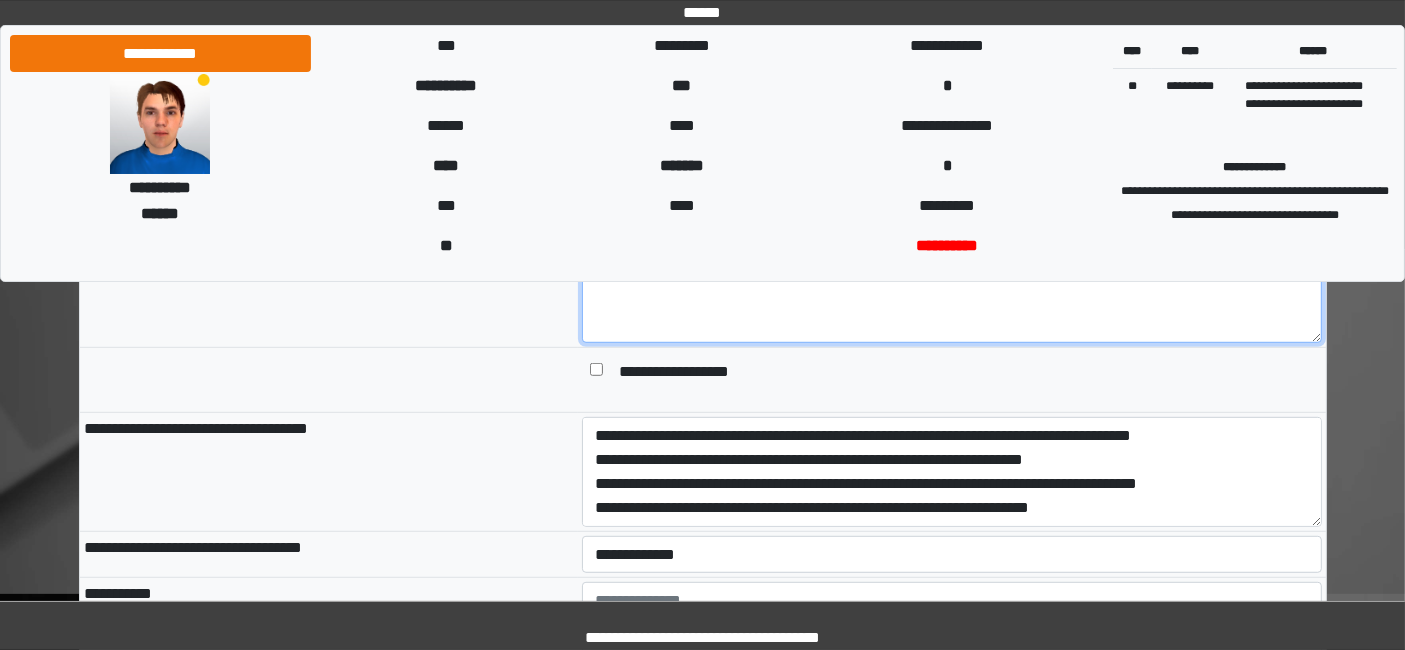 scroll, scrollTop: 1111, scrollLeft: 0, axis: vertical 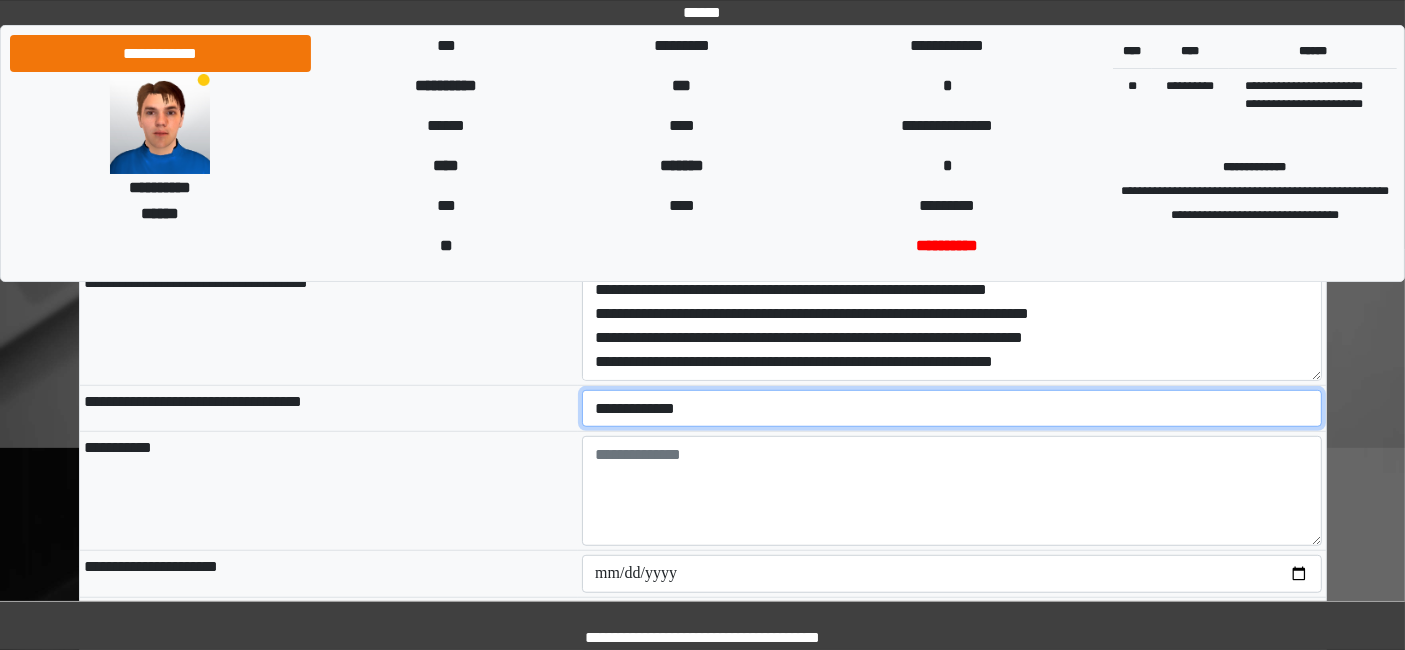 click on "**********" at bounding box center (952, 408) 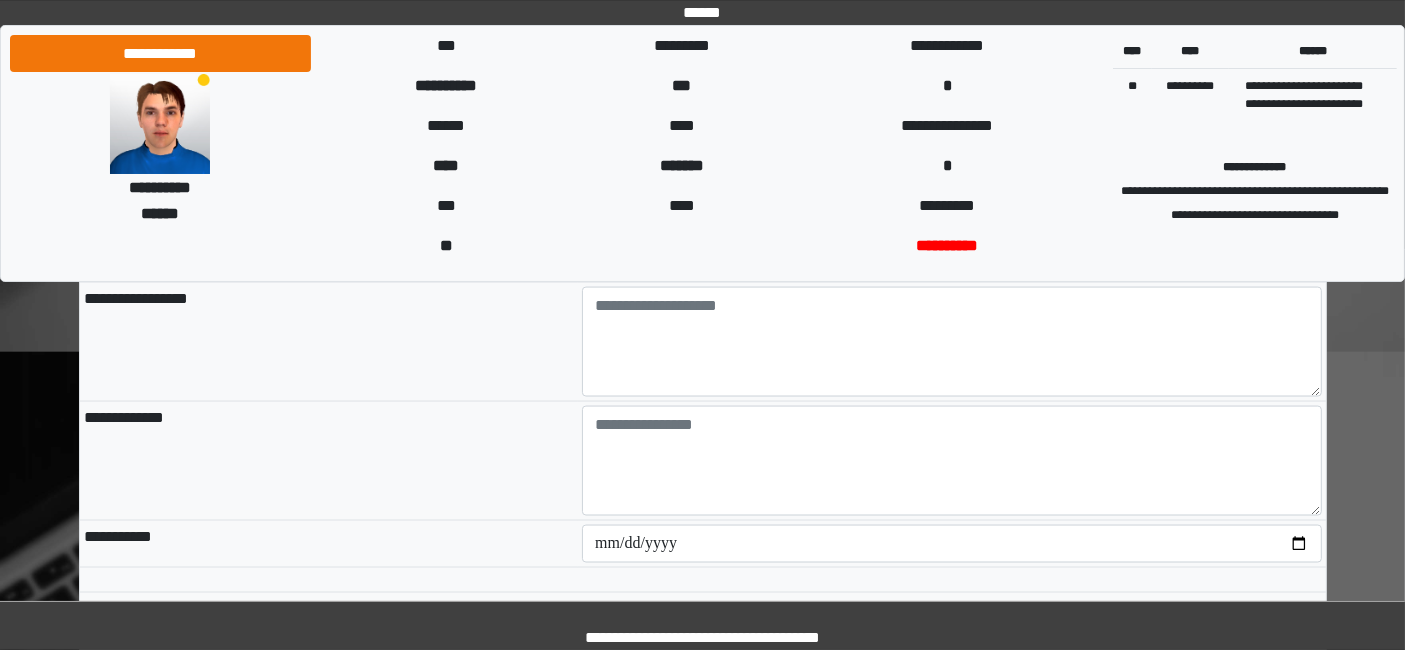 scroll, scrollTop: 3194, scrollLeft: 0, axis: vertical 